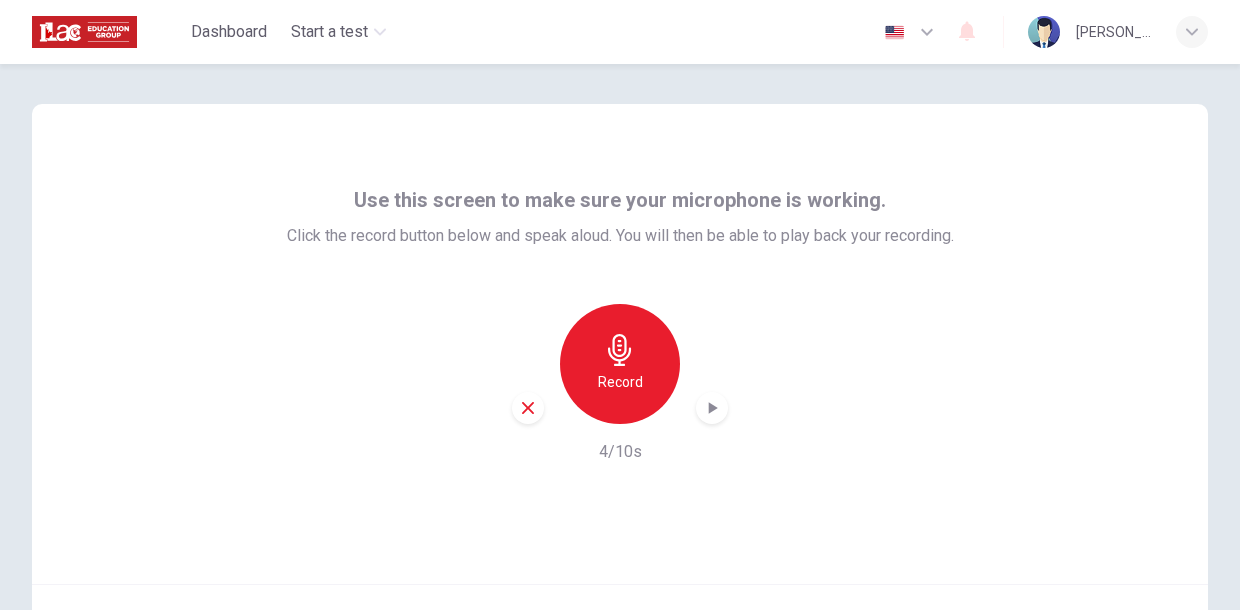 scroll, scrollTop: 0, scrollLeft: 0, axis: both 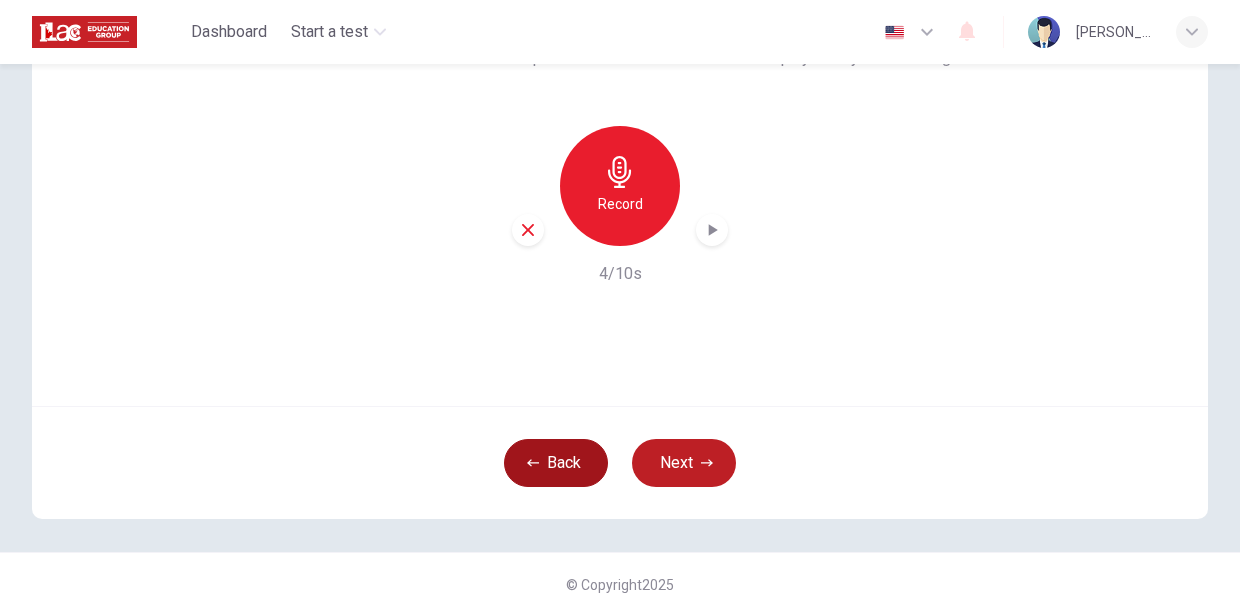 click on "Back" at bounding box center (556, 463) 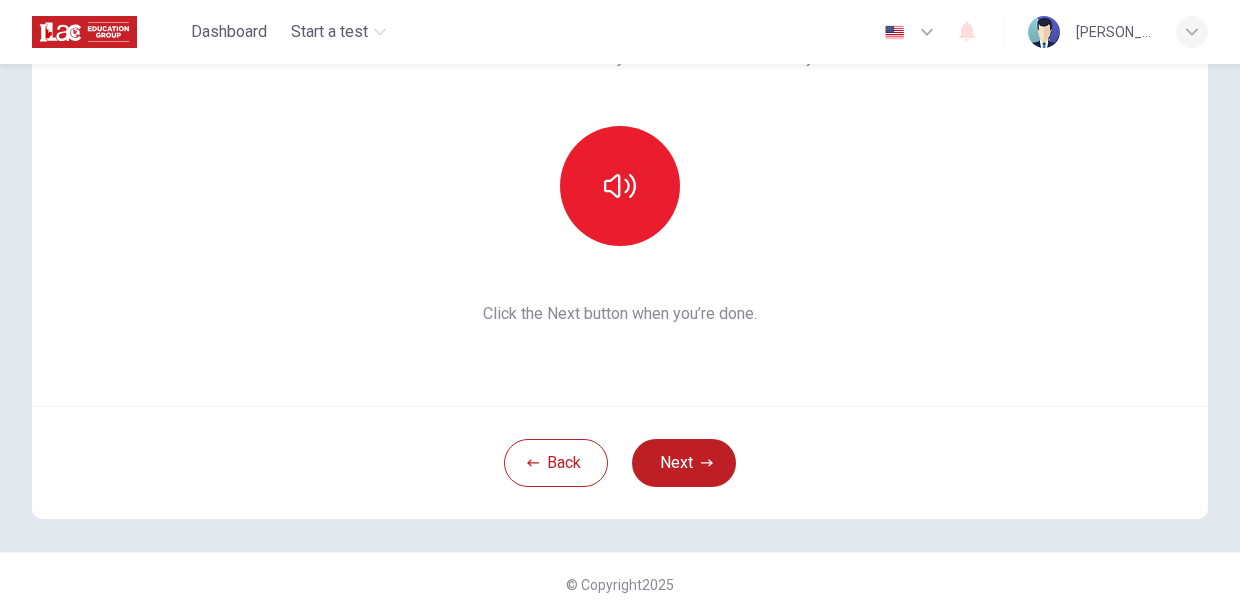 click on "This section requires audio. Click the icon to make sure you can hear the tune clearly. Click the Next button when you’re done." at bounding box center (620, 166) 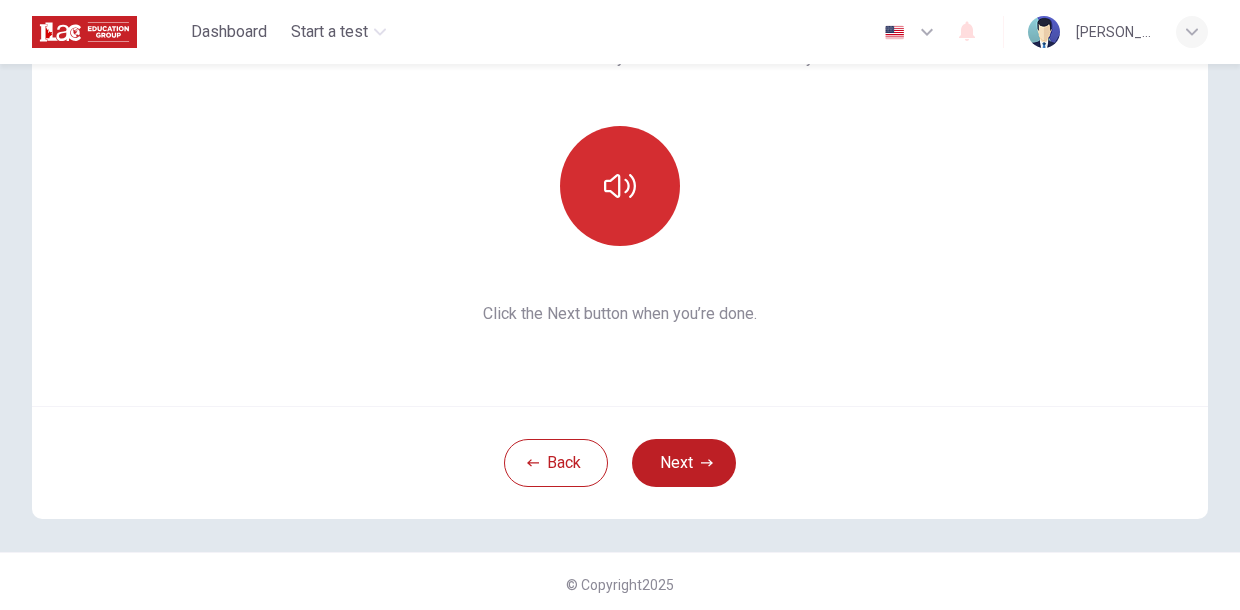 click 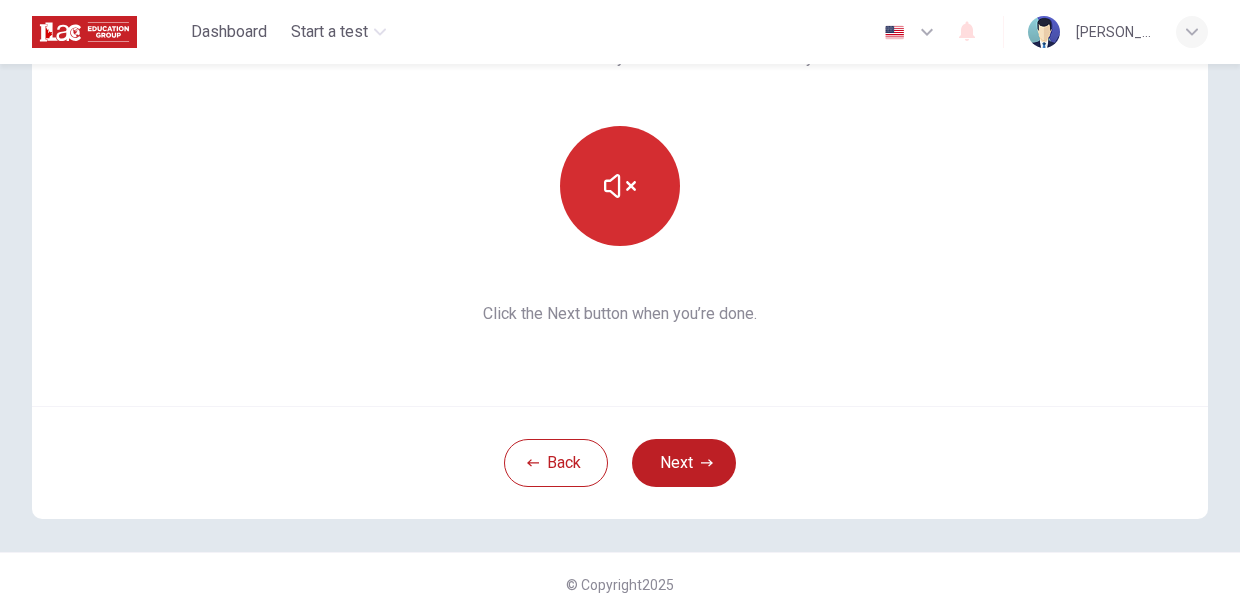 click 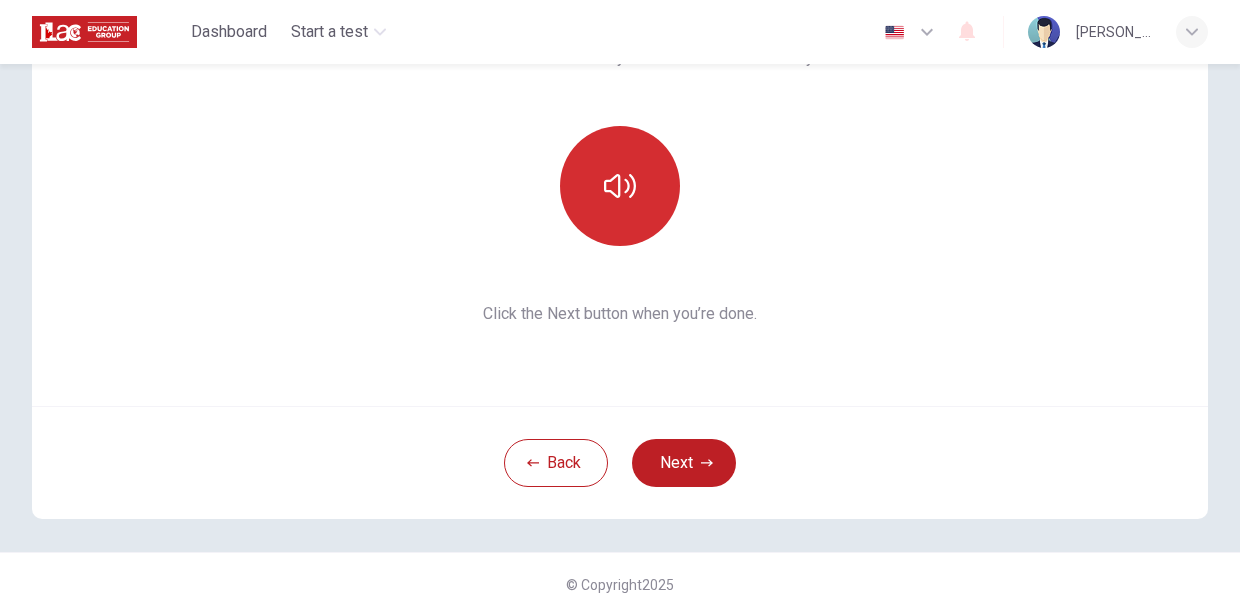 click 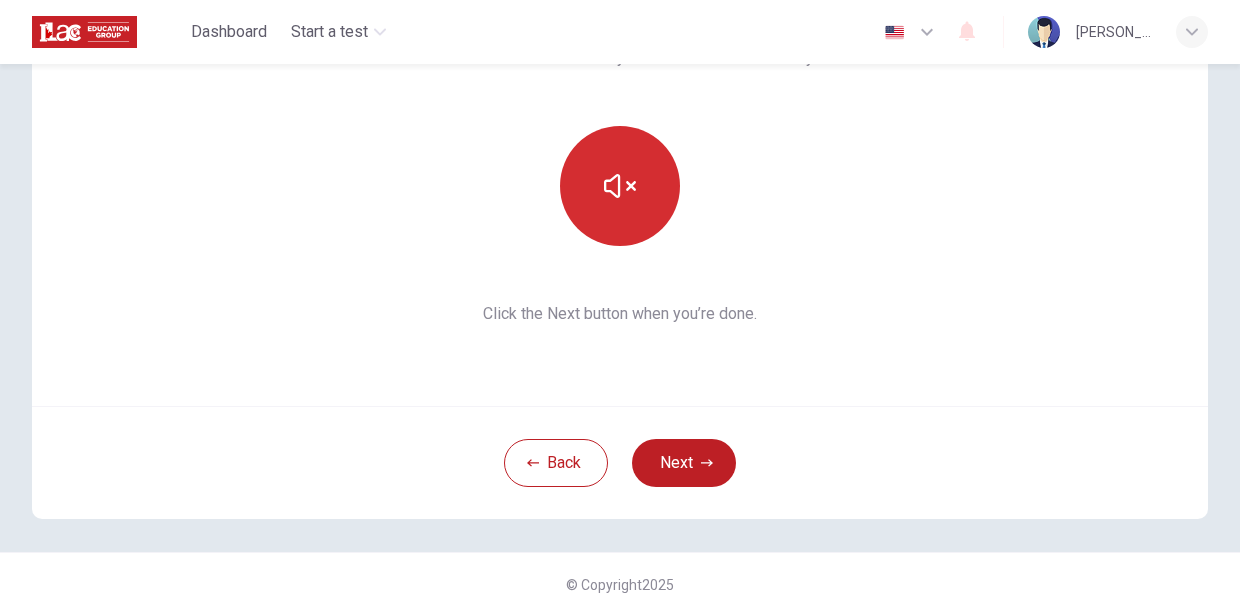 click 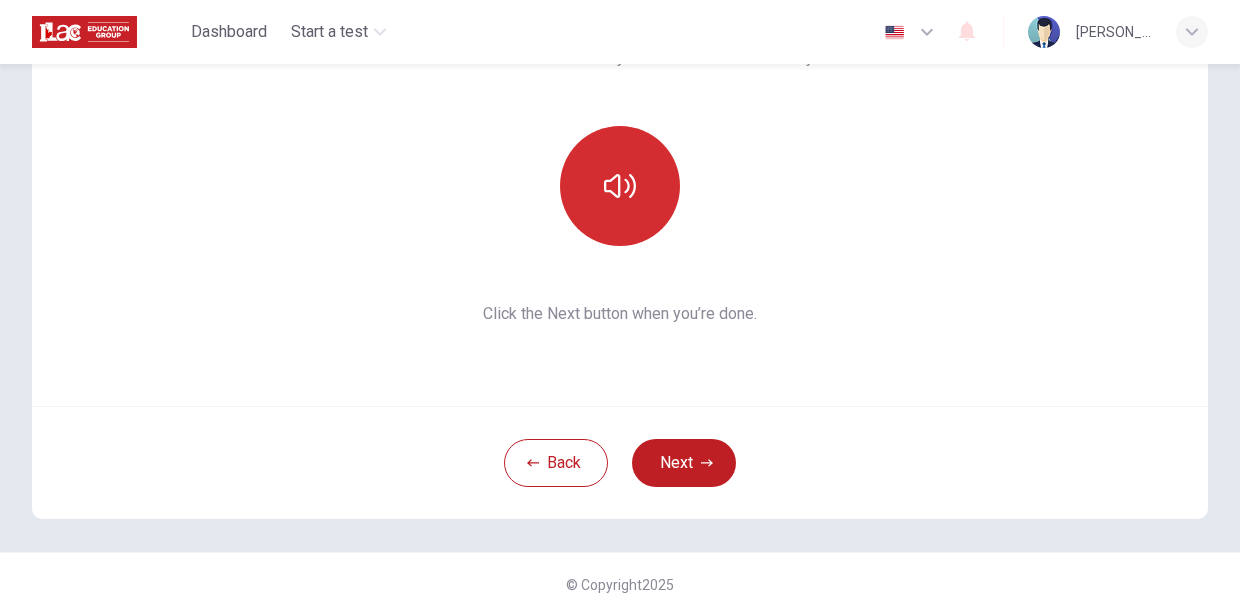click 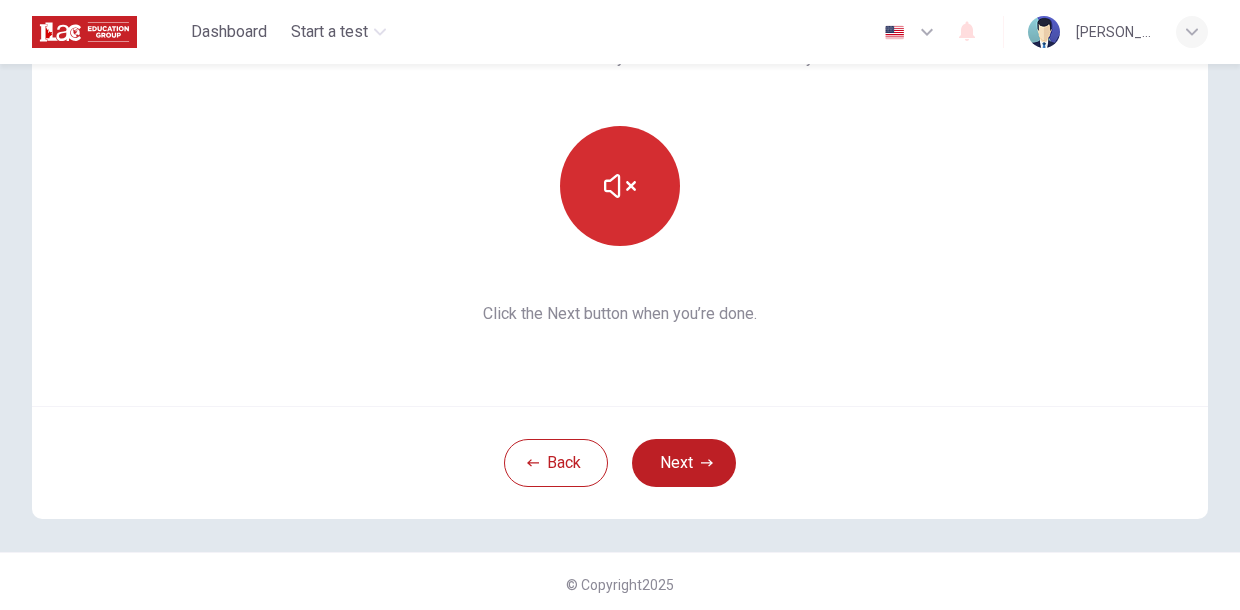 click 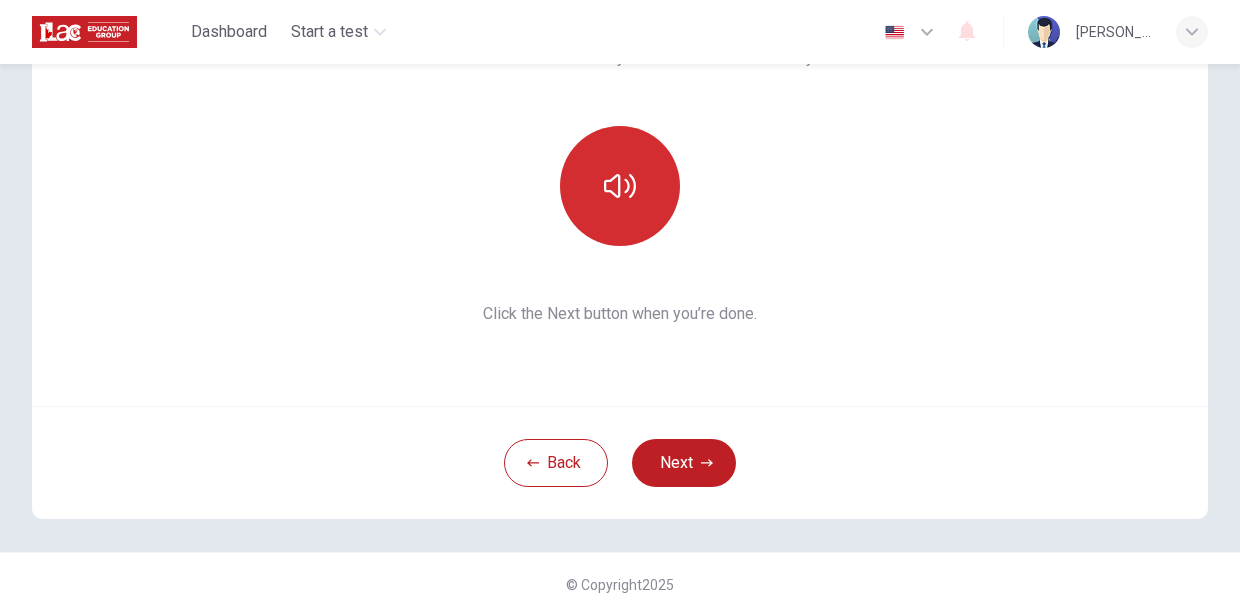 click 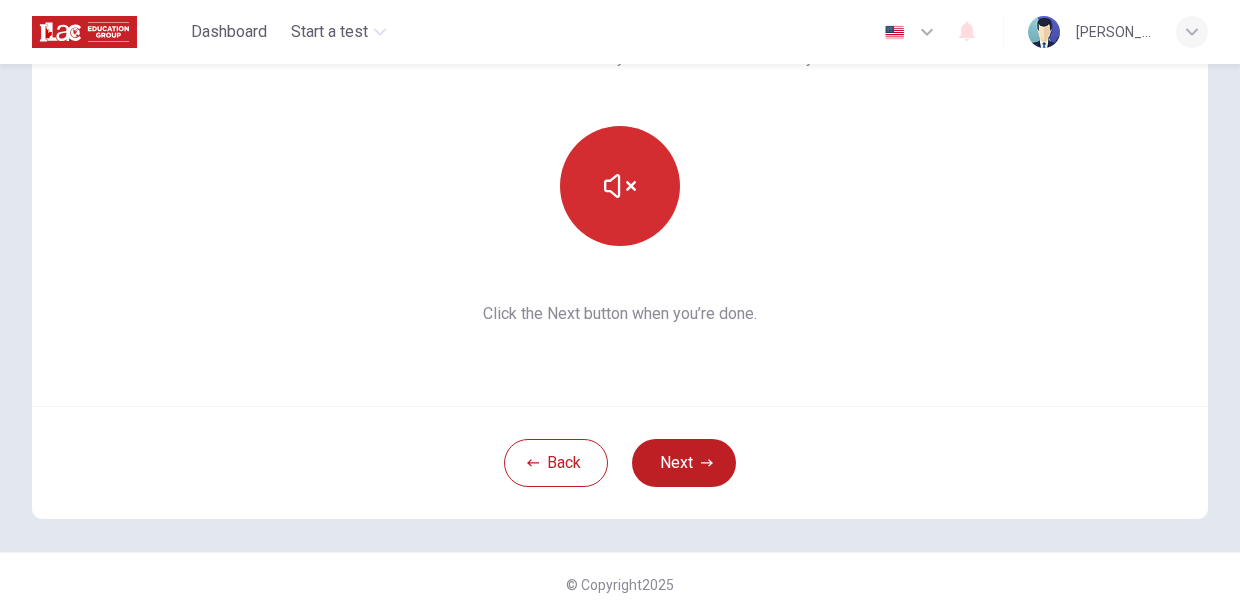 click 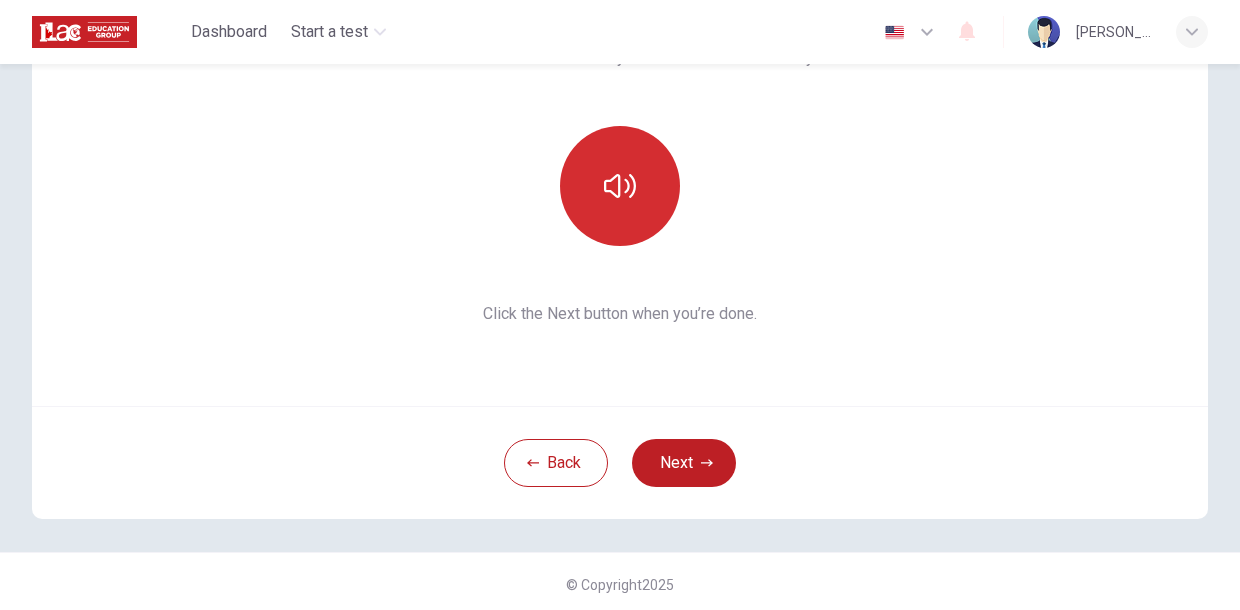 click 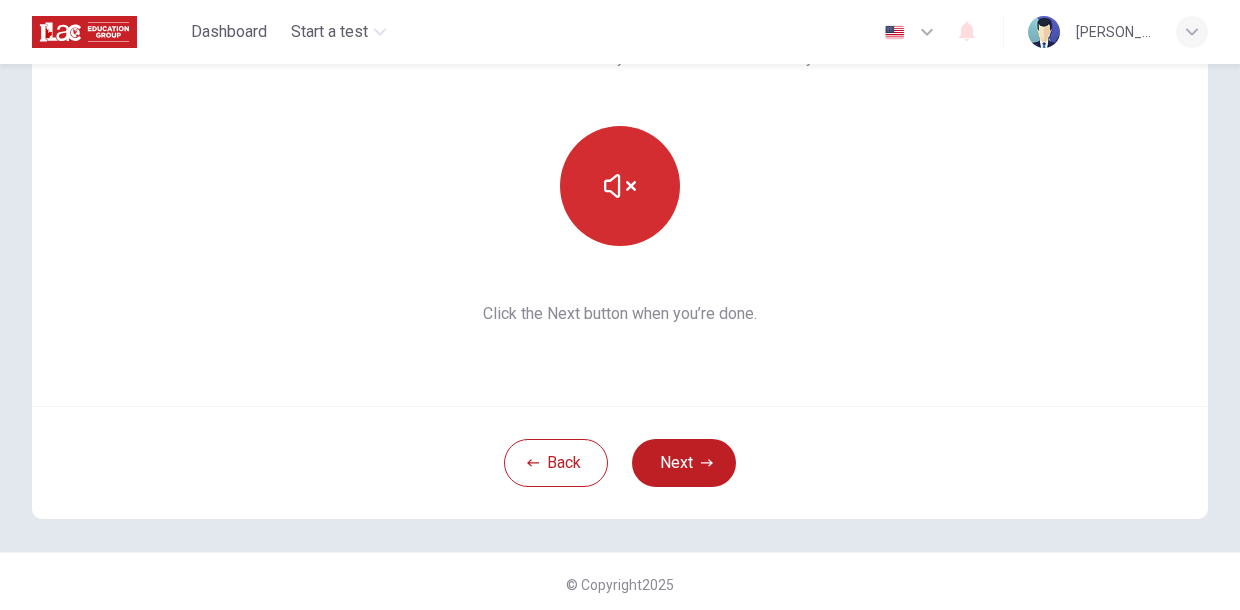 click 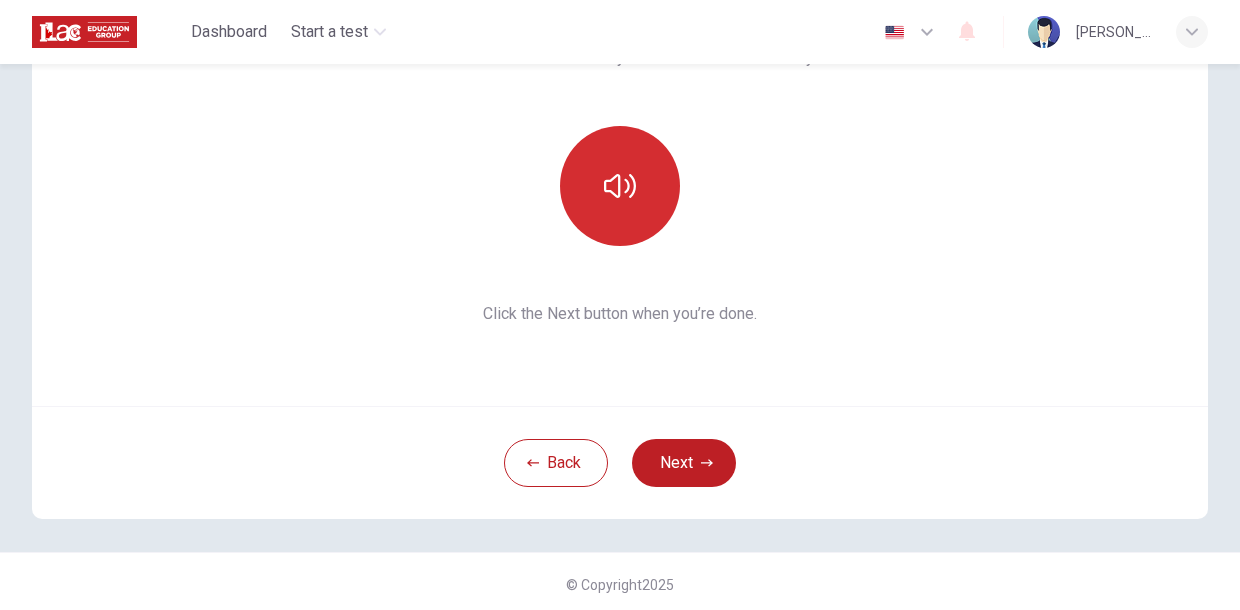 click 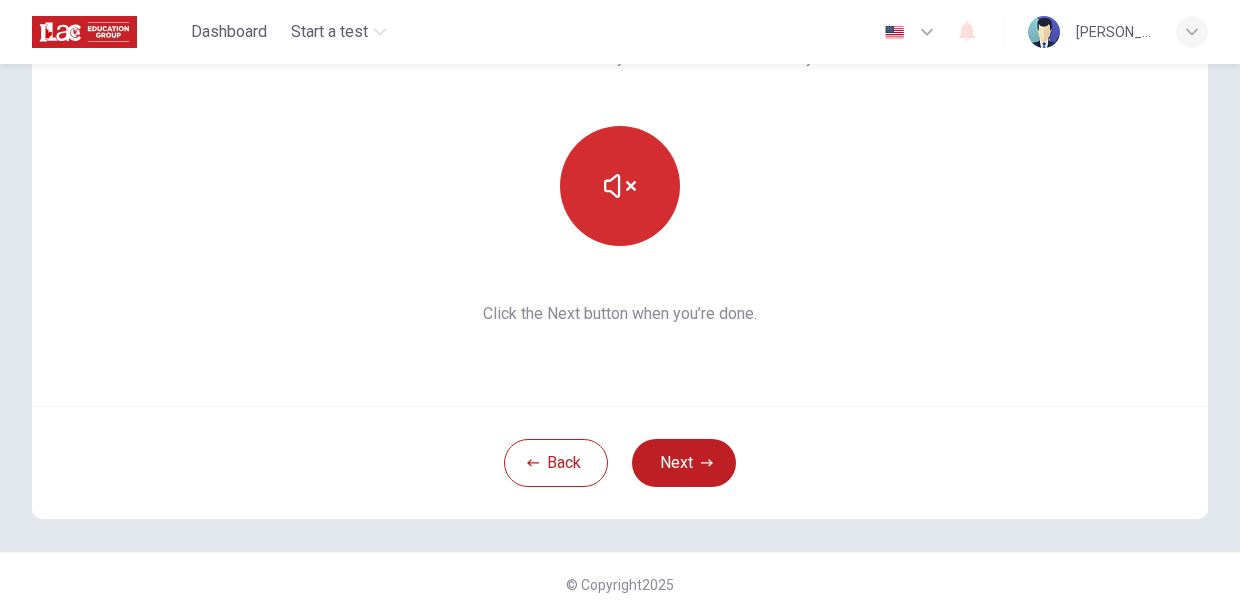 click 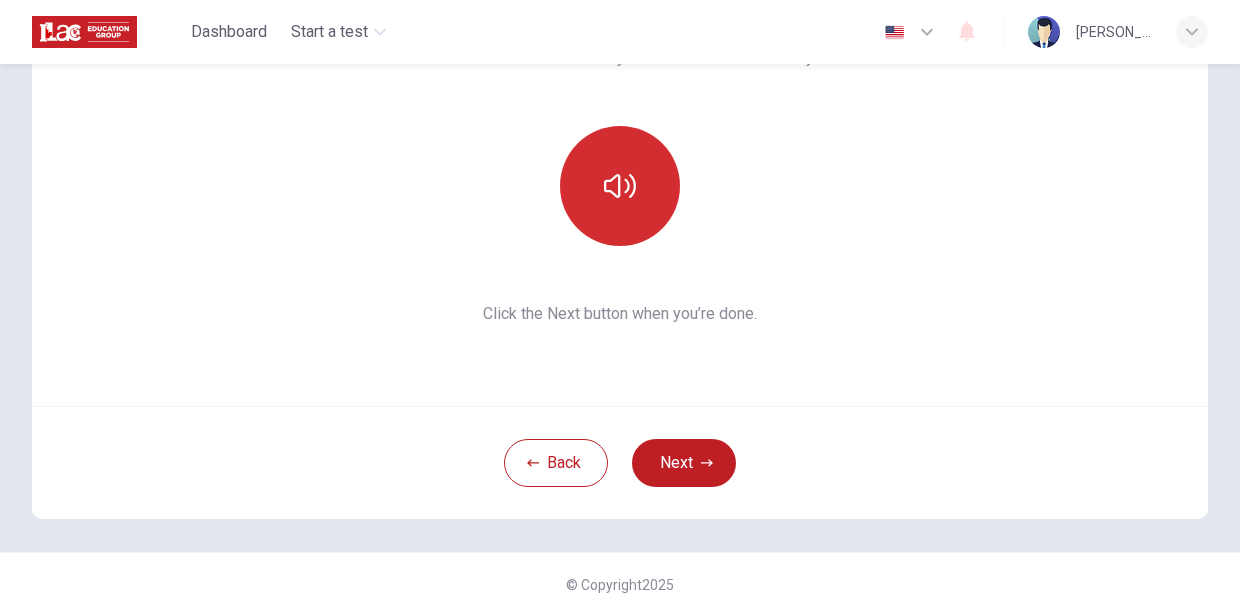 click at bounding box center [620, 186] 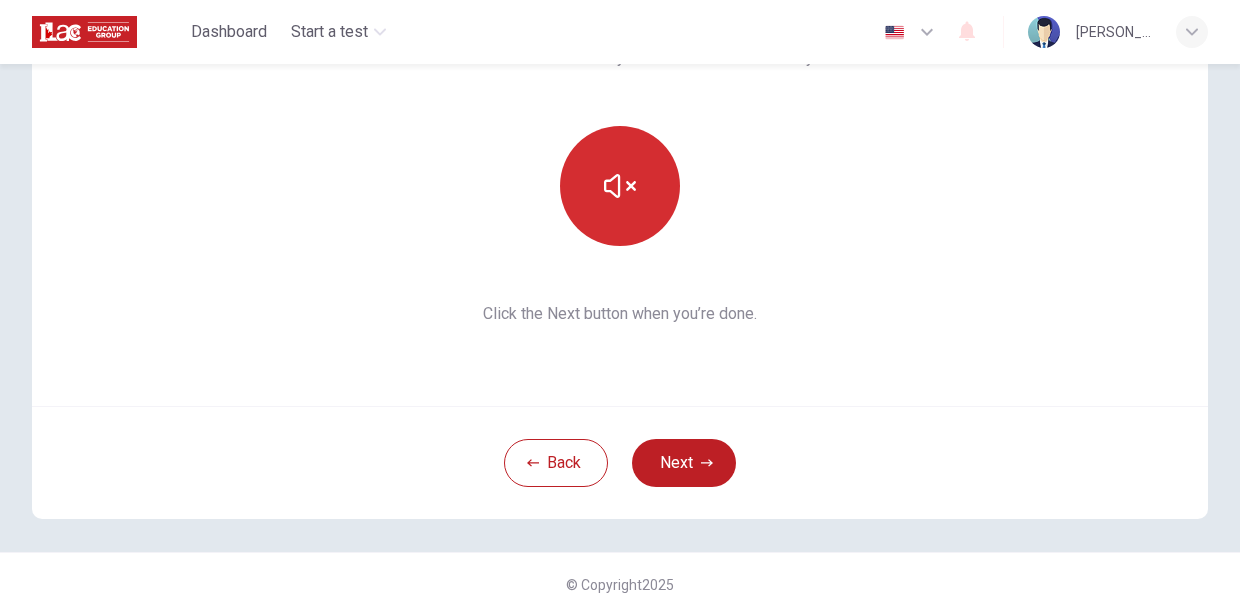 click at bounding box center (620, 186) 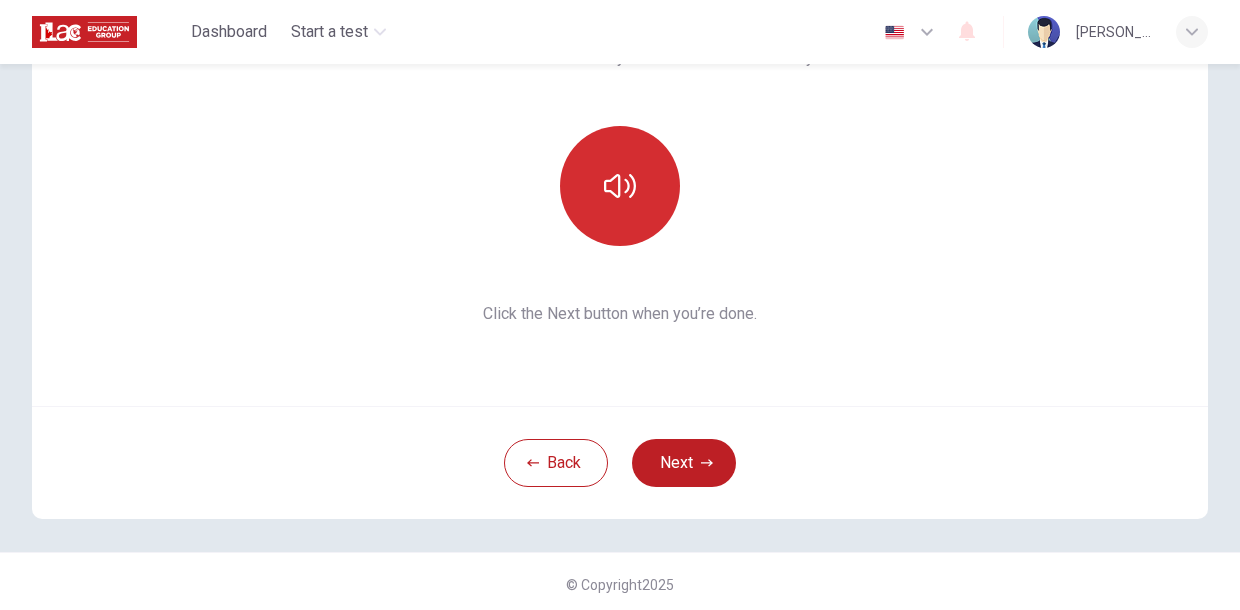 click at bounding box center [620, 186] 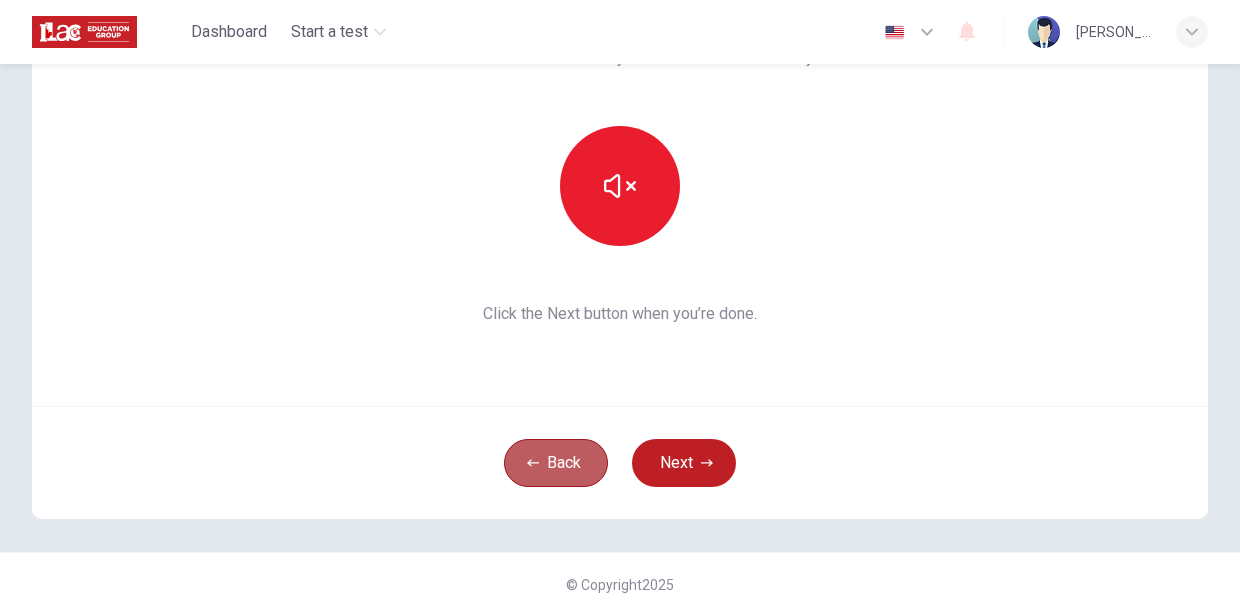 click on "Back" at bounding box center (556, 463) 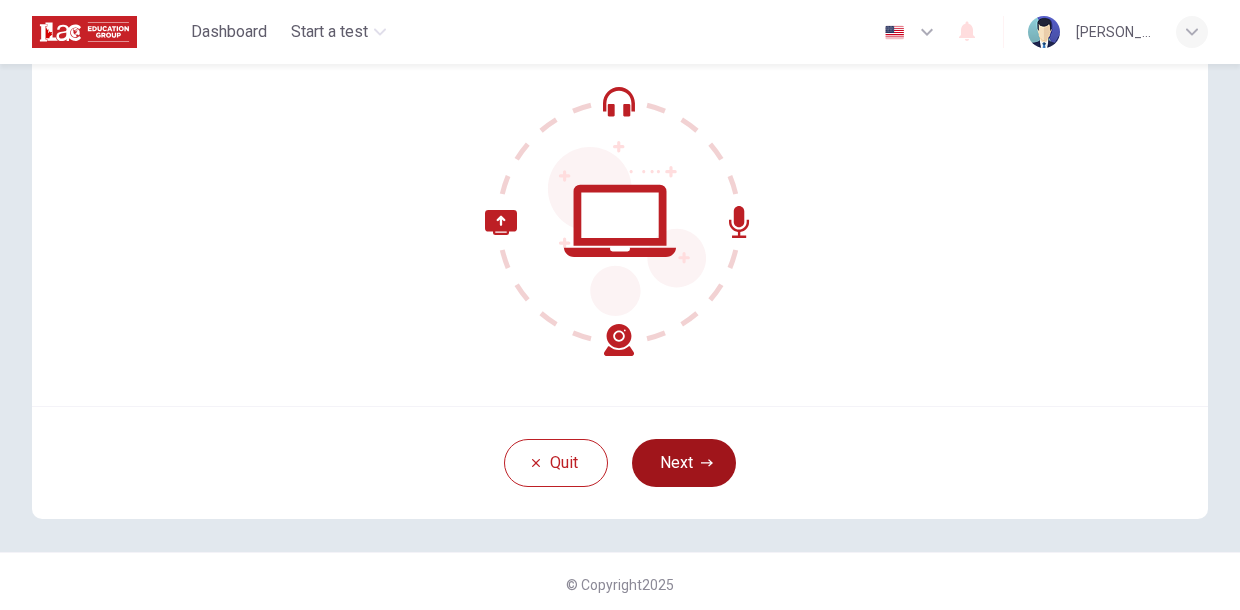 click on "Next" at bounding box center [684, 463] 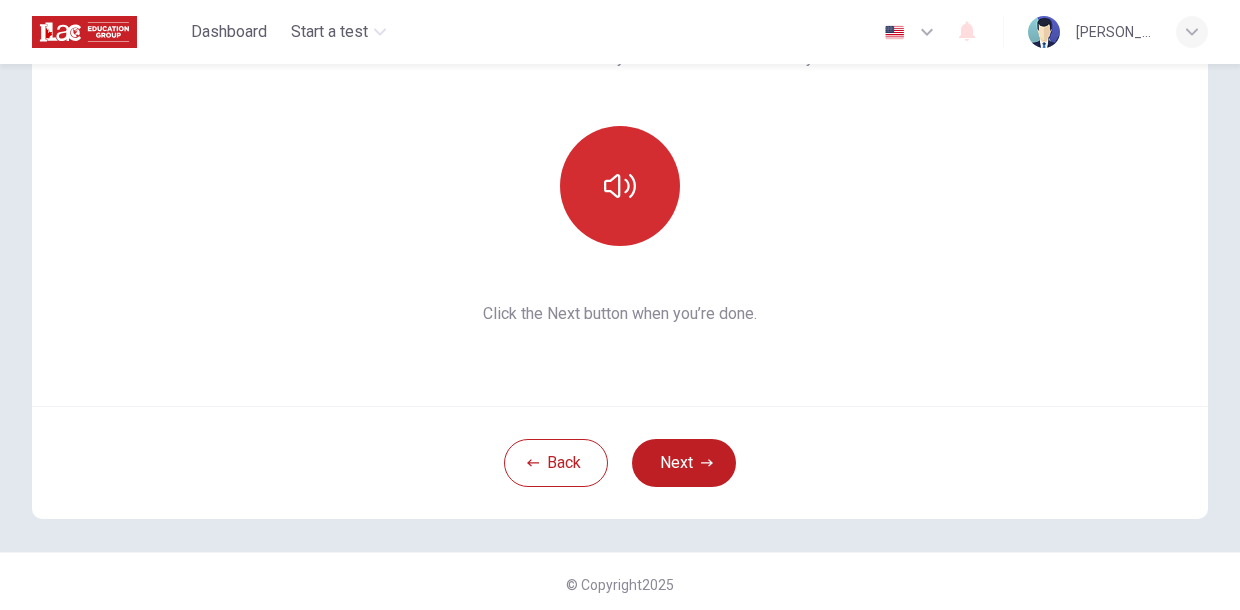 click 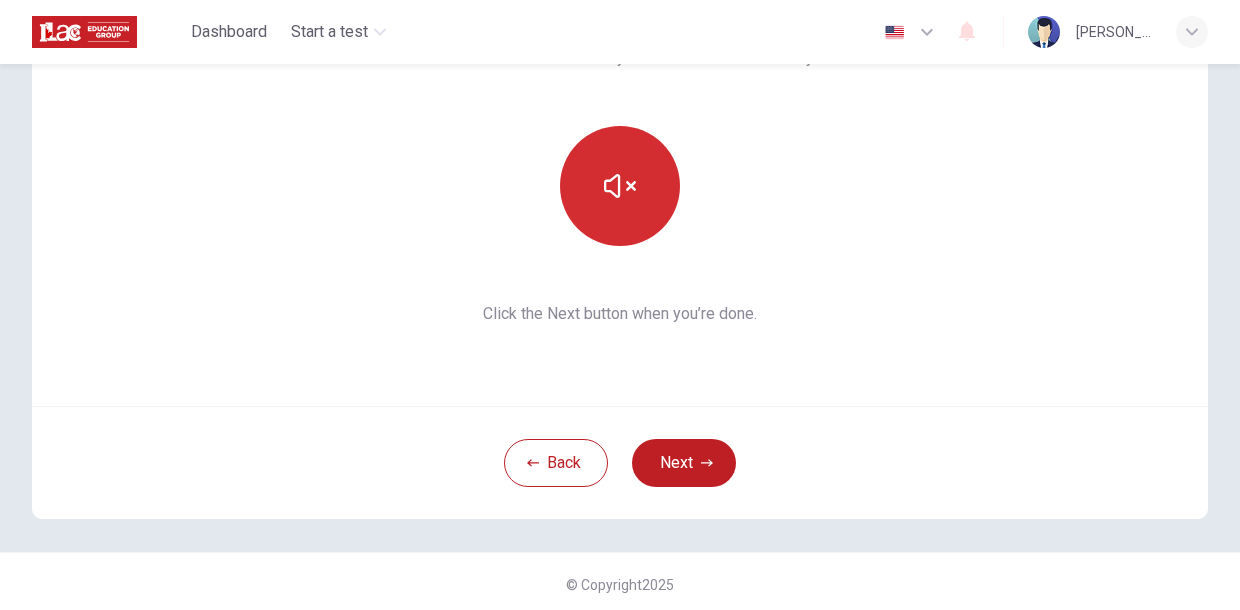 click 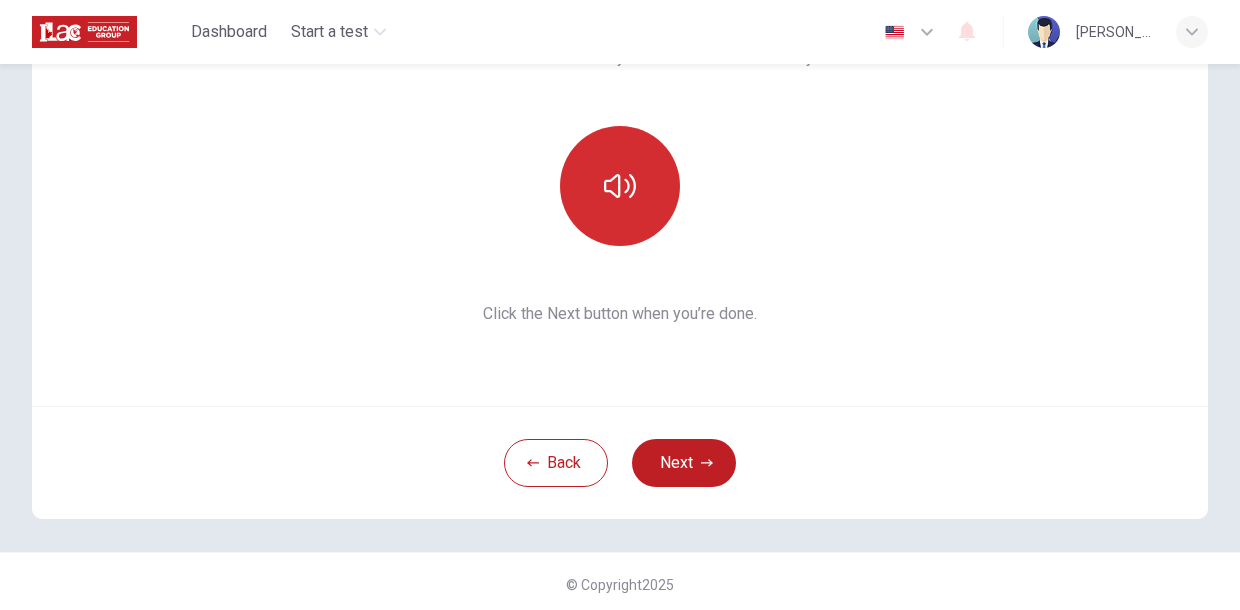 click 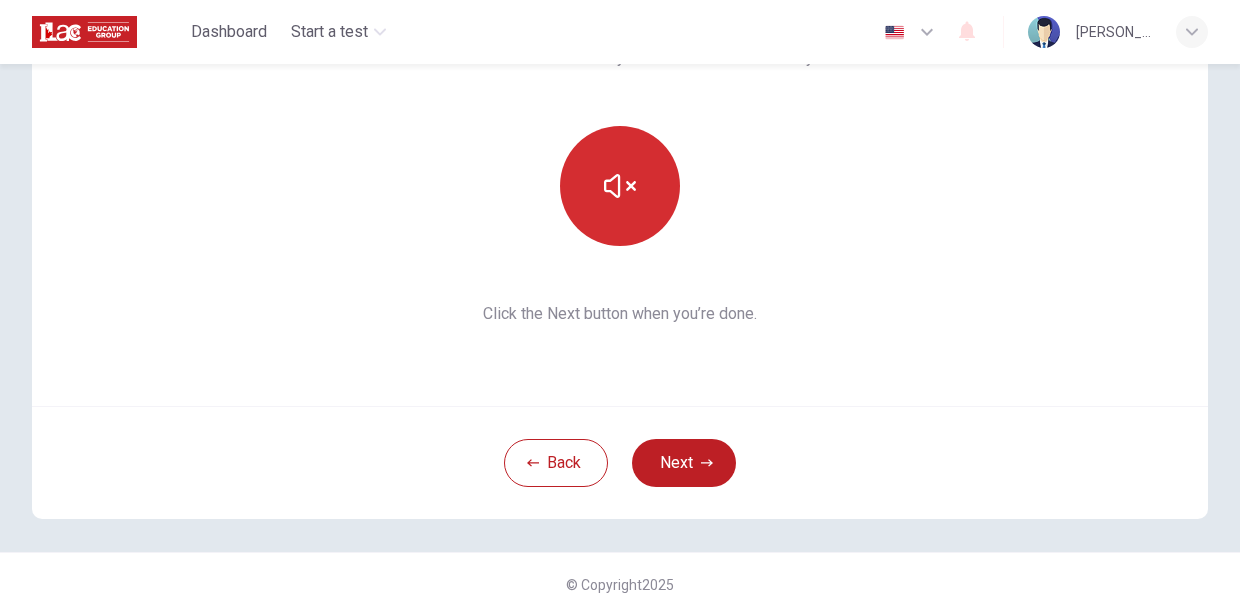 click 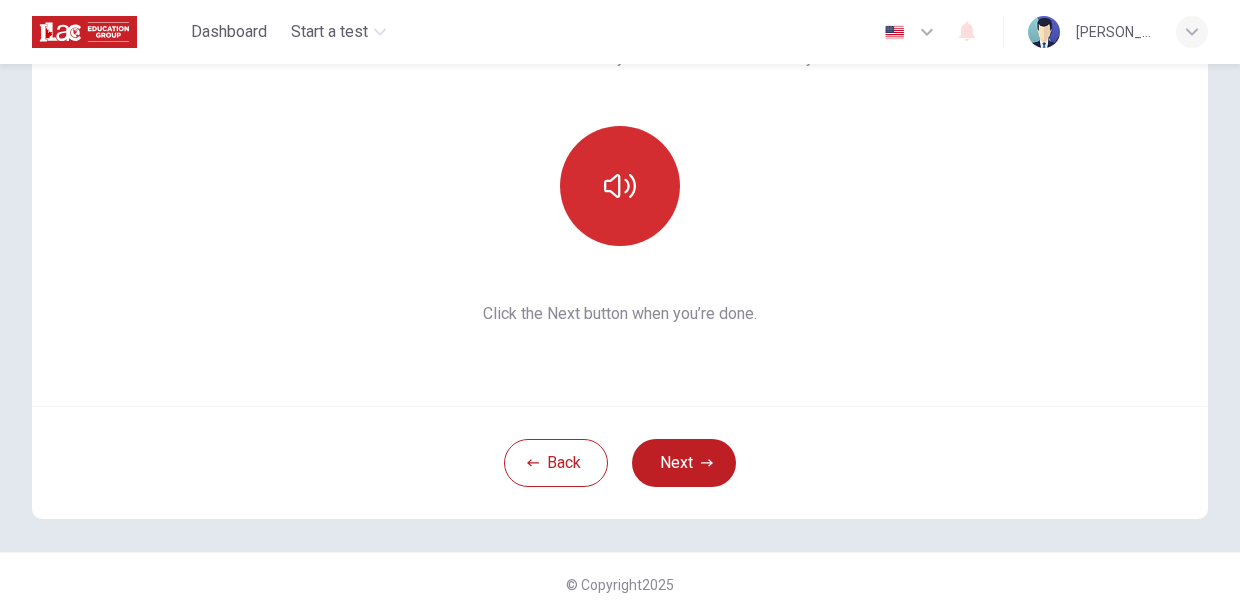 click 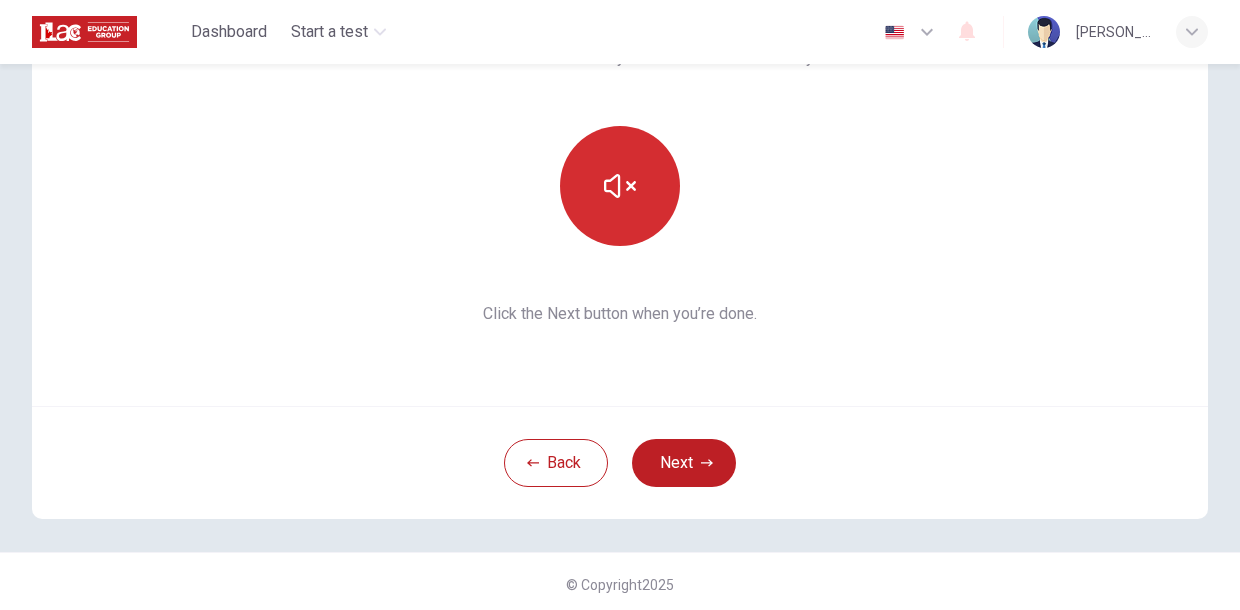 click 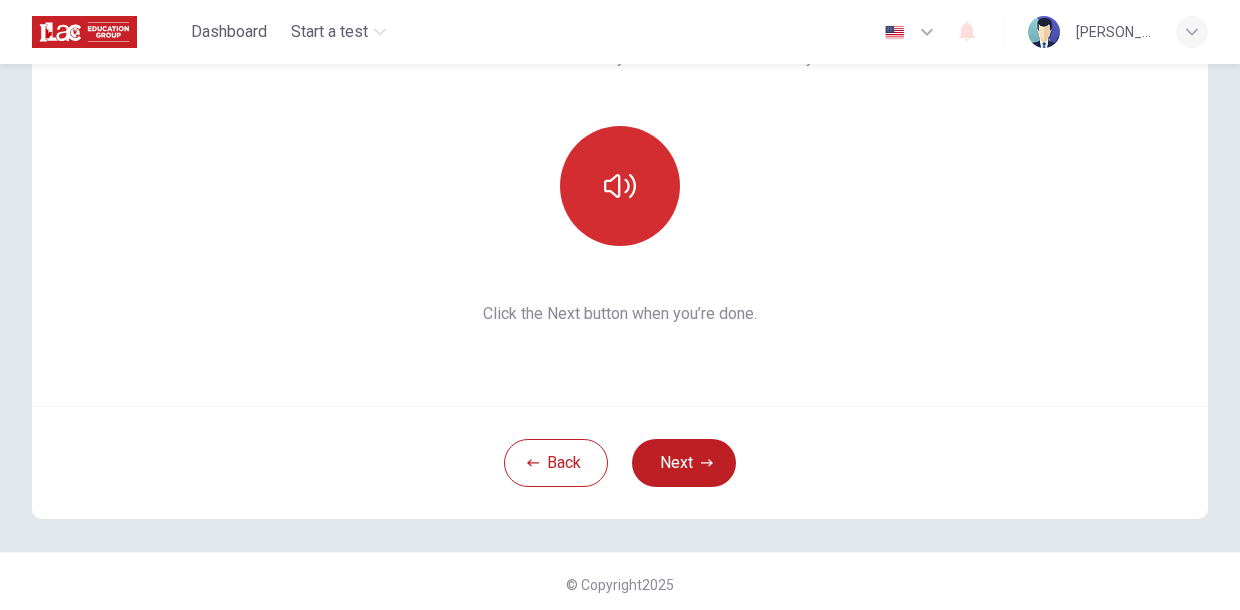 click 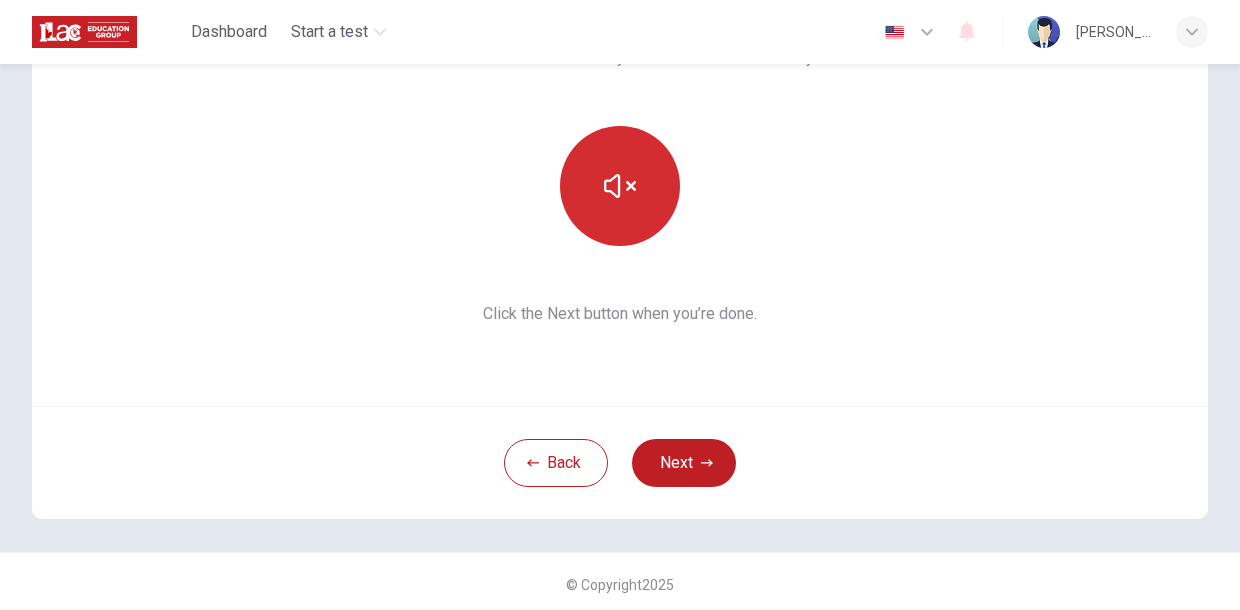 click at bounding box center (620, 186) 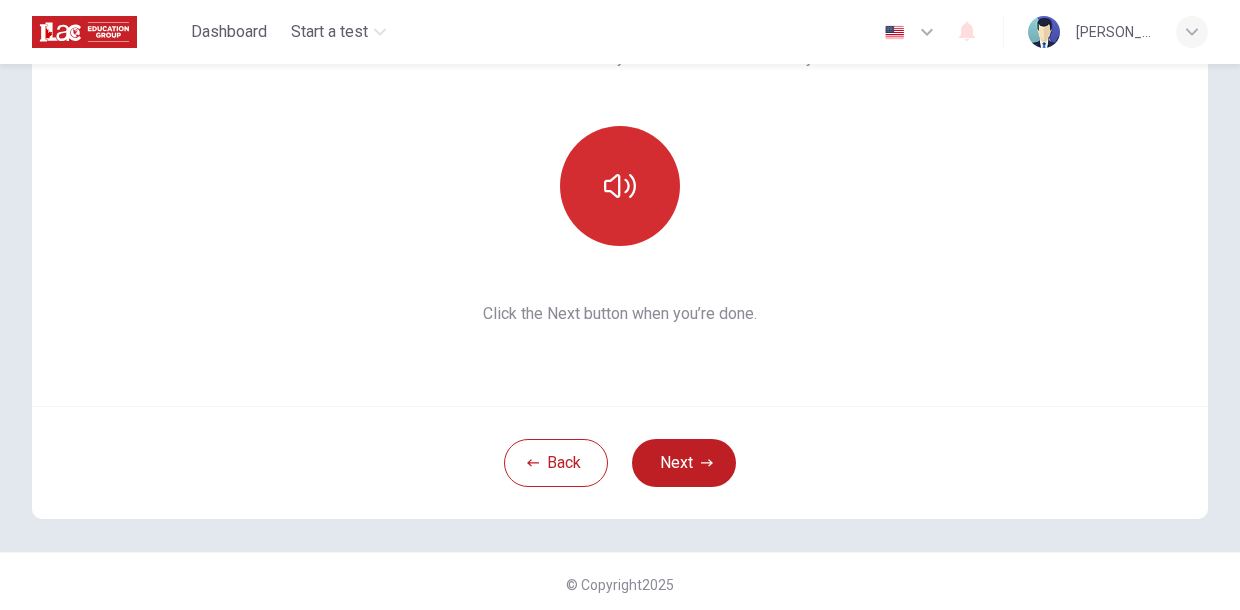 click at bounding box center [620, 186] 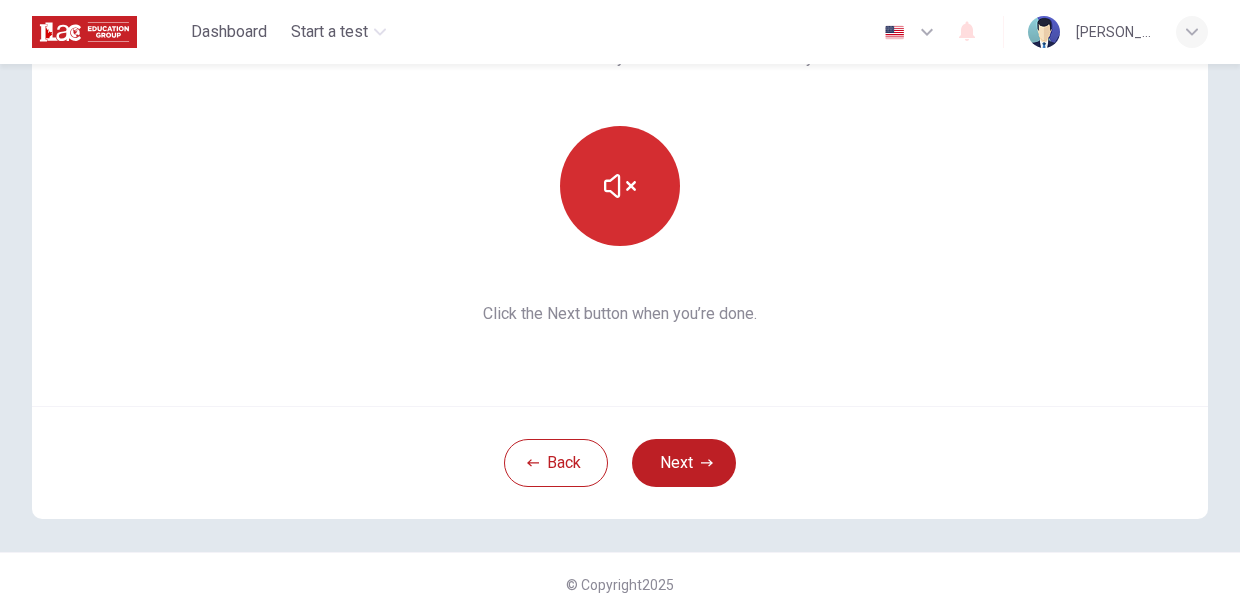click at bounding box center (620, 186) 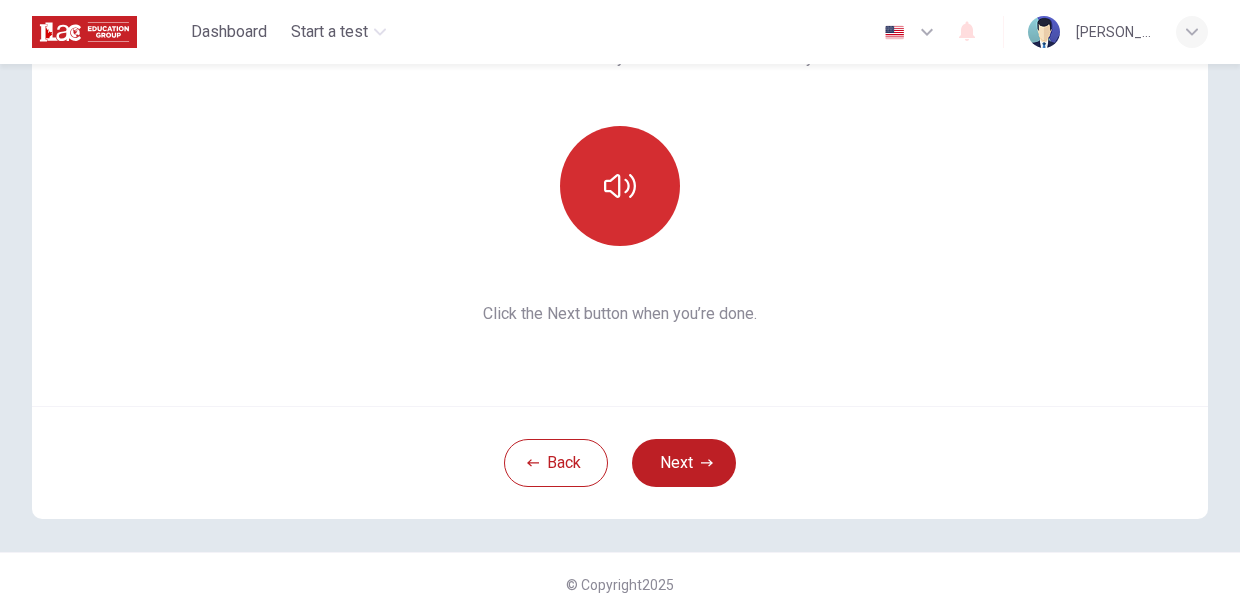 click at bounding box center (620, 186) 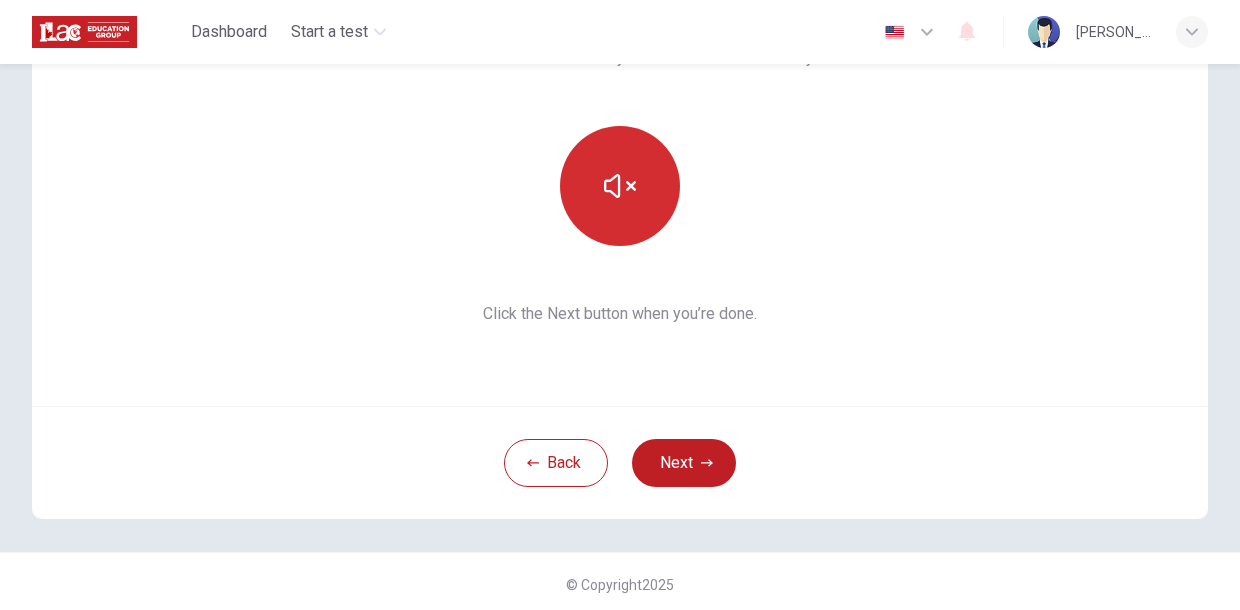click at bounding box center [620, 186] 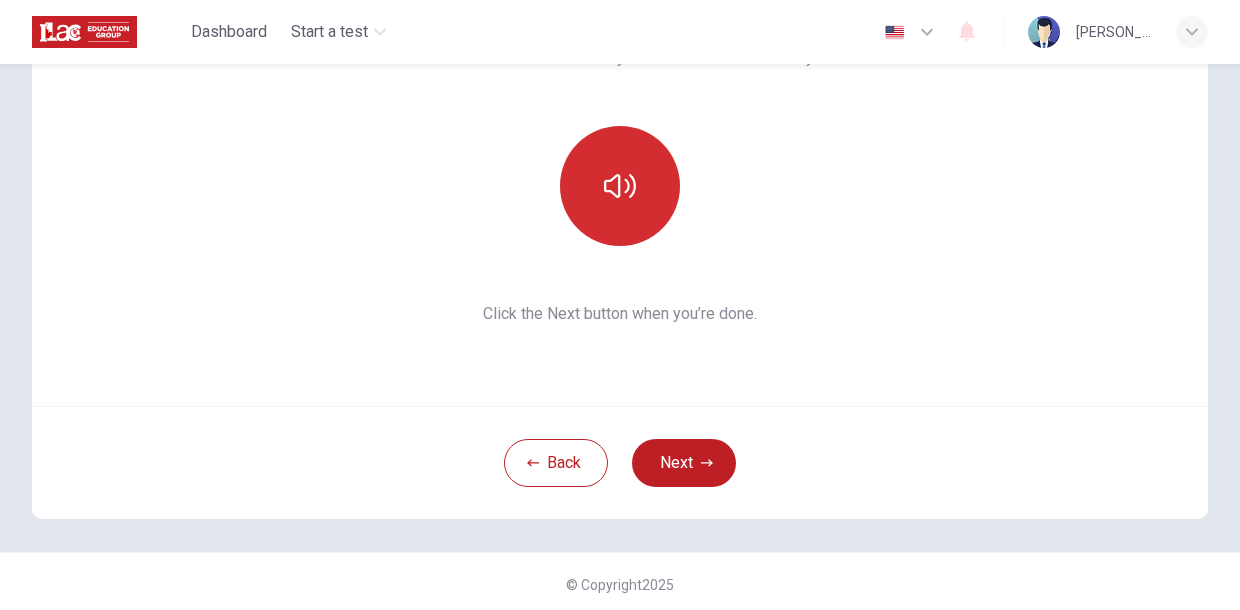 click at bounding box center [620, 186] 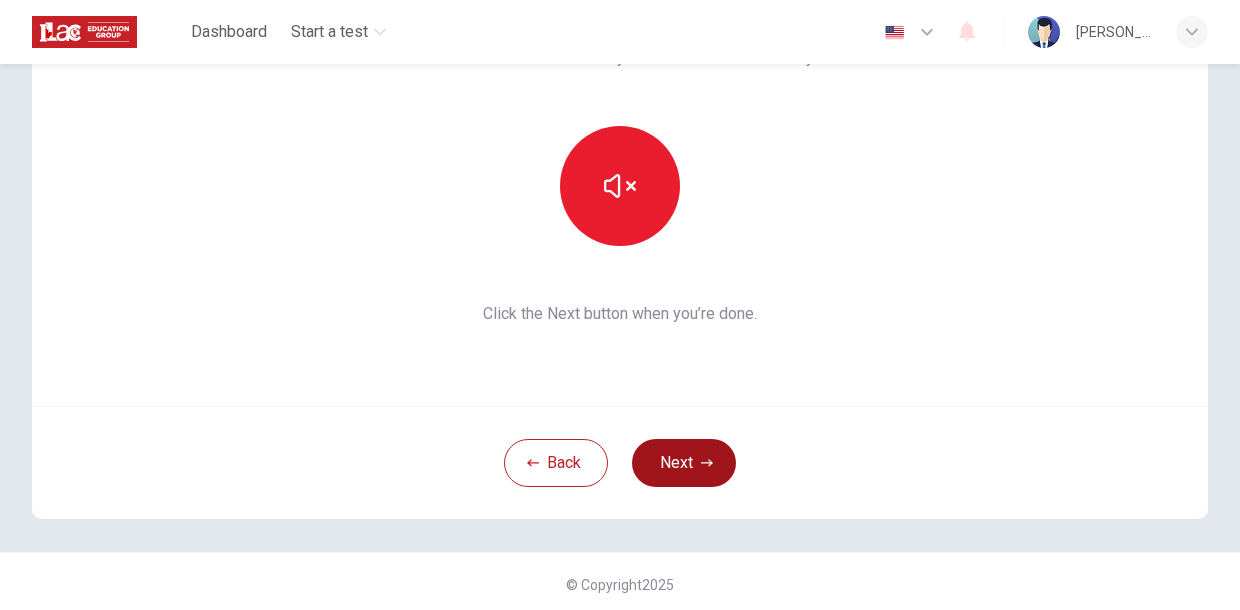 click on "Next" at bounding box center (684, 463) 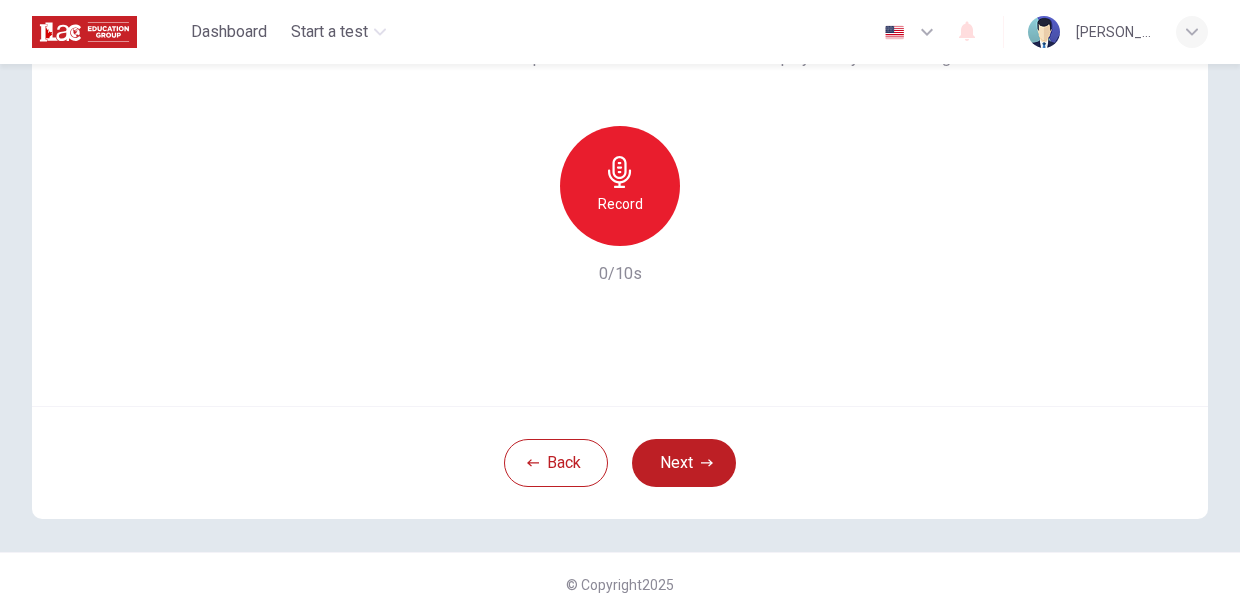 click on "Record" at bounding box center (620, 204) 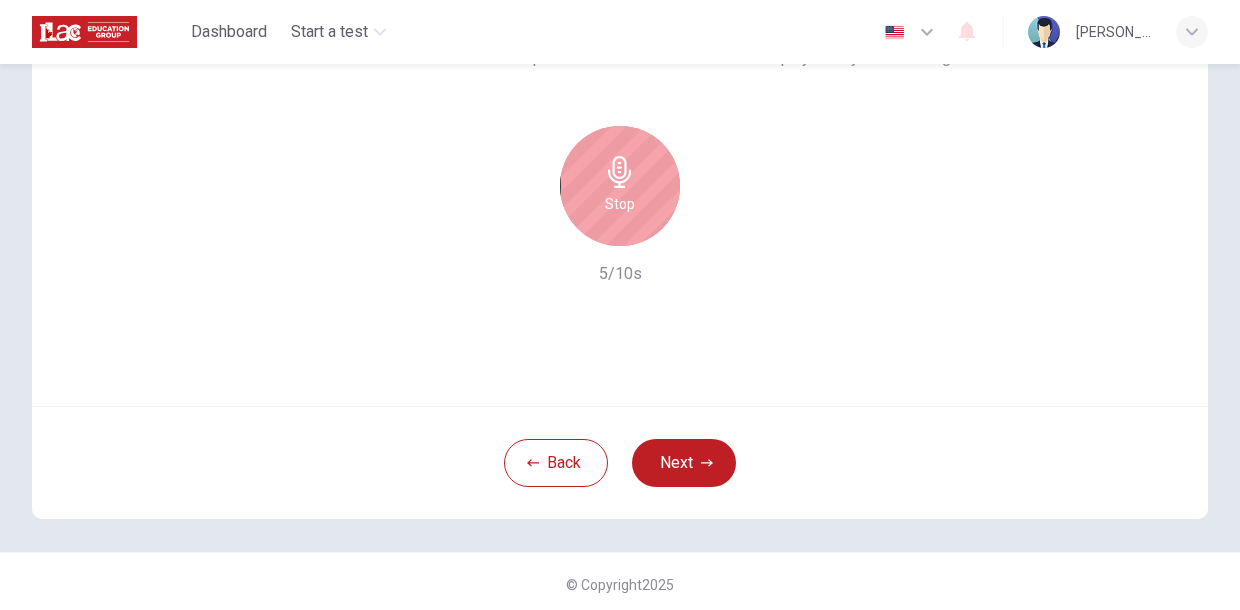 click on "Stop" at bounding box center (620, 204) 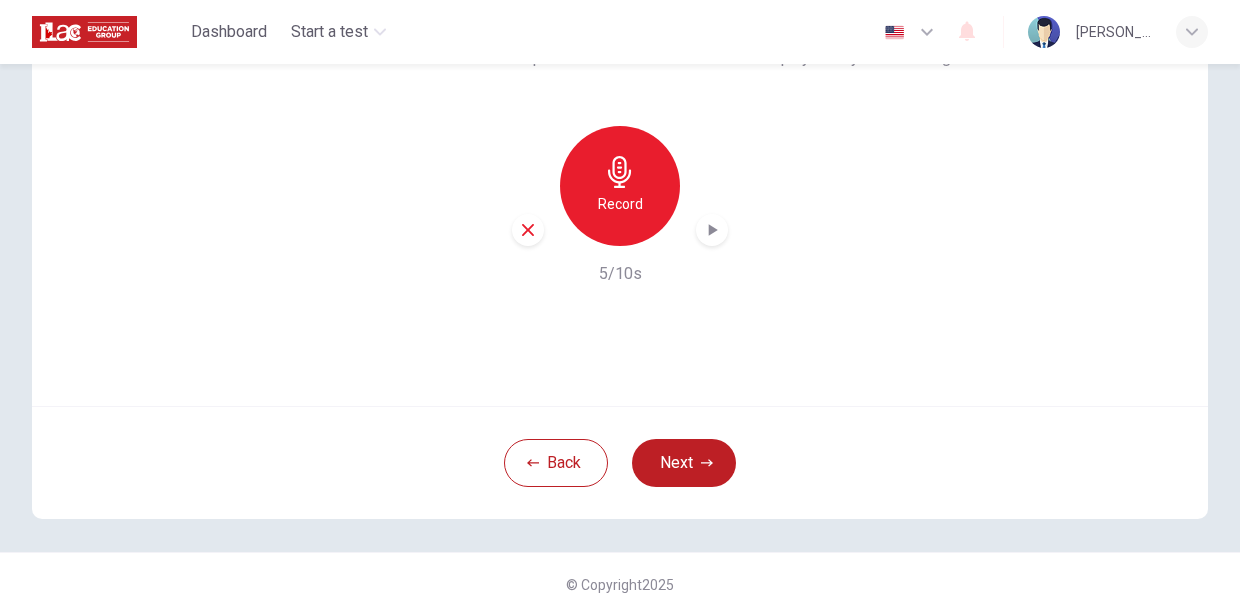 click 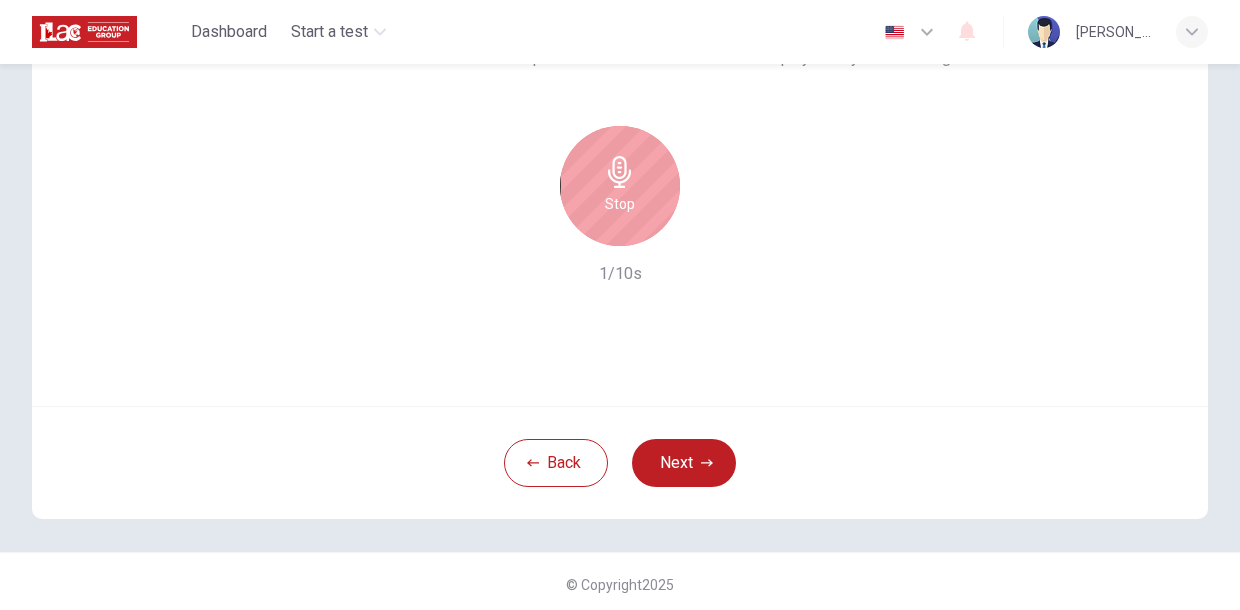 click on "Stop" at bounding box center (620, 186) 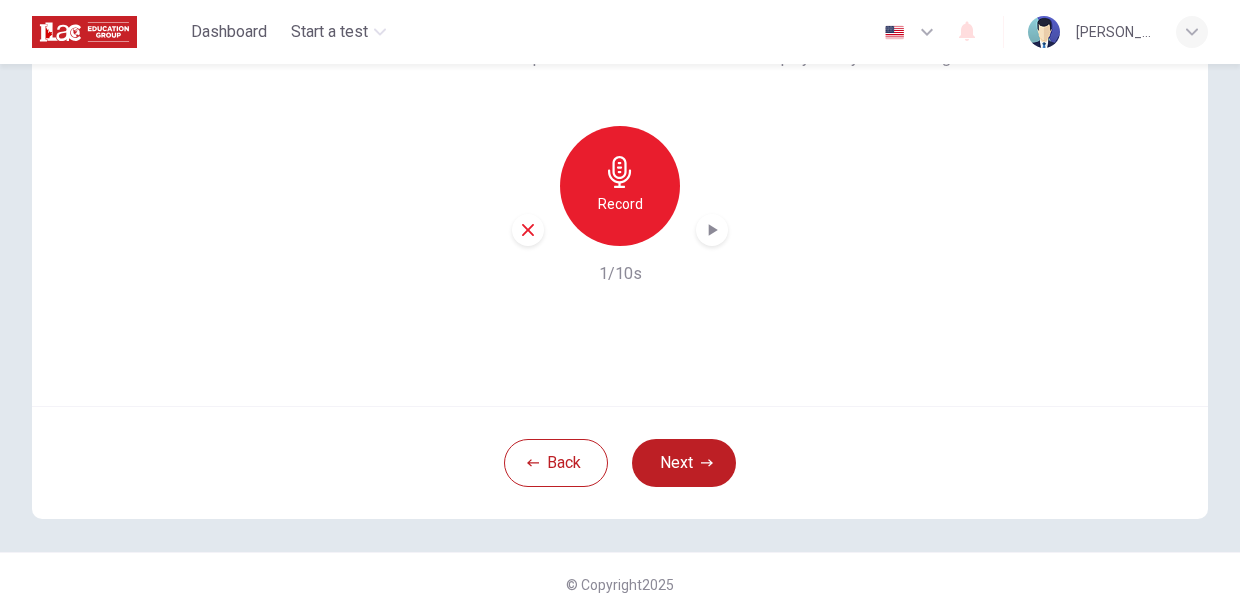 click 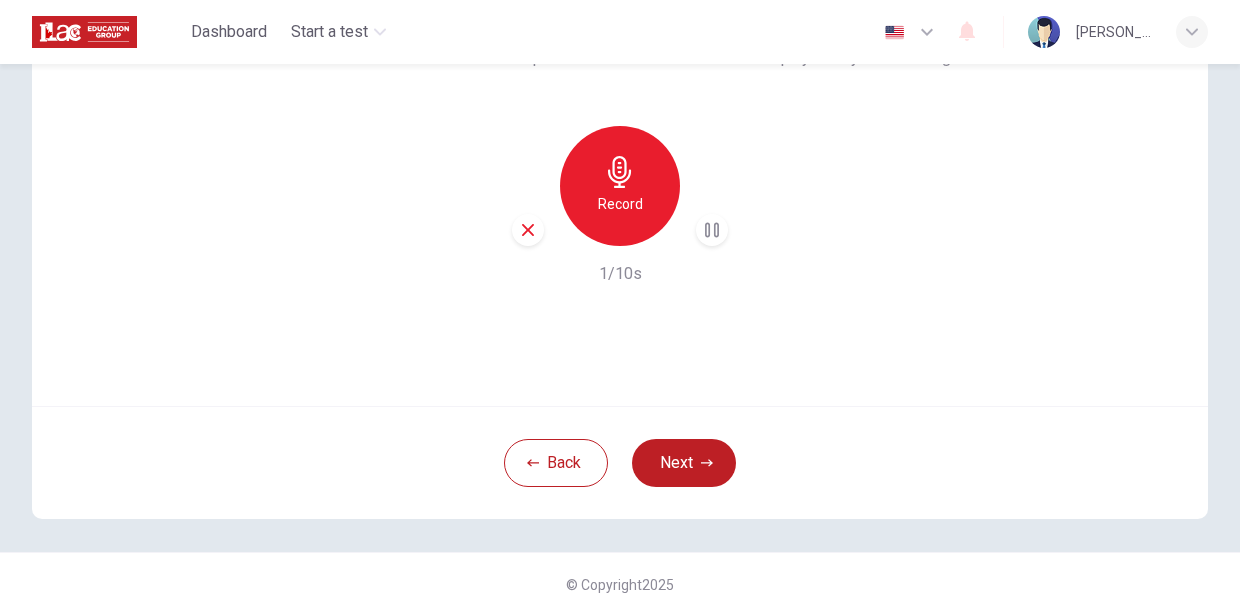 click 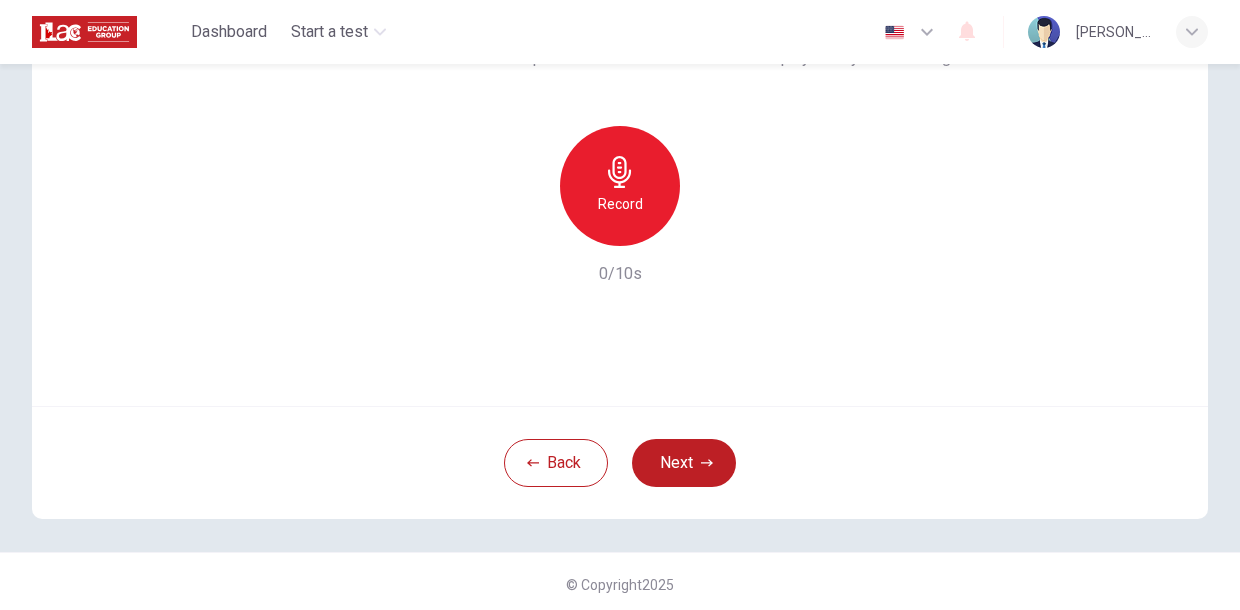 click on "Record" at bounding box center [620, 204] 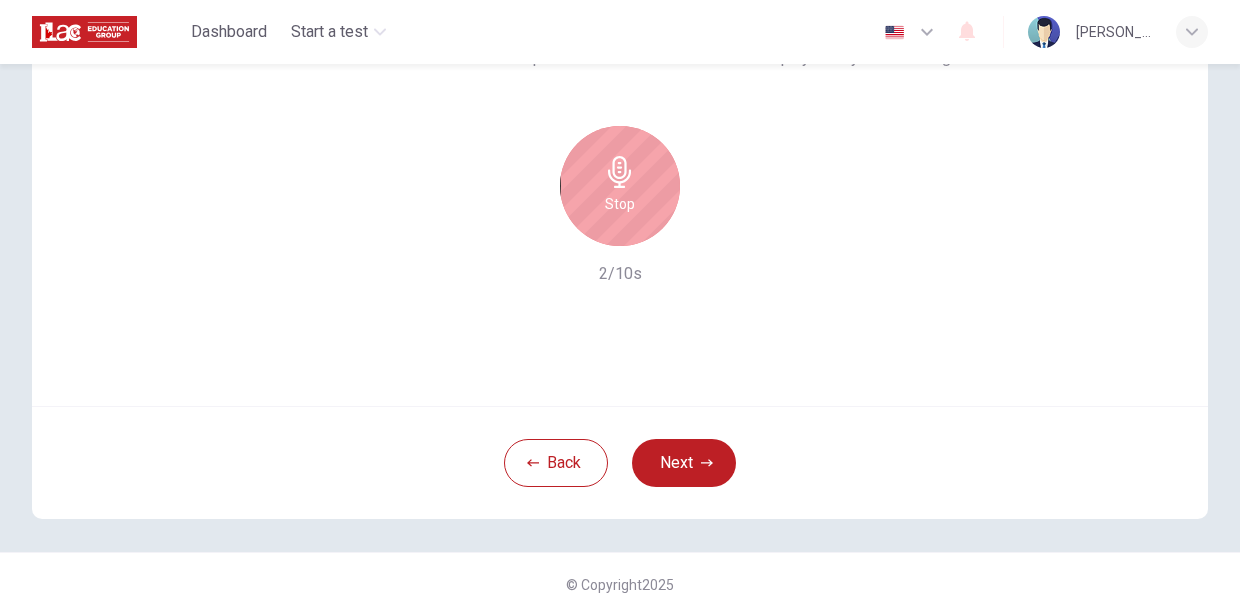 click on "Stop" at bounding box center [620, 204] 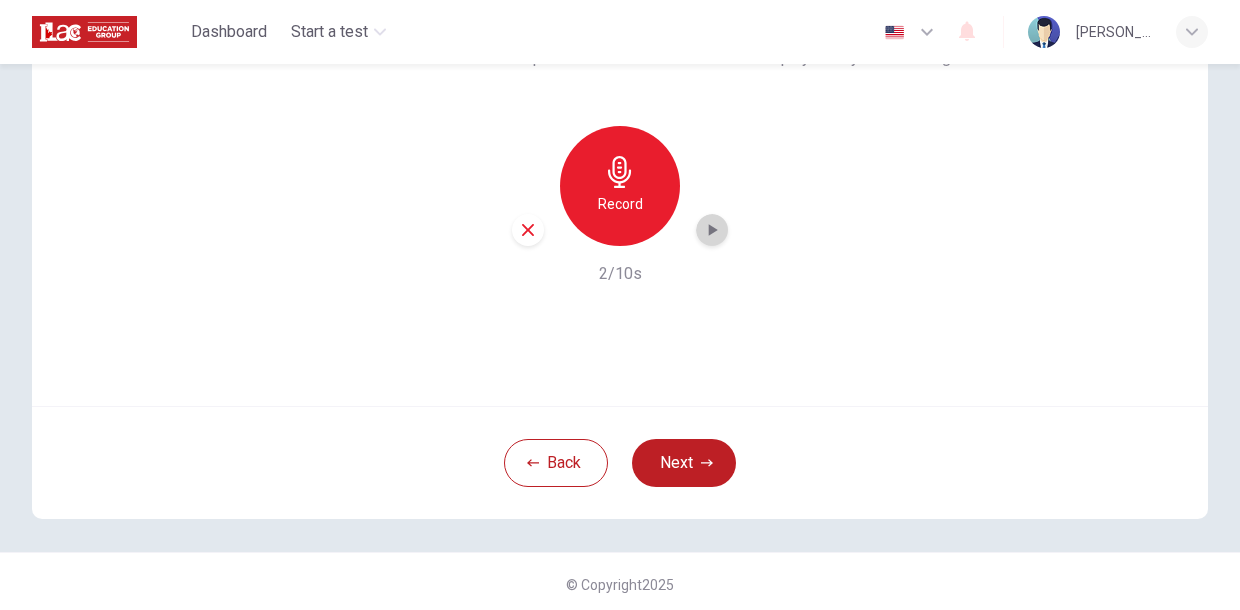 click 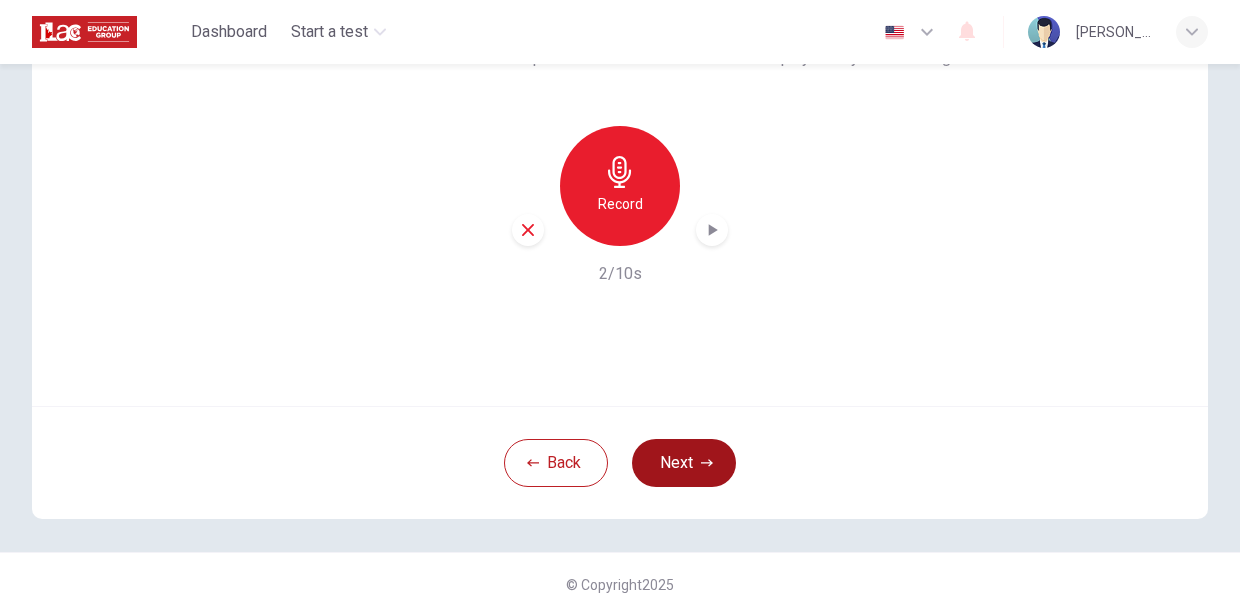 click on "Next" at bounding box center (684, 463) 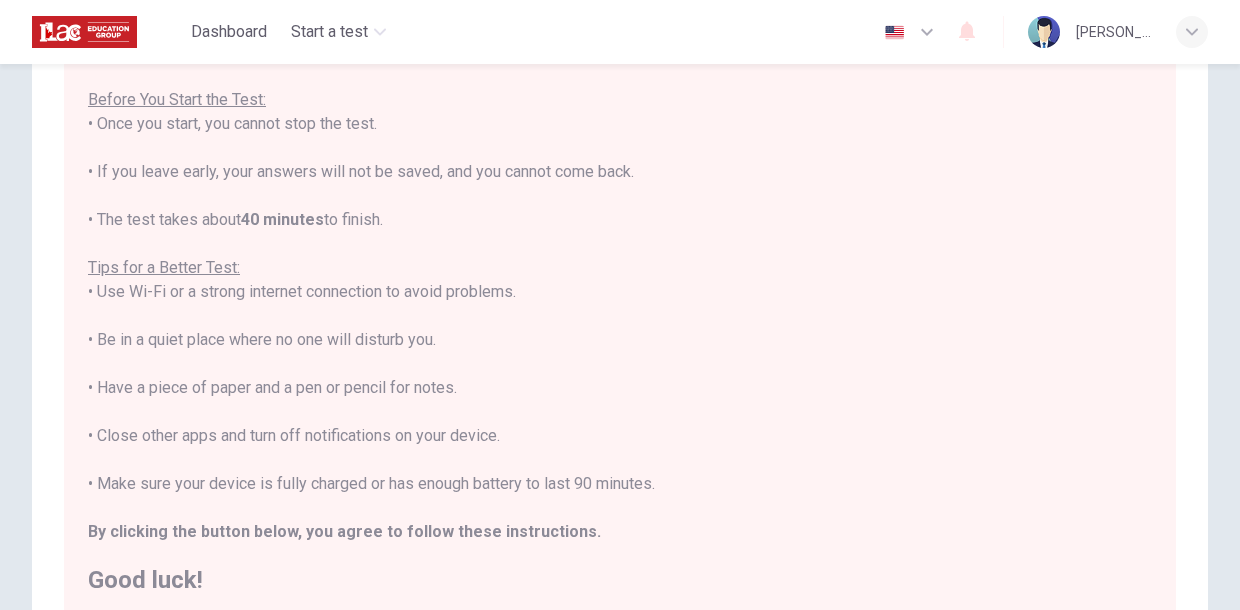 scroll, scrollTop: 21, scrollLeft: 0, axis: vertical 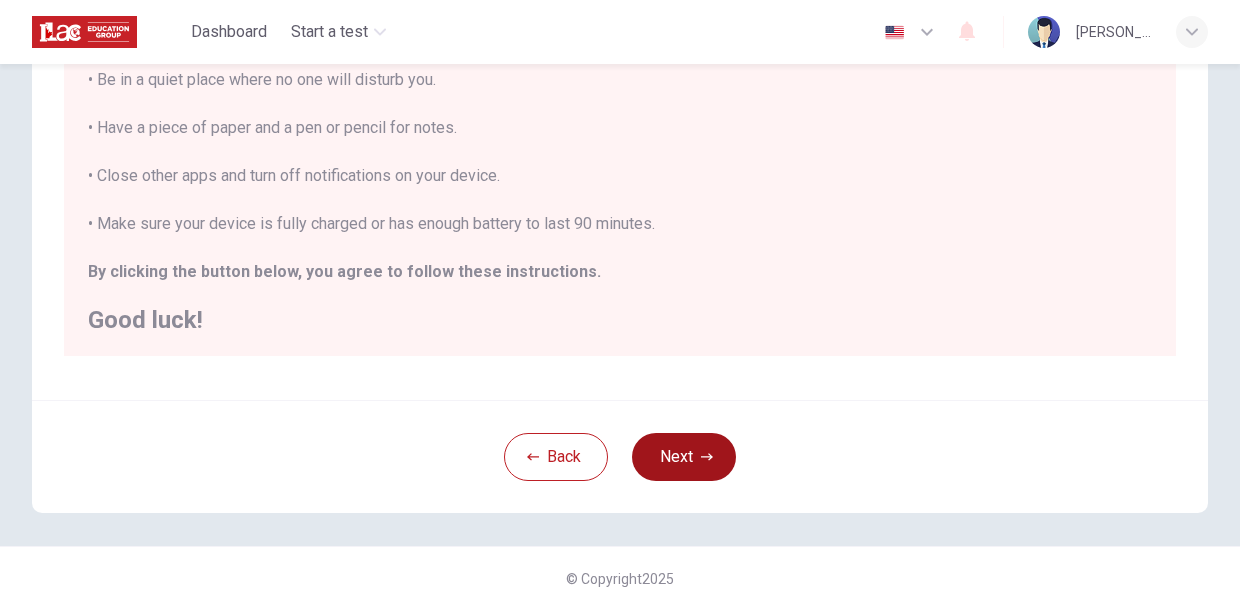 click on "Next" at bounding box center (684, 457) 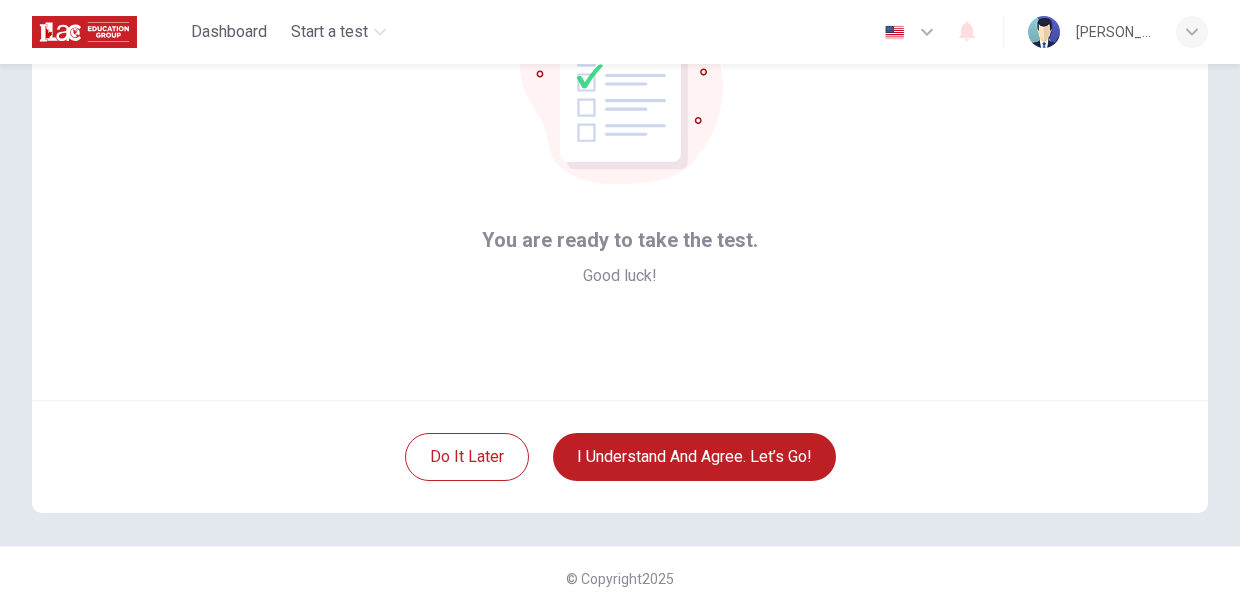scroll, scrollTop: 184, scrollLeft: 0, axis: vertical 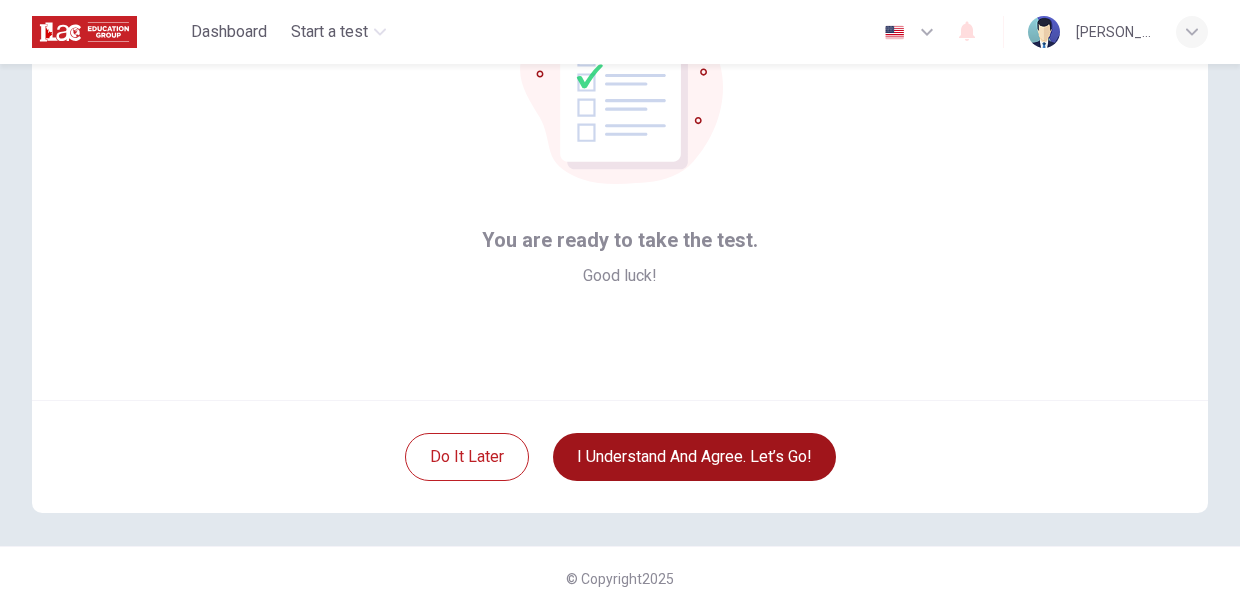 click on "I understand and agree. Let’s go!" at bounding box center (694, 457) 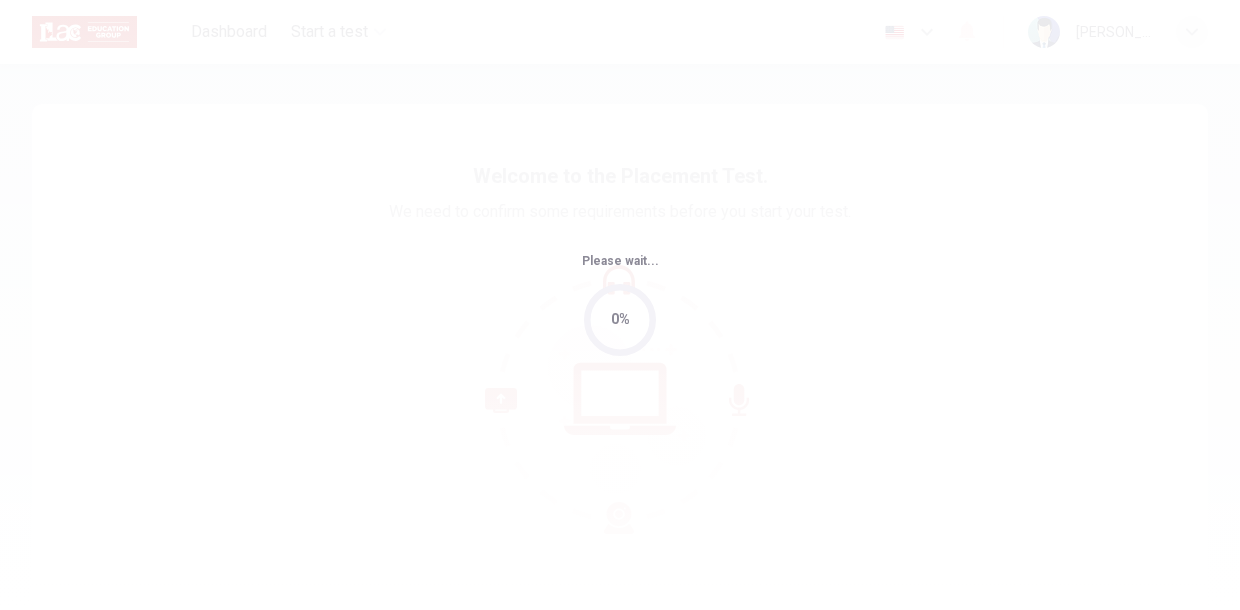 scroll, scrollTop: 0, scrollLeft: 0, axis: both 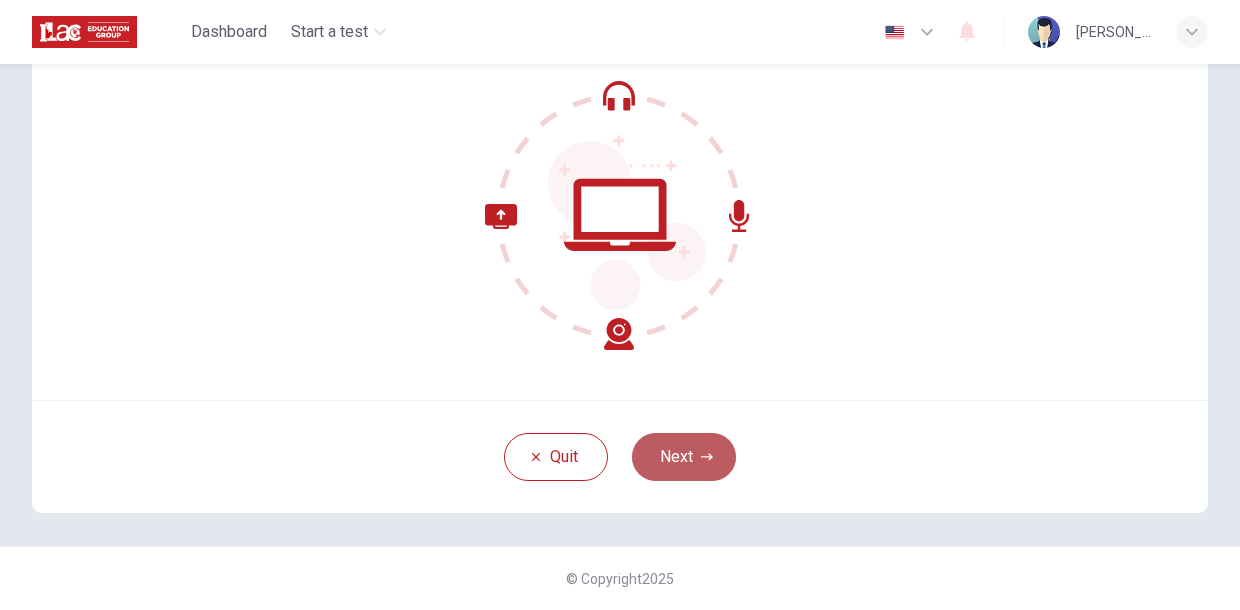 click on "Next" at bounding box center (684, 457) 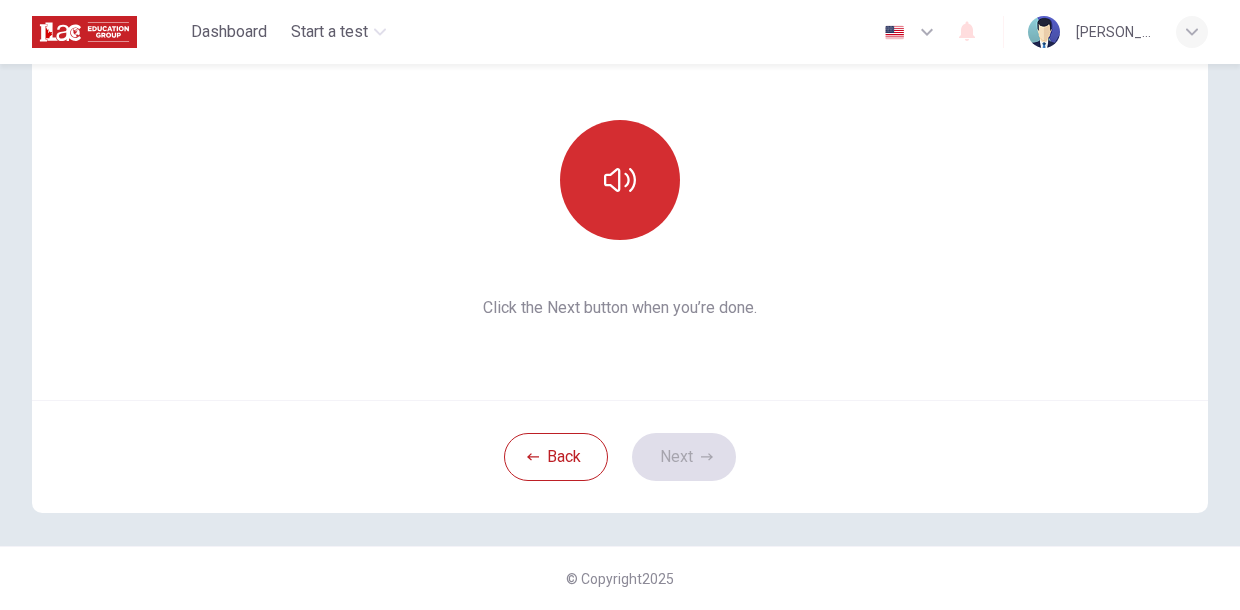 click 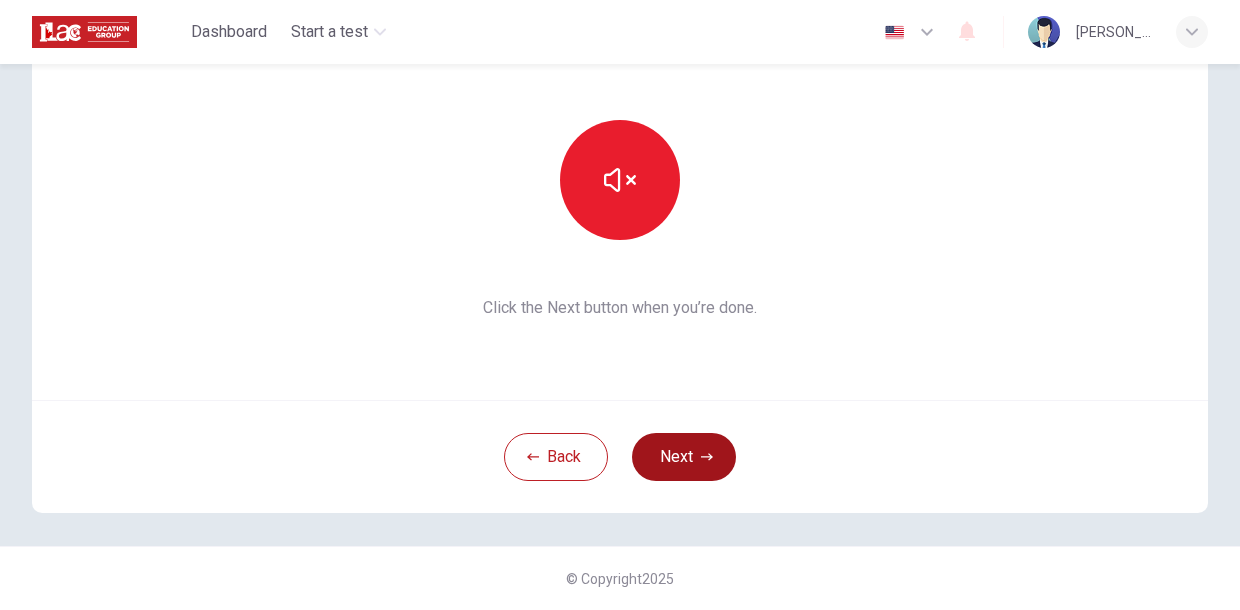click on "Next" at bounding box center (684, 457) 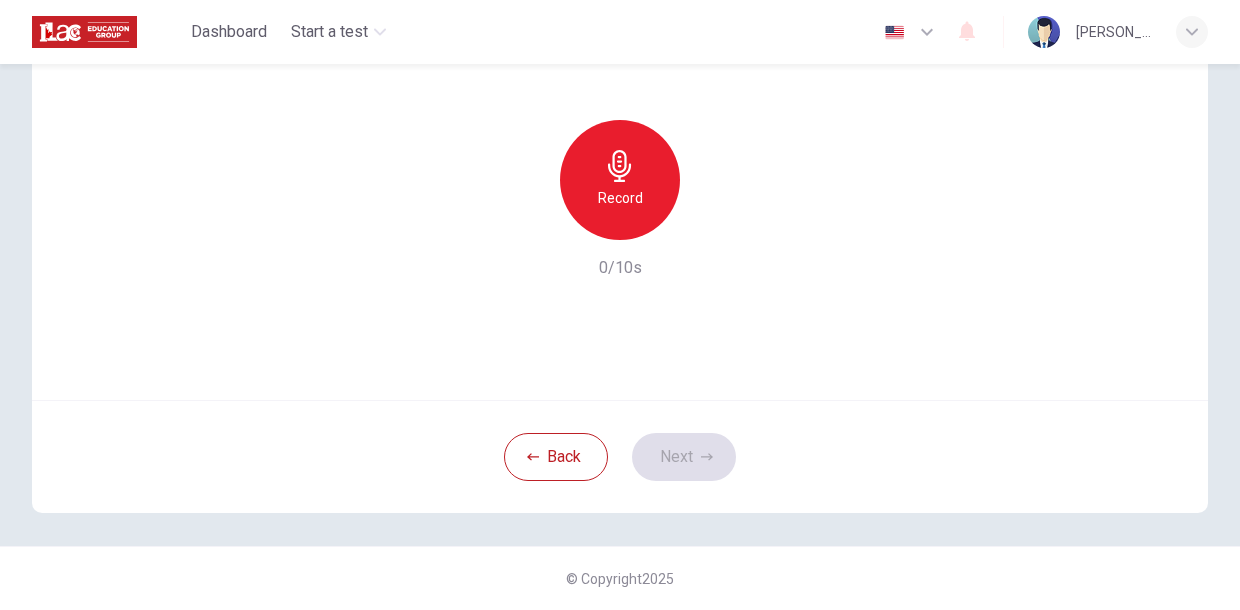 click on "Record" at bounding box center (620, 198) 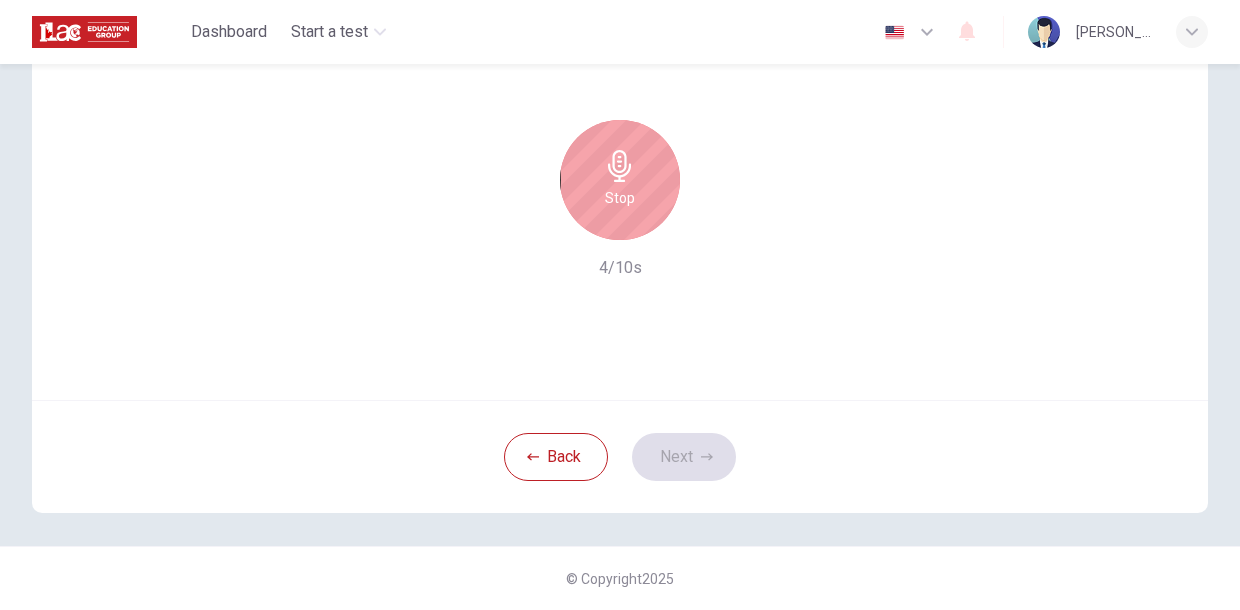 click on "Stop" at bounding box center (620, 198) 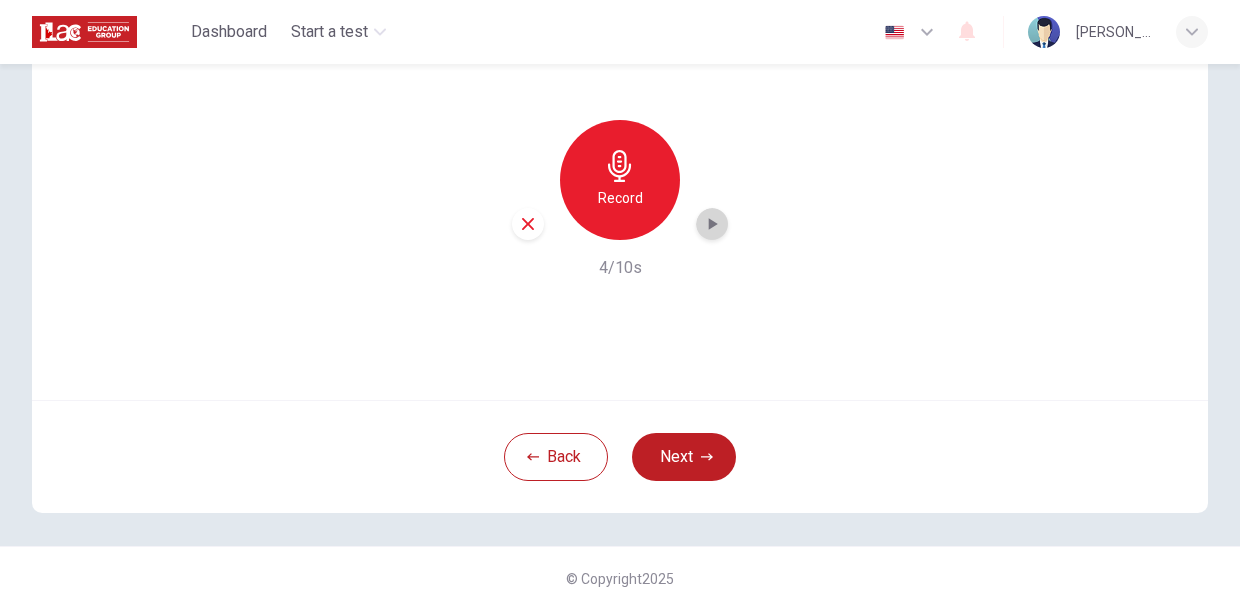 click 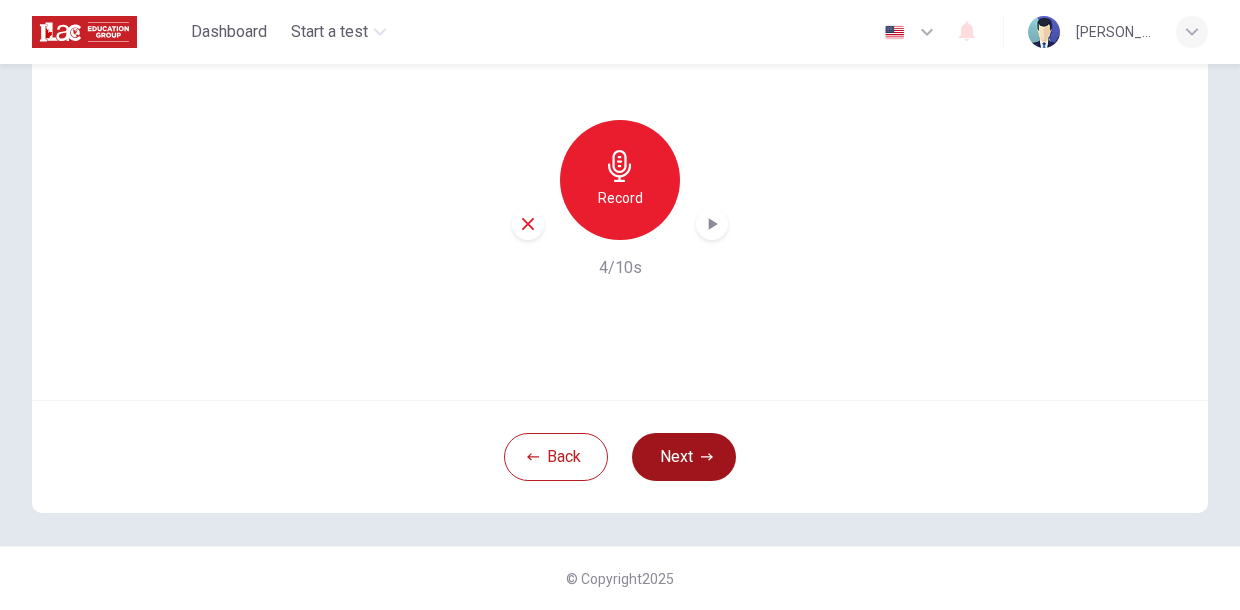 click on "Next" at bounding box center (684, 457) 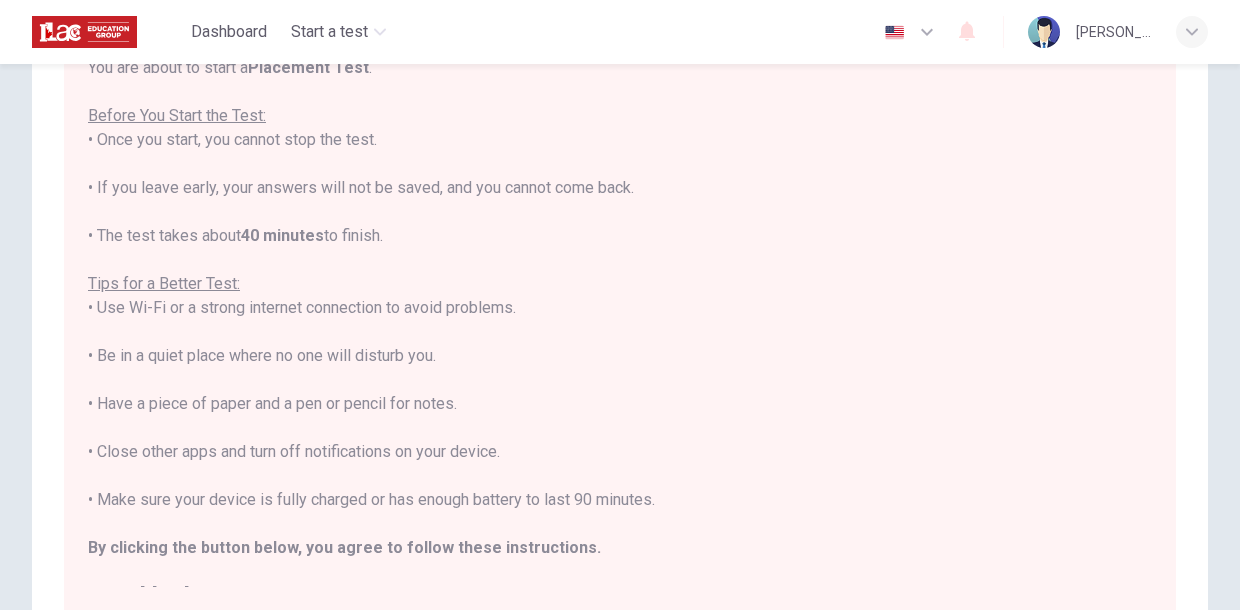 click on "You are about to start a  Placement Test .
Before You Start the Test:
• Once you start, you cannot stop the test.
• If you leave early, your answers will not be saved, and you cannot come back.
• The test takes about  40 minutes  to finish.
Tips for a Better Test:
• Use Wi-Fi or a strong internet connection to avoid problems.
• Be in a quiet place where no one will disturb you.
• Have a piece of paper and a pen or pencil for notes.
• Close other apps and turn off notifications on your device.
• Make sure your device is fully charged or has enough battery to last 90 minutes.
By clicking the button below, you agree to follow these instructions.
Good luck!" at bounding box center (620, 332) 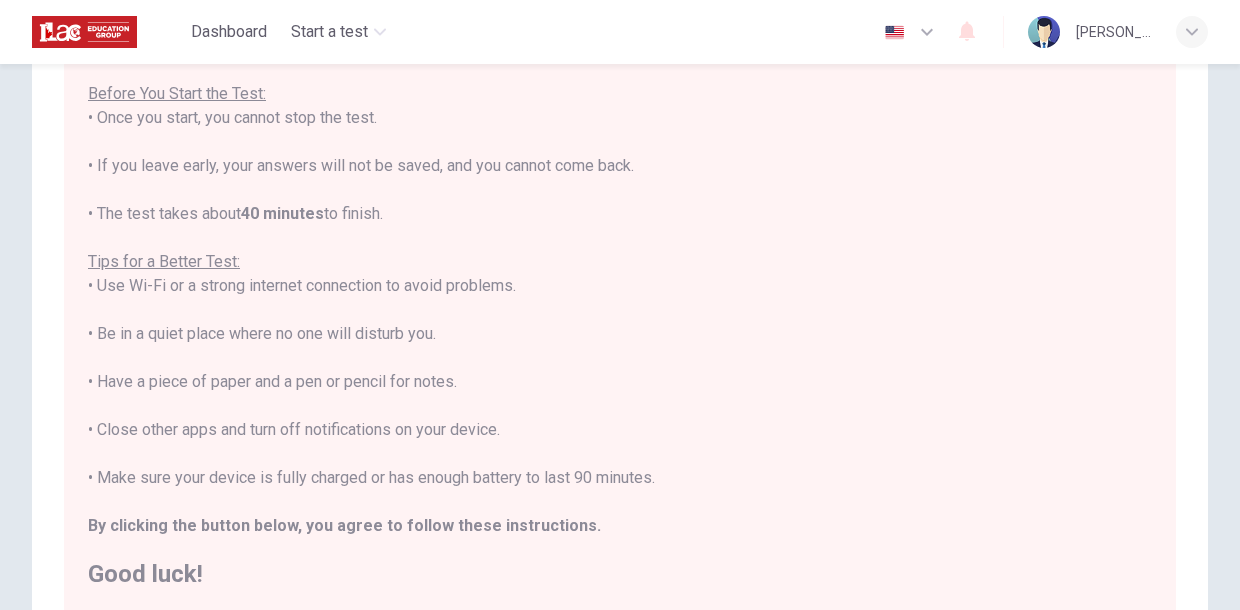 scroll, scrollTop: 21, scrollLeft: 0, axis: vertical 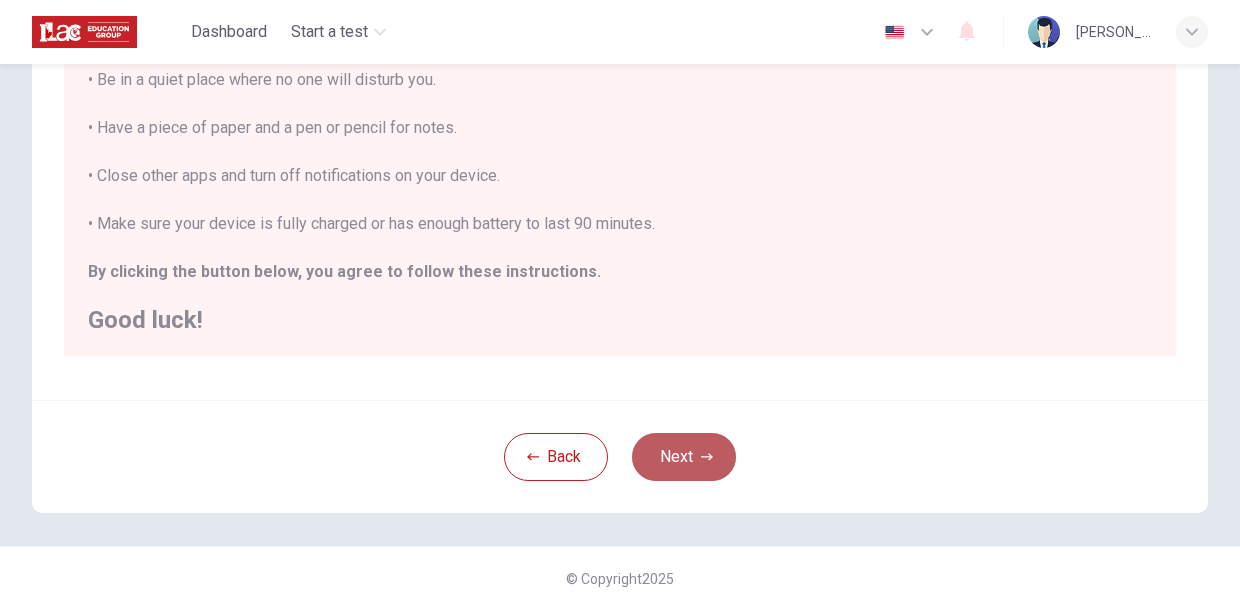 click on "Next" at bounding box center (684, 457) 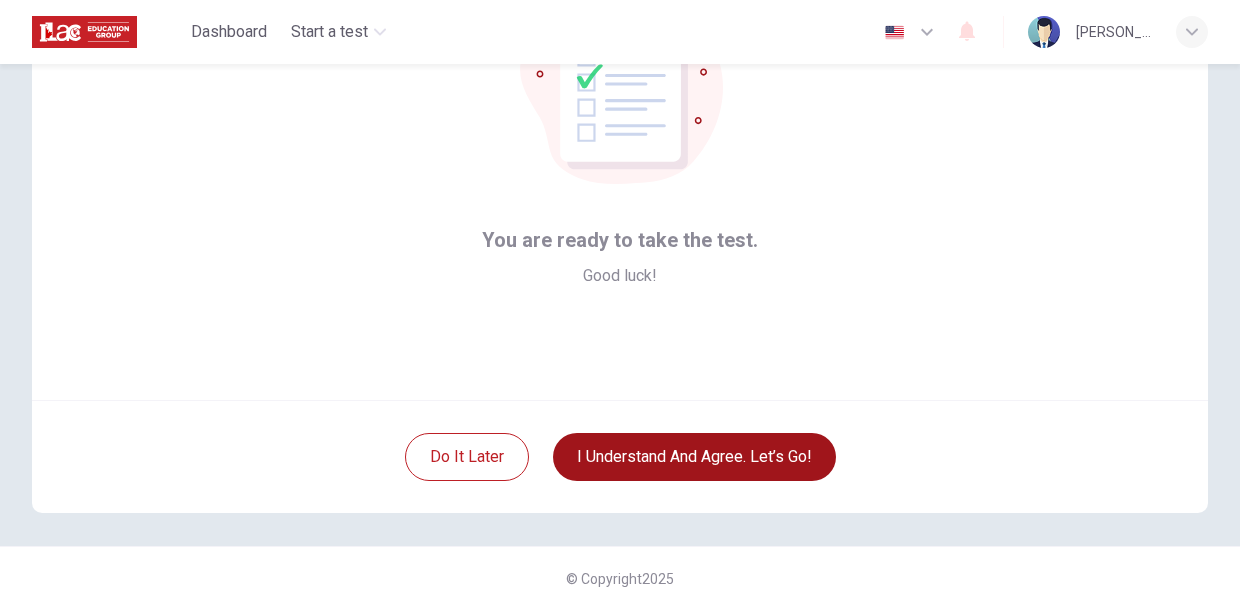 click on "I understand and agree. Let’s go!" at bounding box center [694, 457] 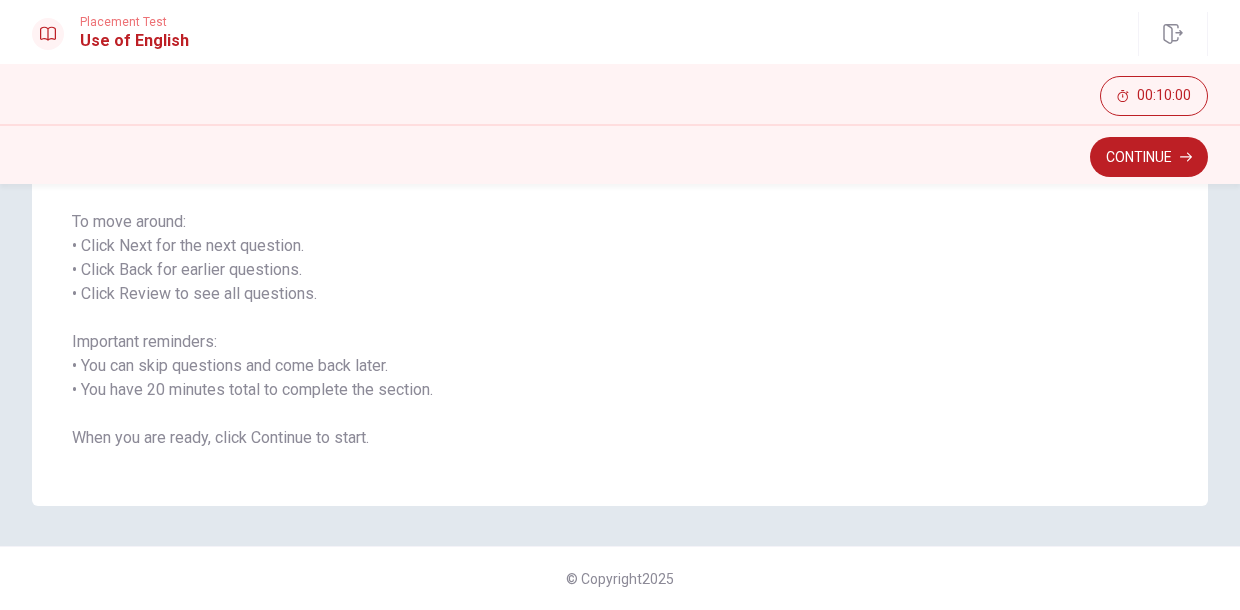 scroll, scrollTop: 286, scrollLeft: 0, axis: vertical 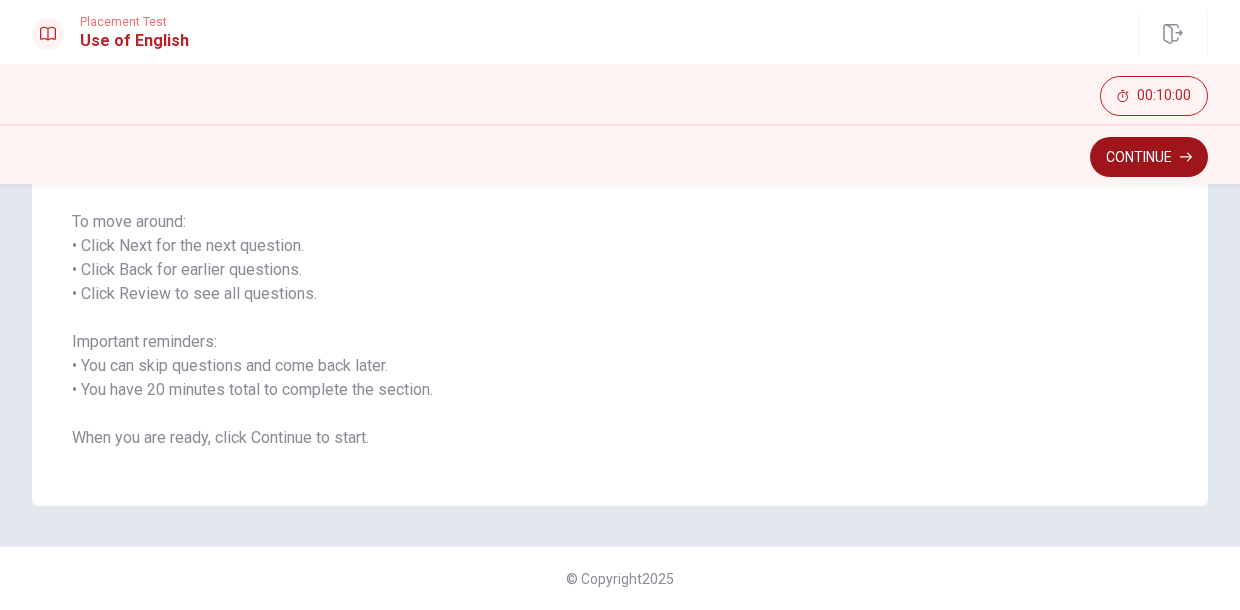 click on "Continue" at bounding box center (1149, 157) 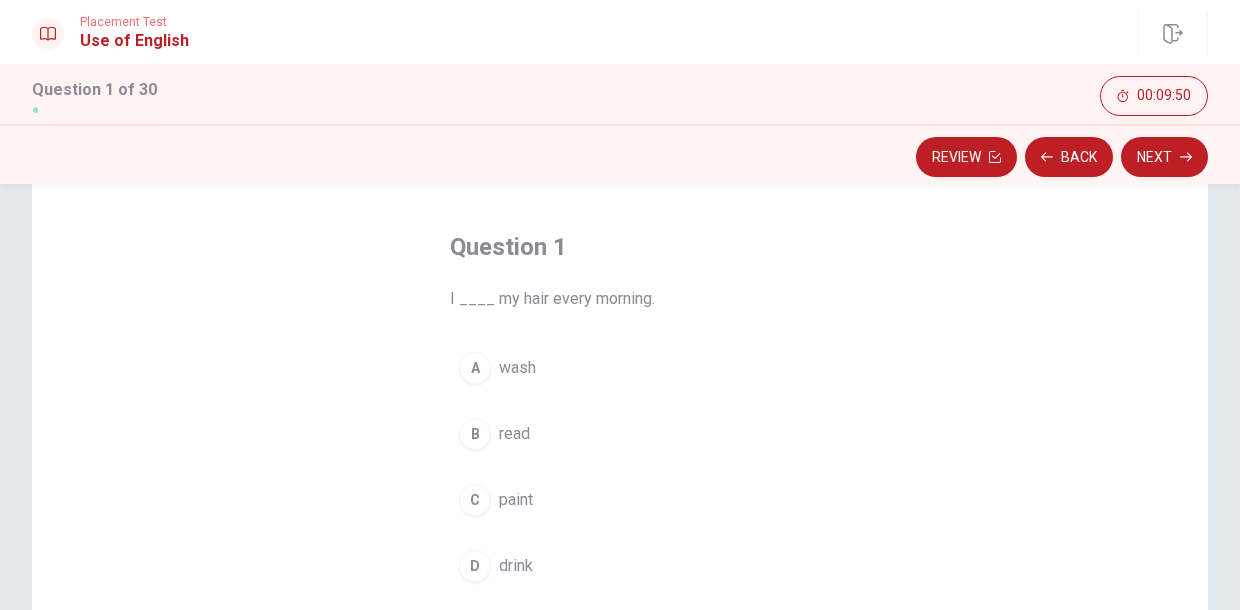 scroll, scrollTop: 138, scrollLeft: 0, axis: vertical 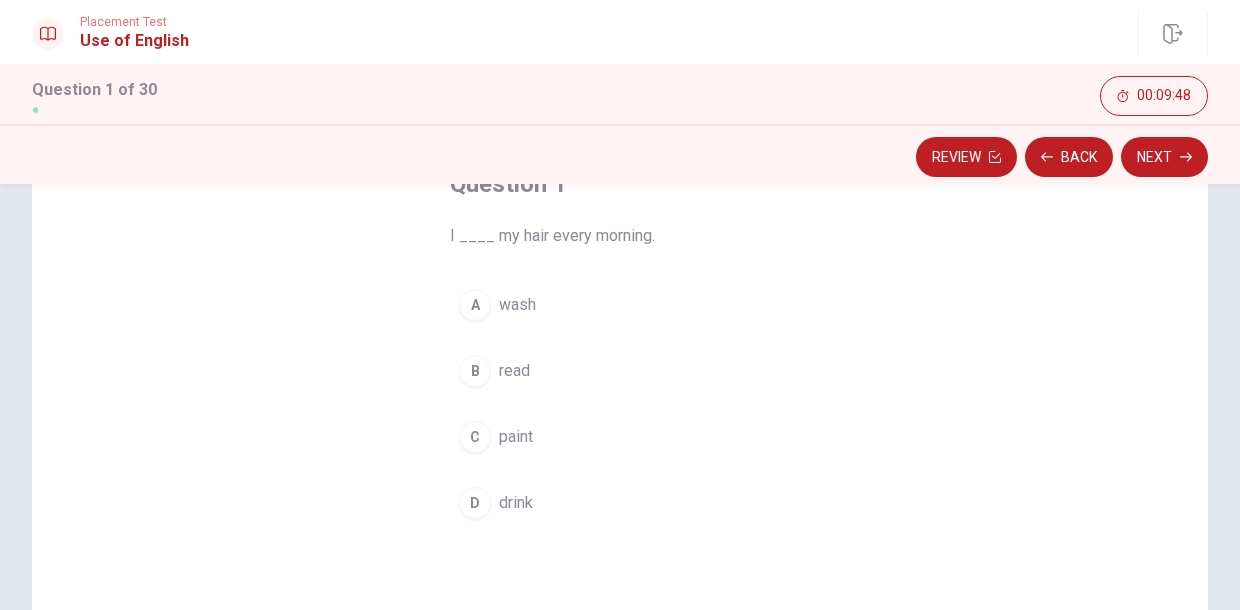 click on "A" at bounding box center (475, 305) 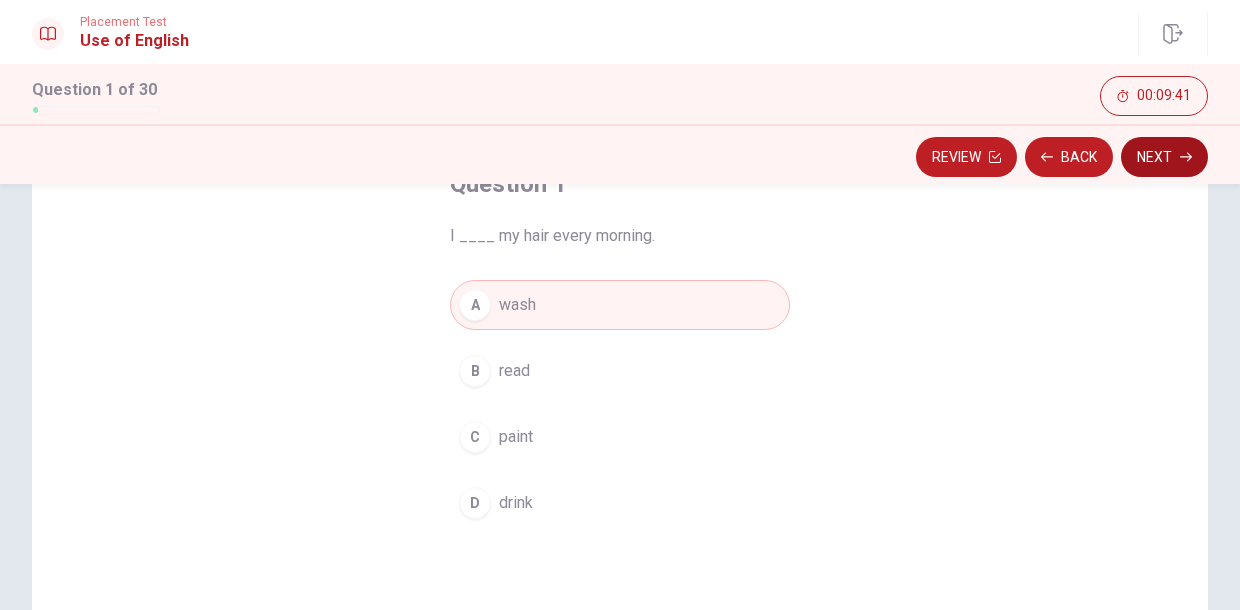 click on "Next" at bounding box center [1164, 157] 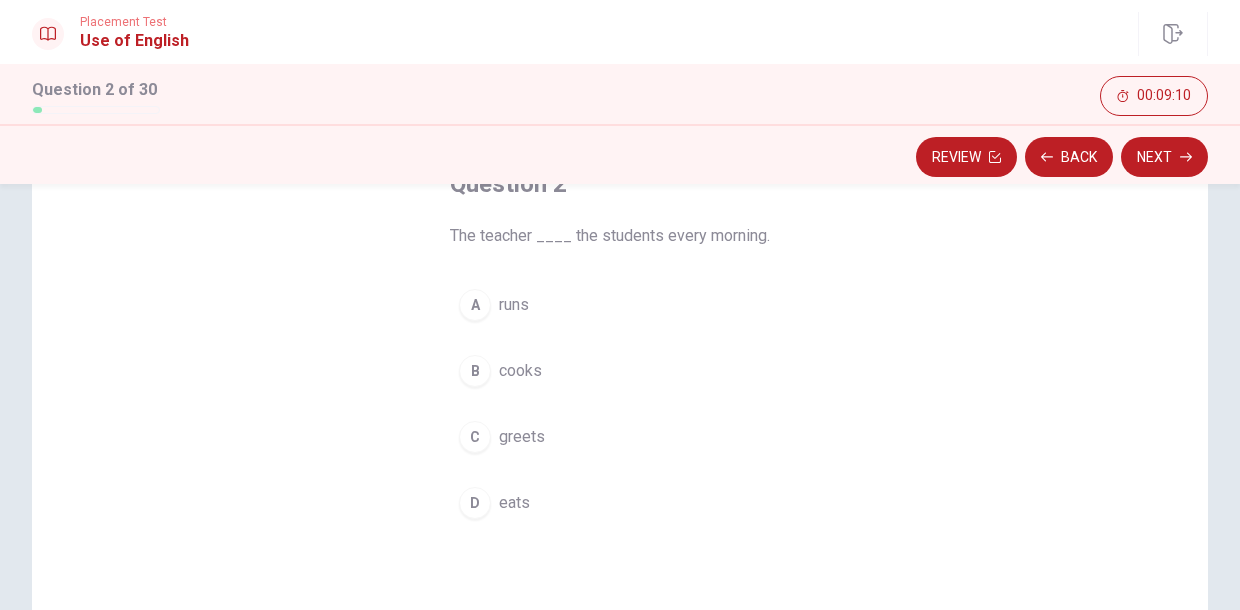 click on "C greets" at bounding box center [620, 437] 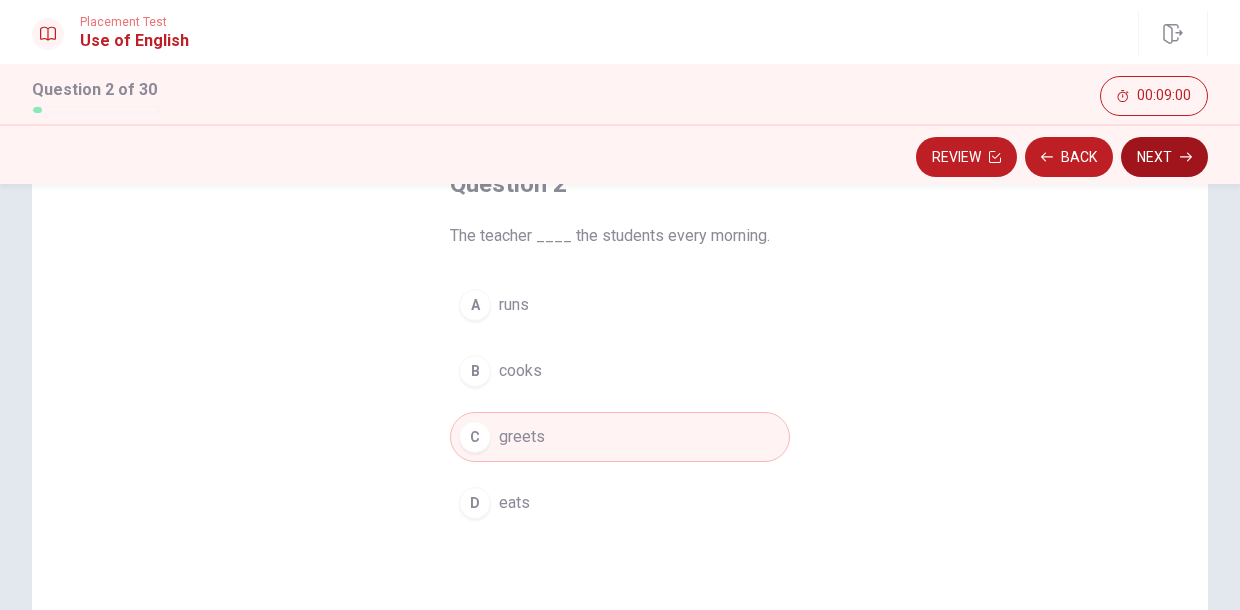 click on "Next" at bounding box center [1164, 157] 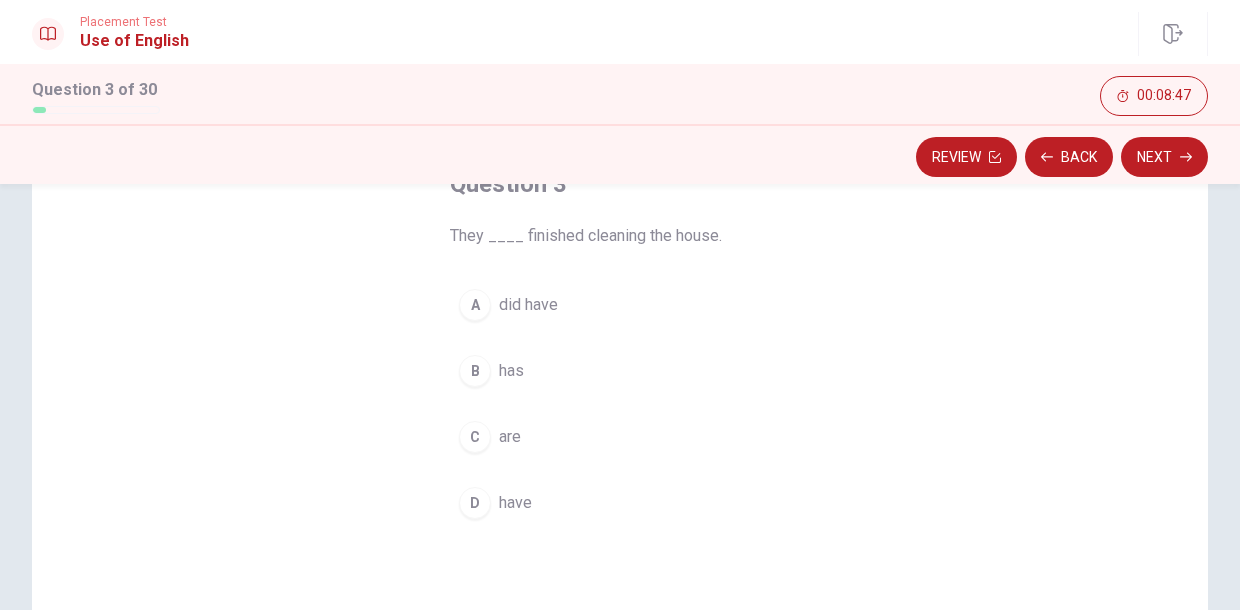 click on "have" at bounding box center (515, 503) 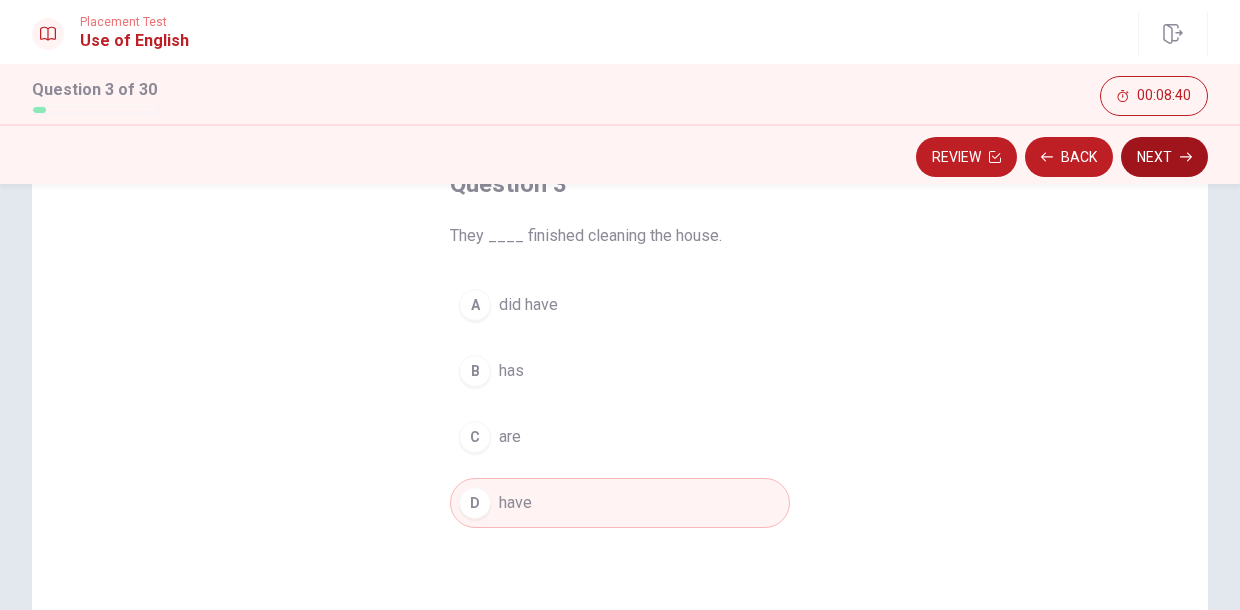 click on "Next" at bounding box center [1164, 157] 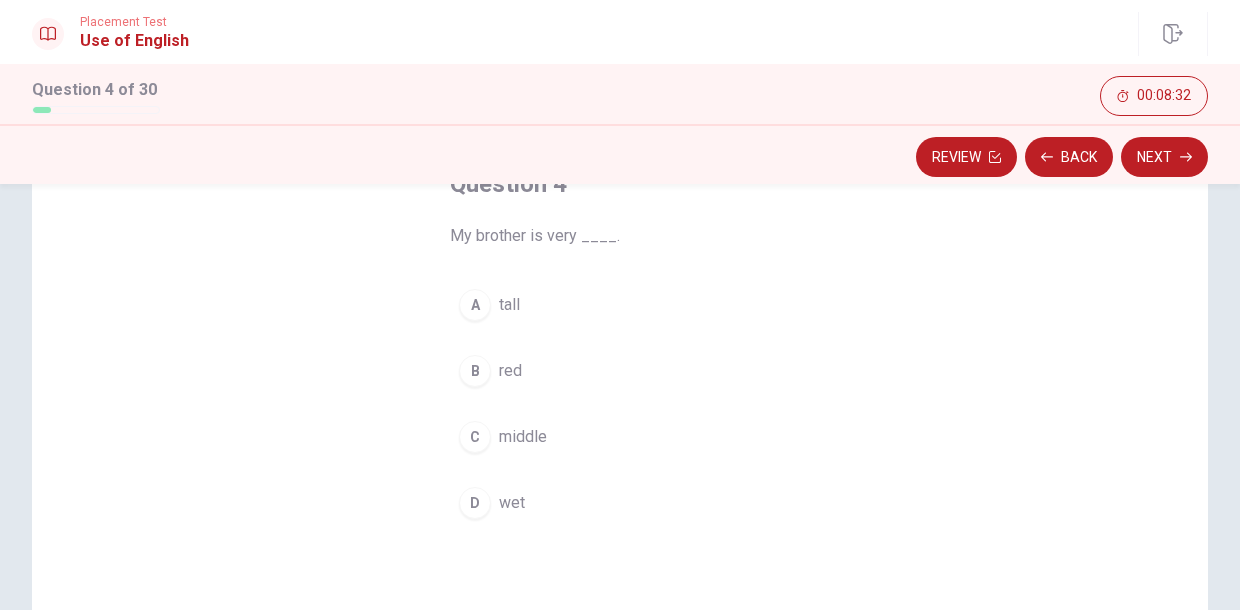 click on "A tall" at bounding box center [620, 305] 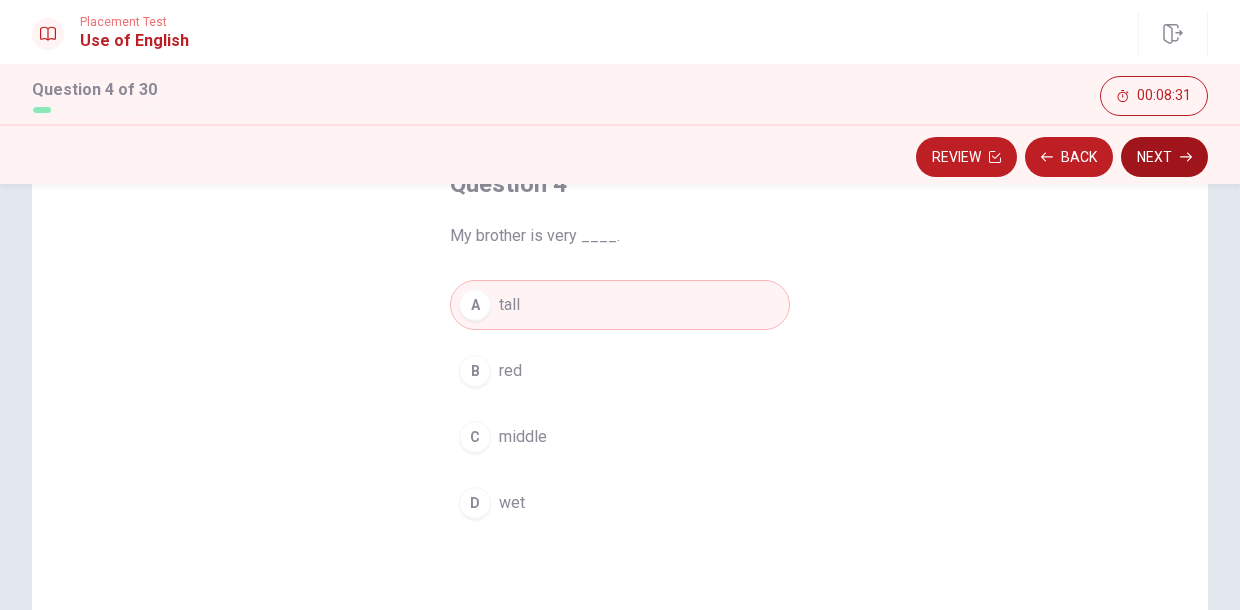 click on "Next" at bounding box center (1164, 157) 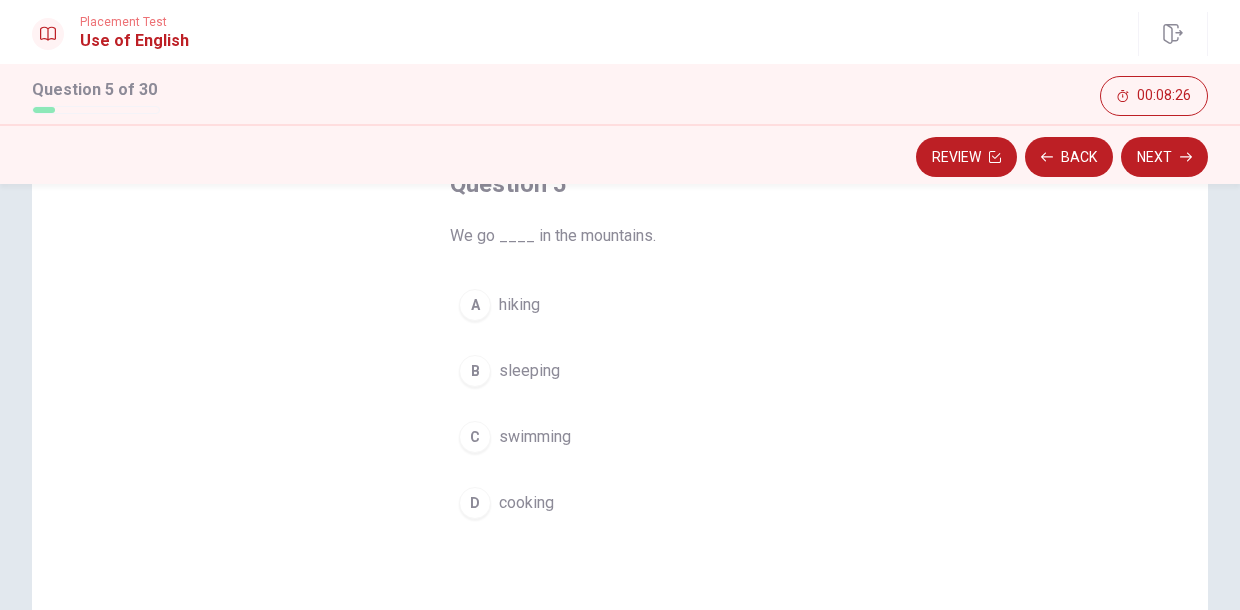 click on "A" at bounding box center (475, 305) 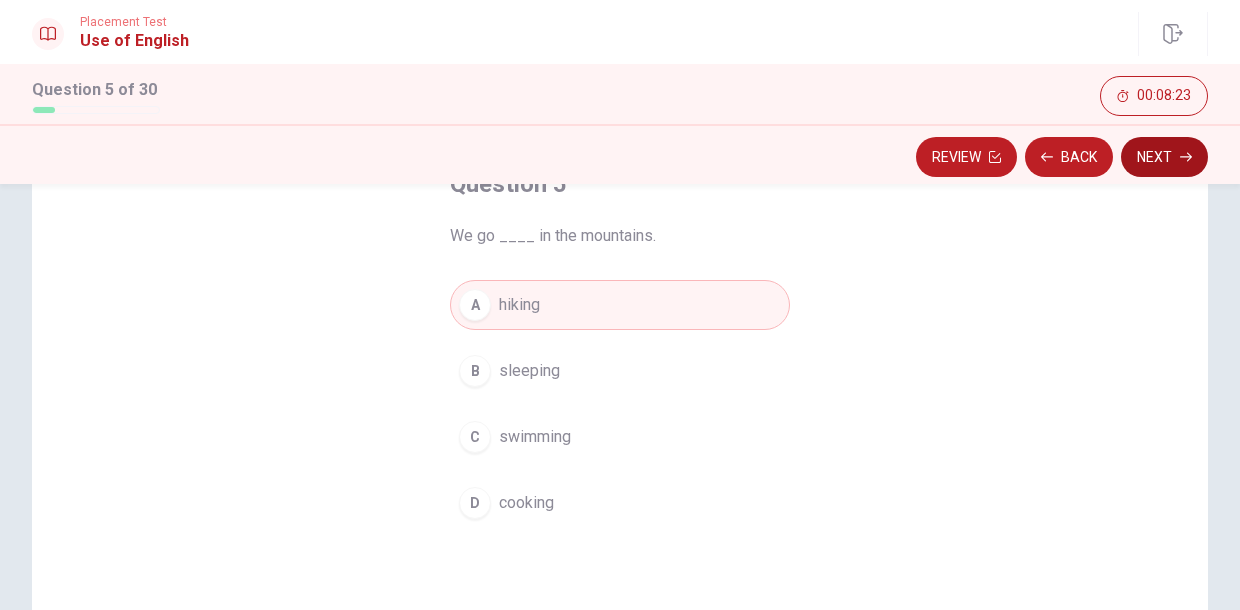 click on "Next" at bounding box center [1164, 157] 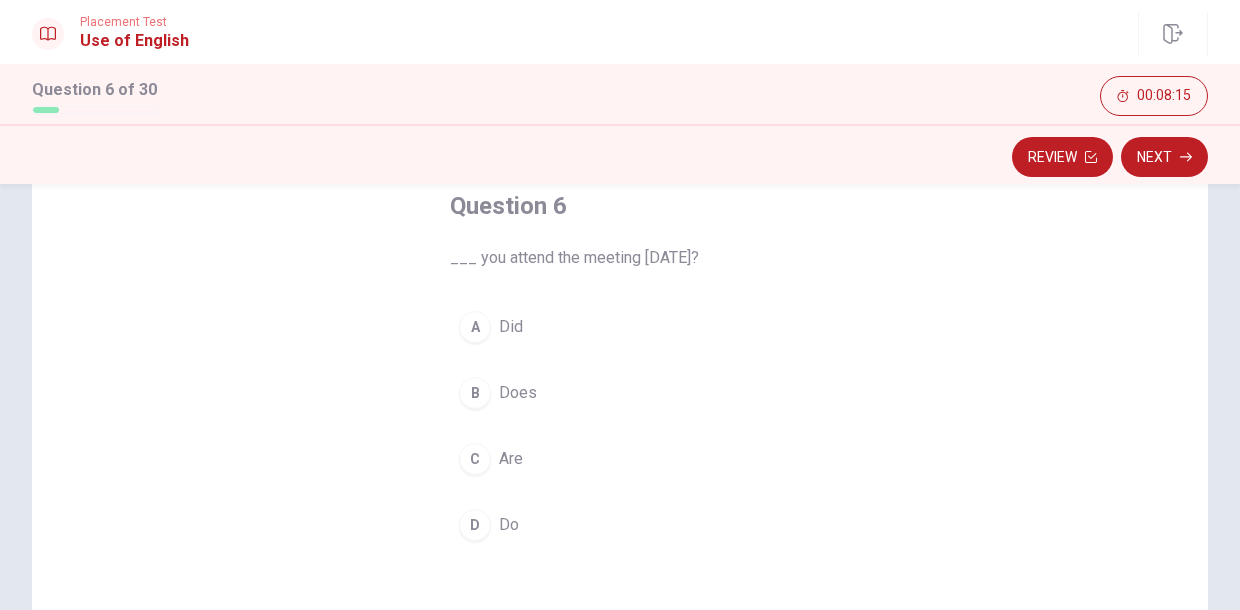 scroll, scrollTop: 121, scrollLeft: 0, axis: vertical 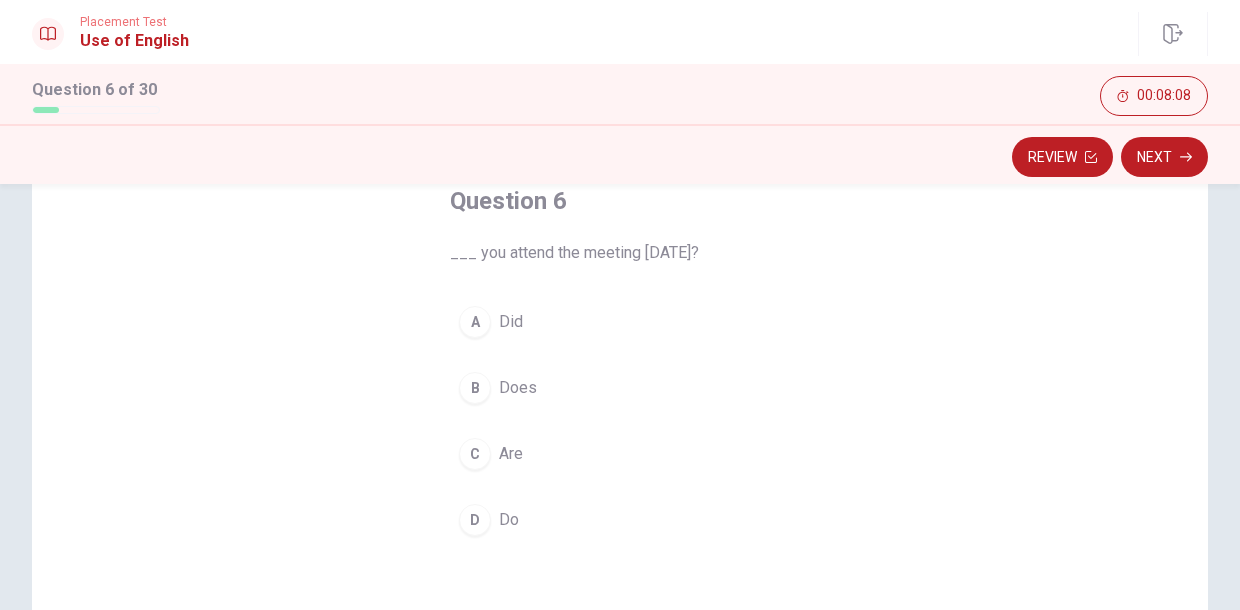 click on "A Did" at bounding box center (620, 322) 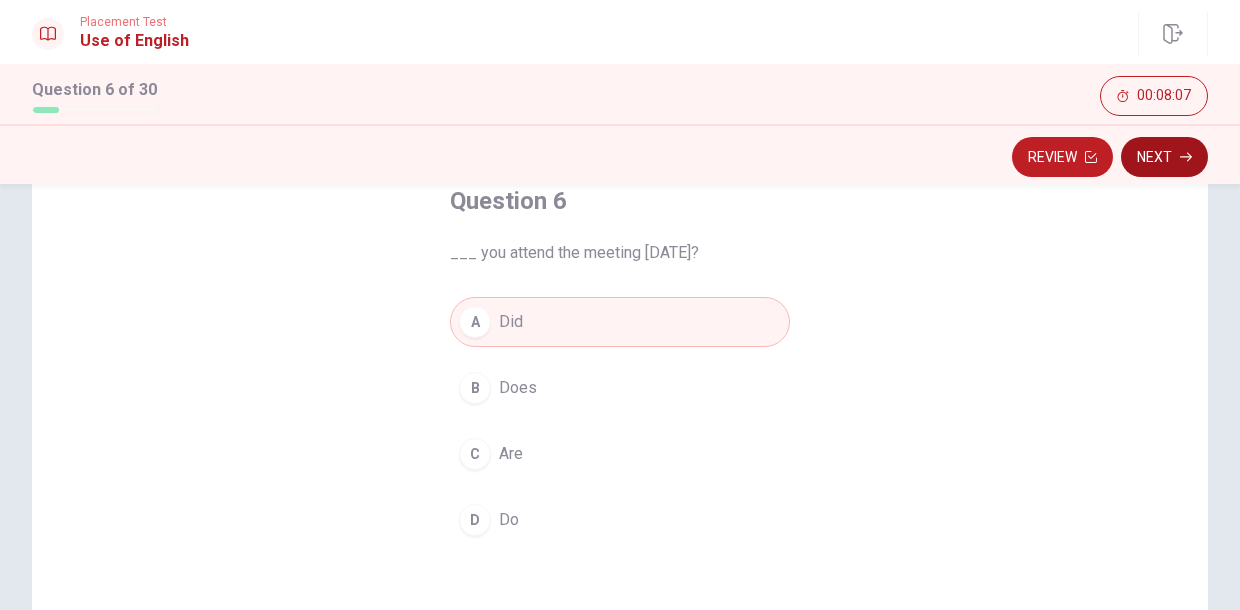 click on "Next" at bounding box center [1164, 157] 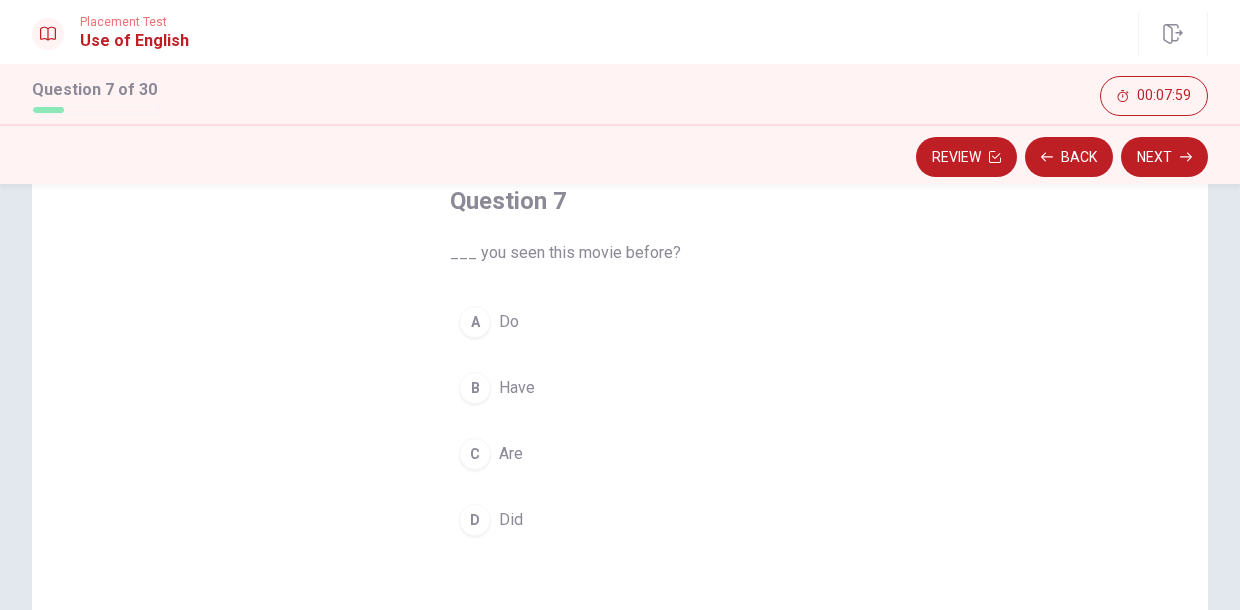 click on "B" at bounding box center (475, 388) 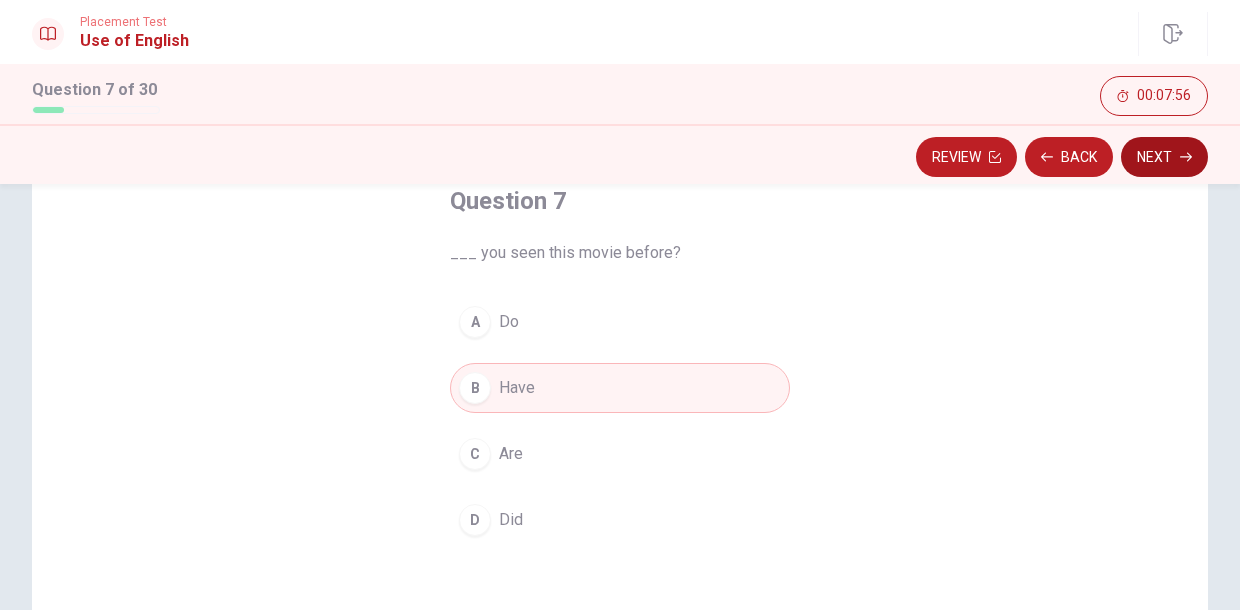 click on "Next" at bounding box center [1164, 157] 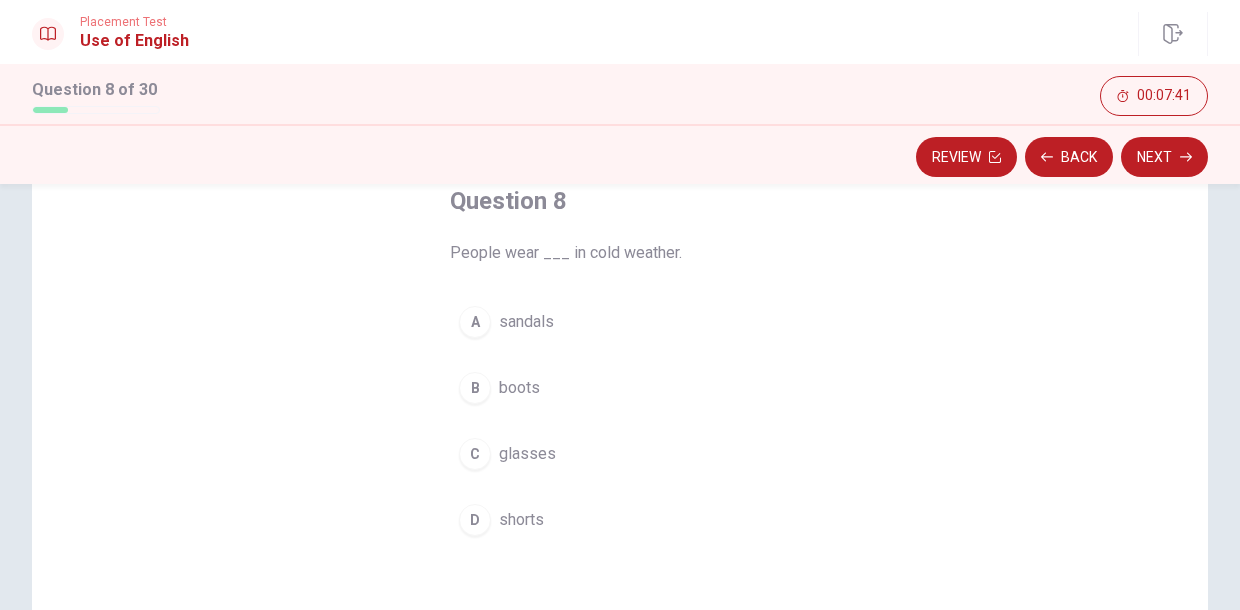 click on "B" at bounding box center (475, 388) 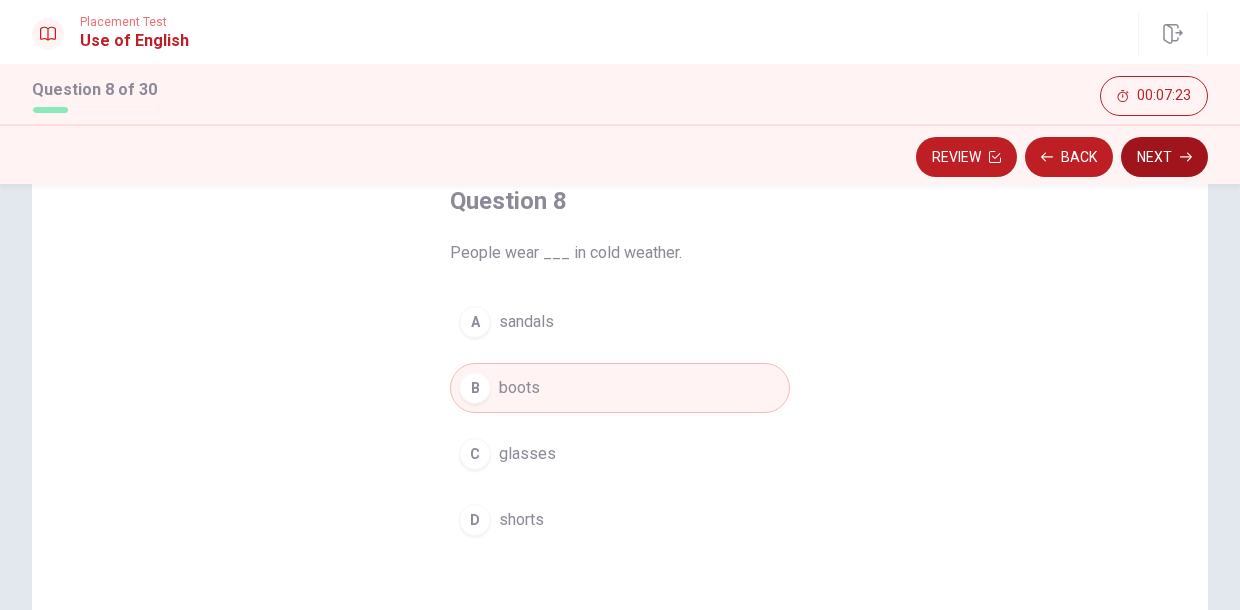 click on "Next" at bounding box center [1164, 157] 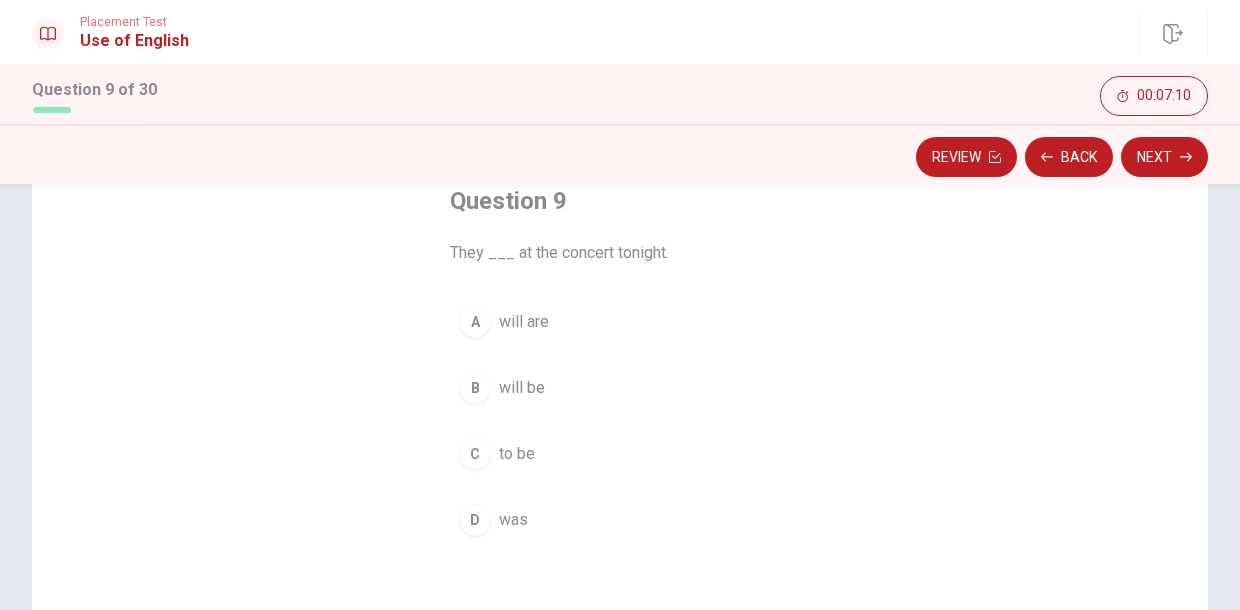 click on "B" at bounding box center (475, 388) 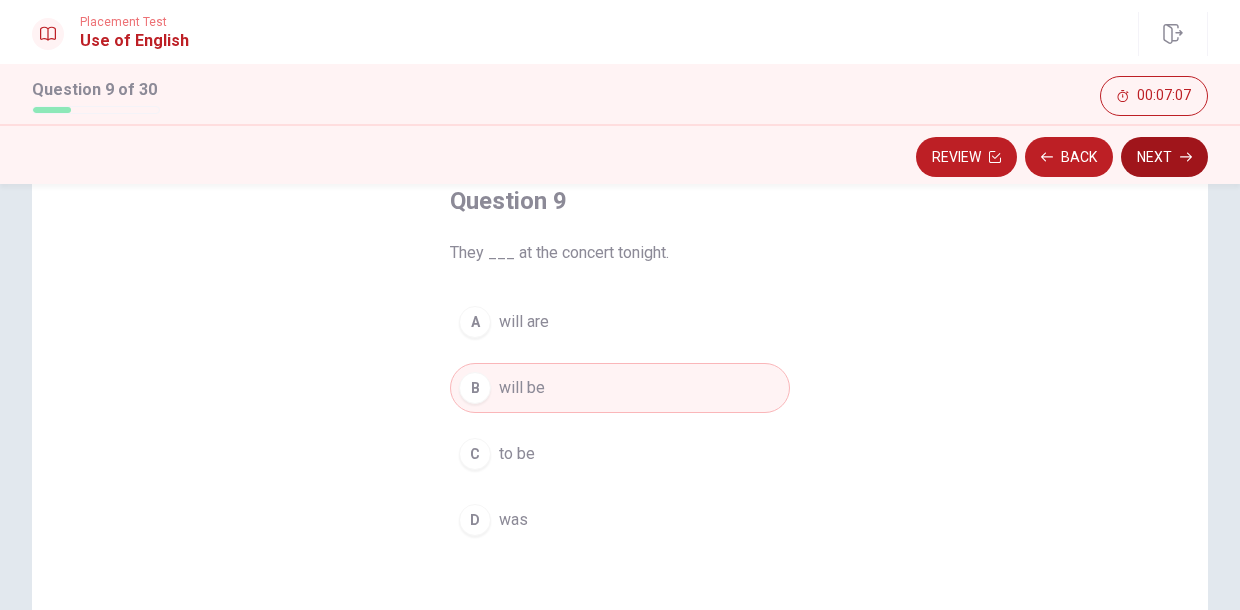 click on "Next" at bounding box center (1164, 157) 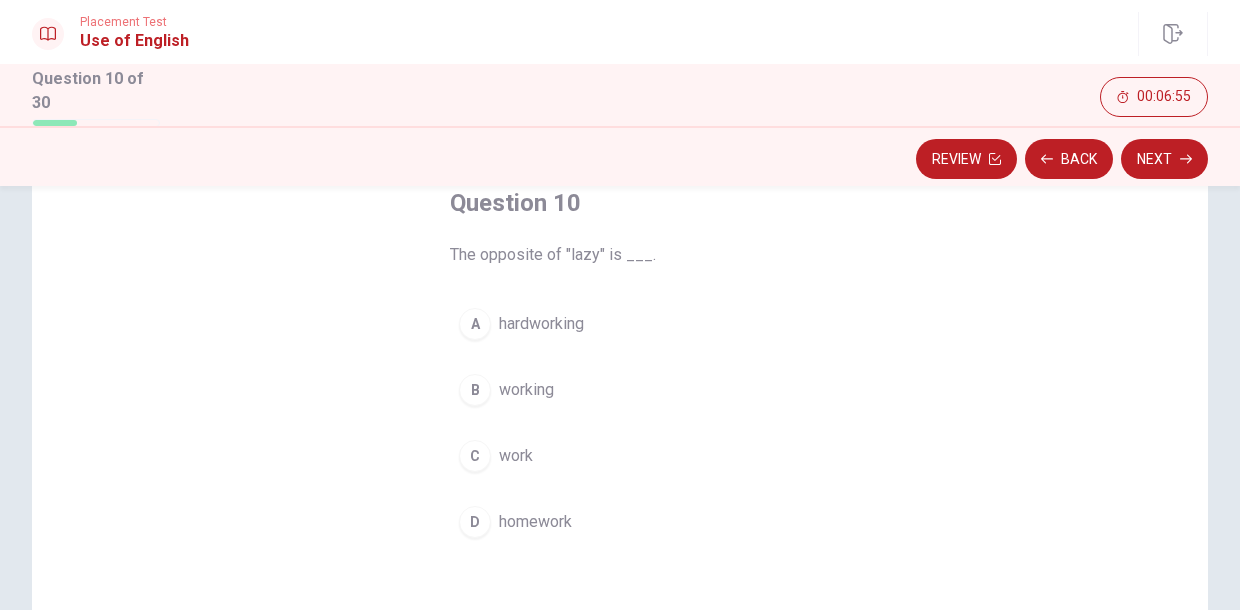 click on "A" at bounding box center (475, 324) 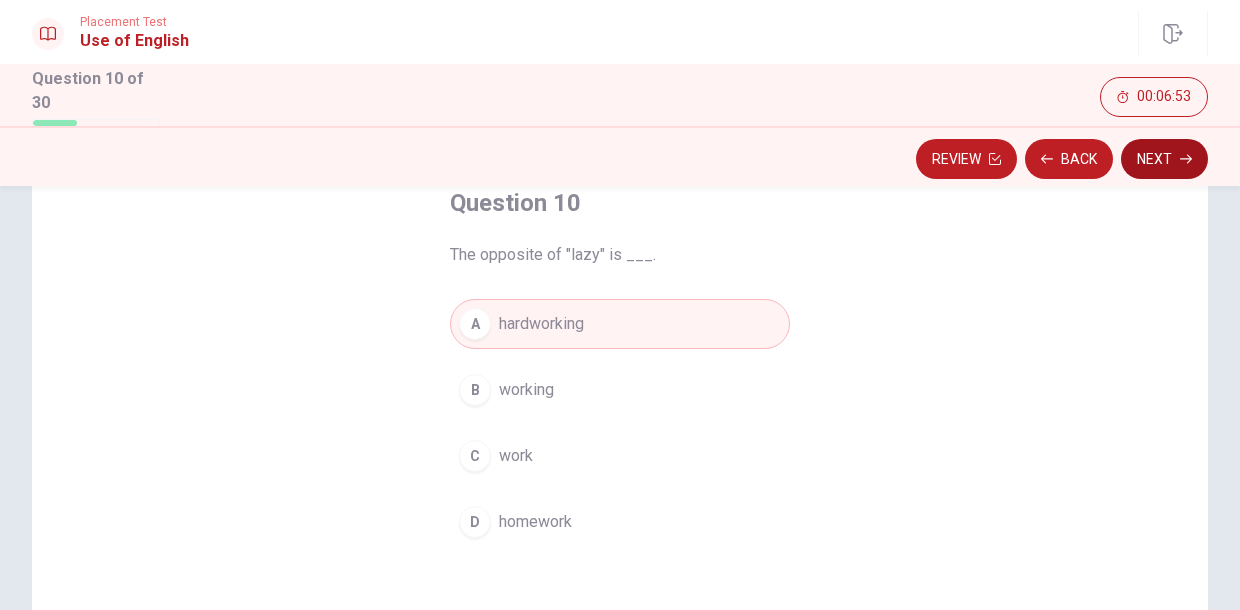 click on "Next" at bounding box center [1164, 159] 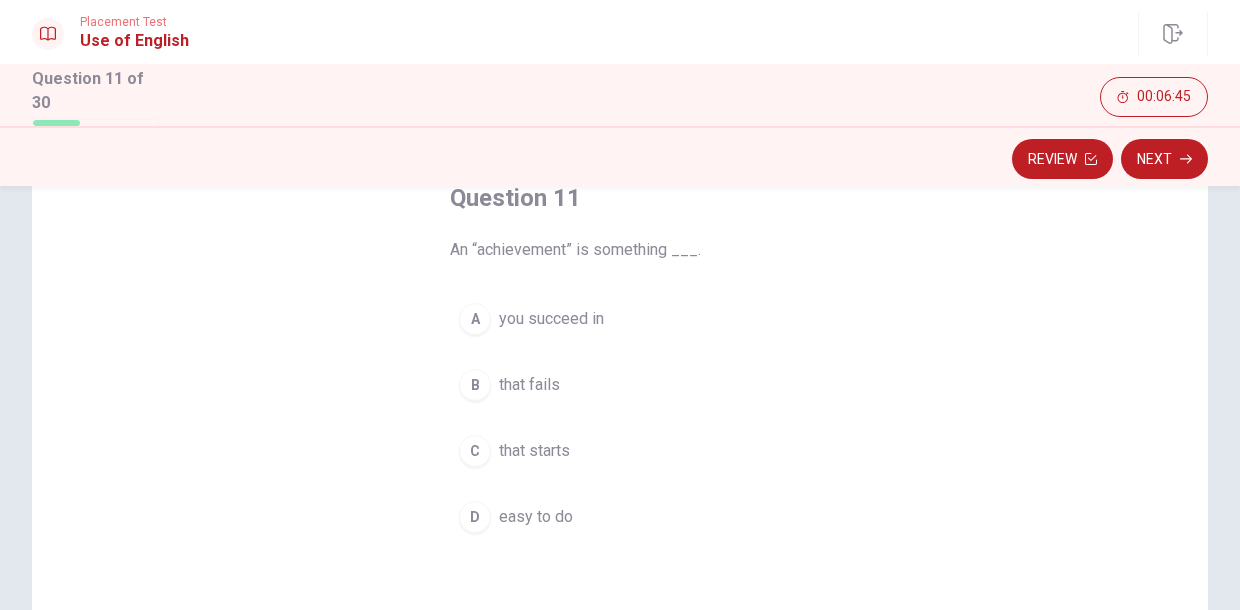 scroll, scrollTop: 127, scrollLeft: 0, axis: vertical 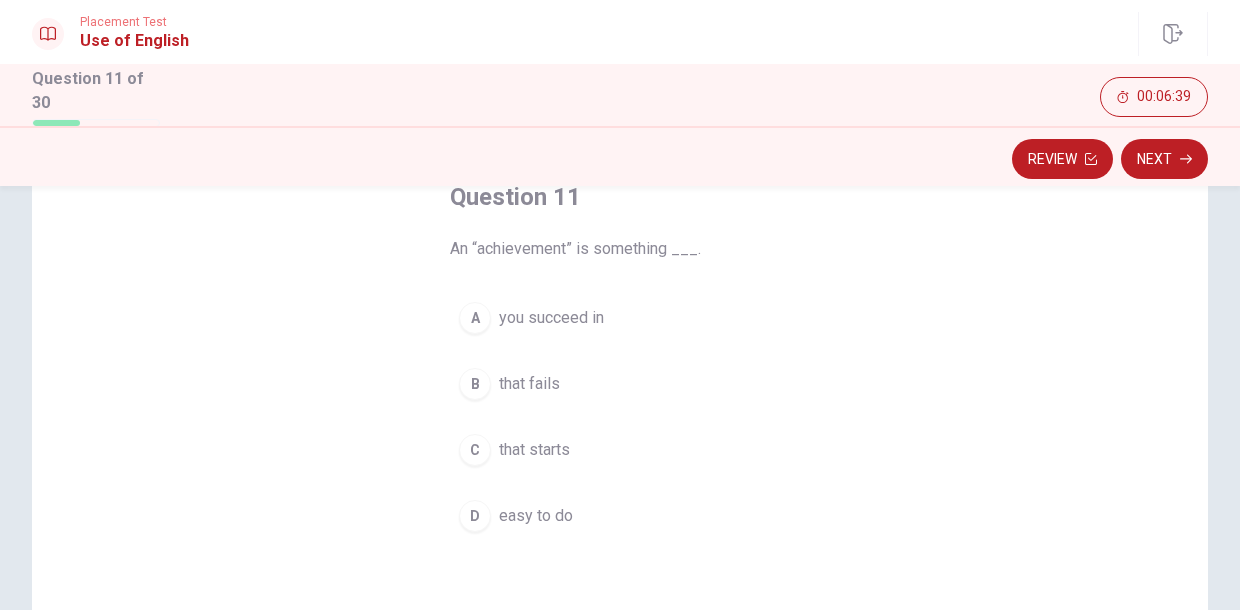click on "you succeed in" at bounding box center (551, 318) 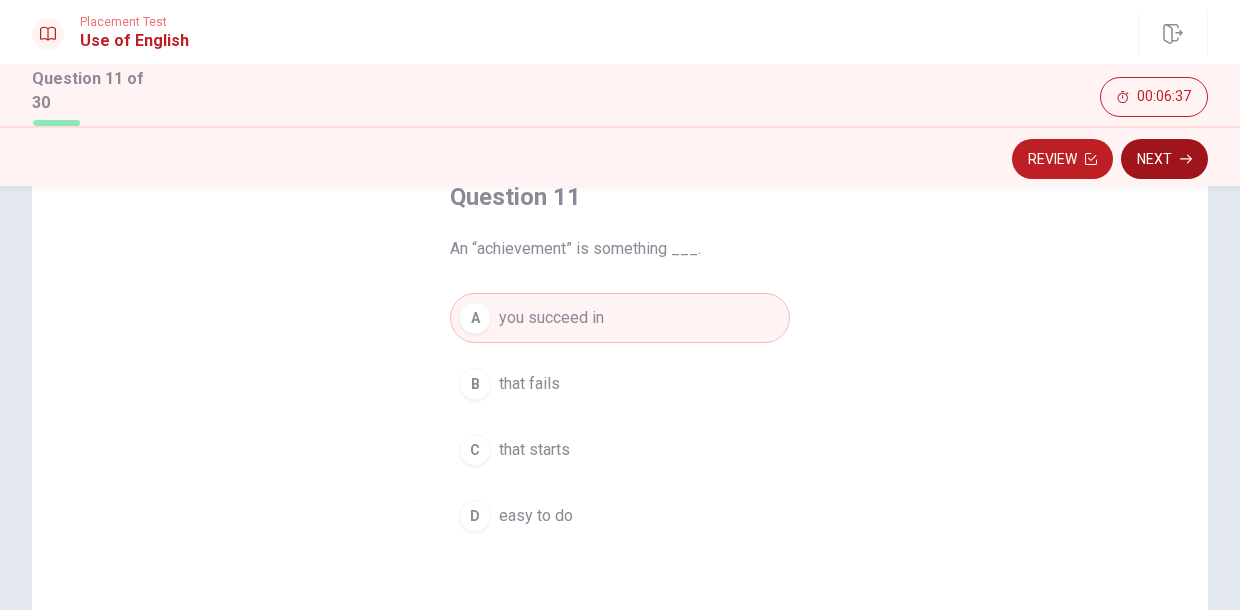 click on "Next" at bounding box center [1164, 159] 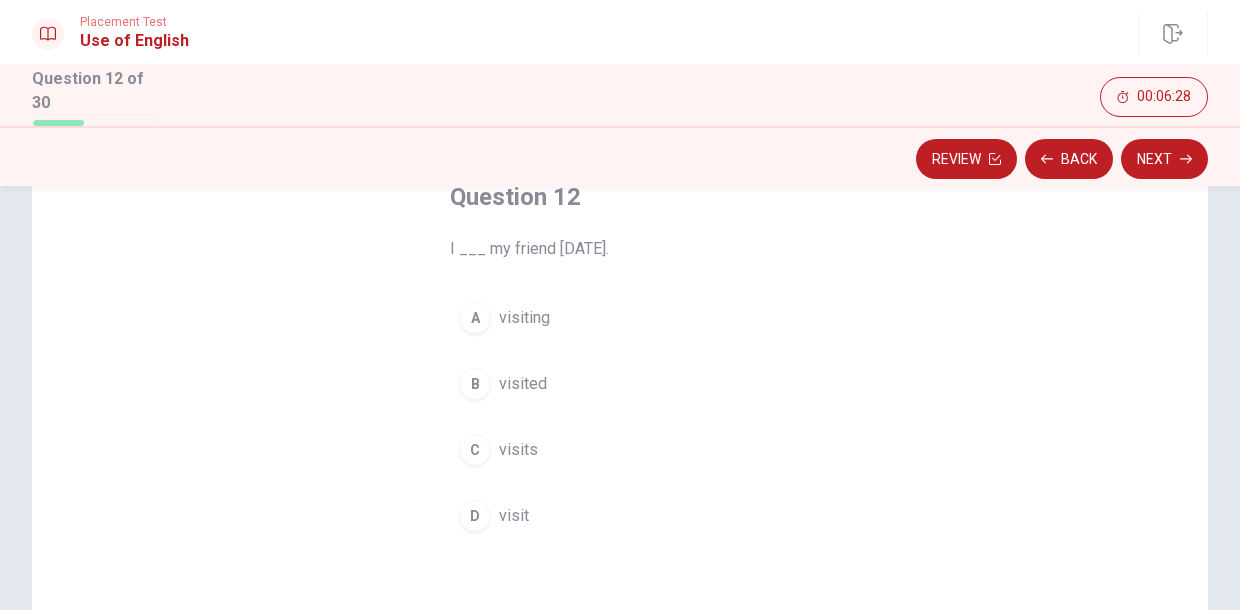 click on "visited" at bounding box center [523, 384] 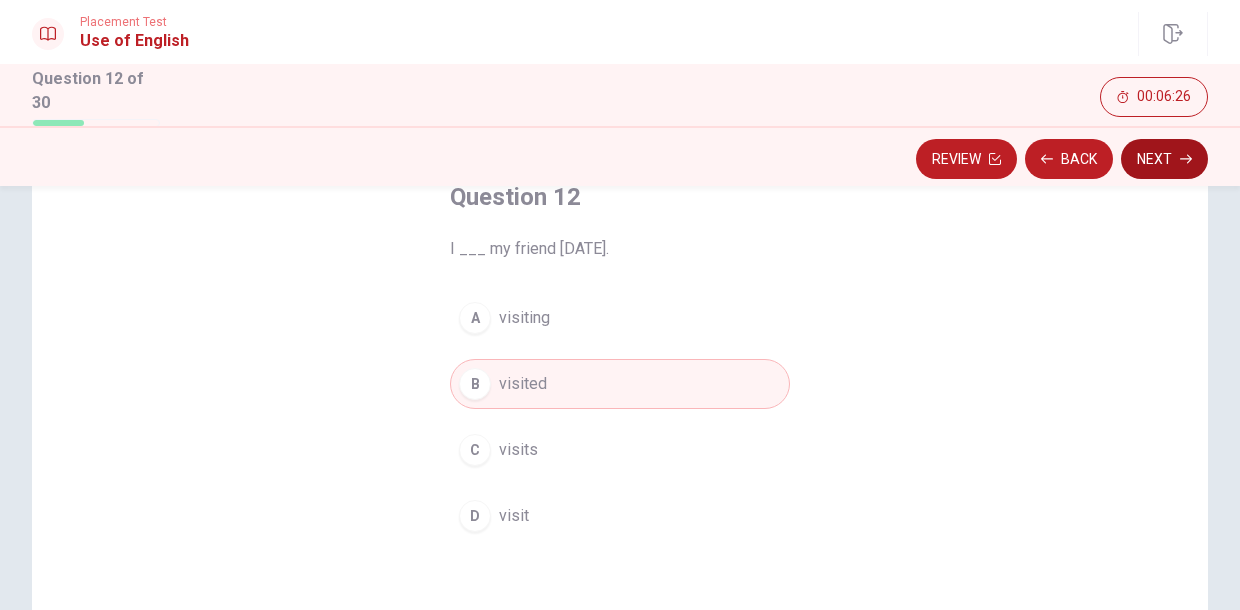 click on "Next" at bounding box center [1164, 159] 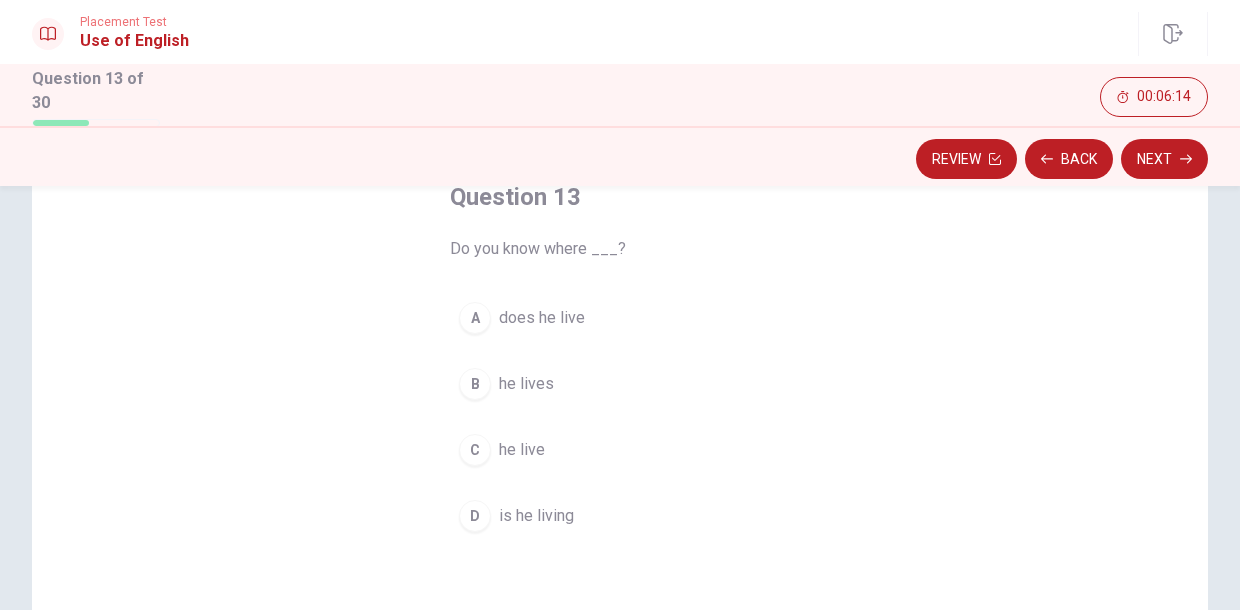 click on "B he lives" at bounding box center [620, 384] 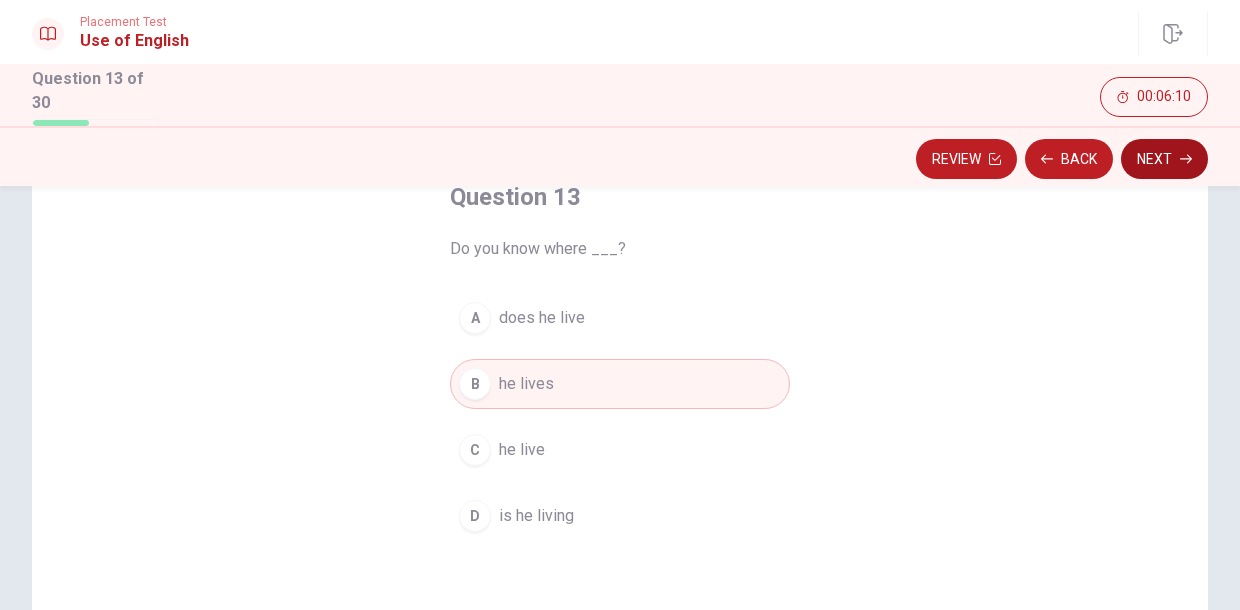 click on "Next" at bounding box center [1164, 159] 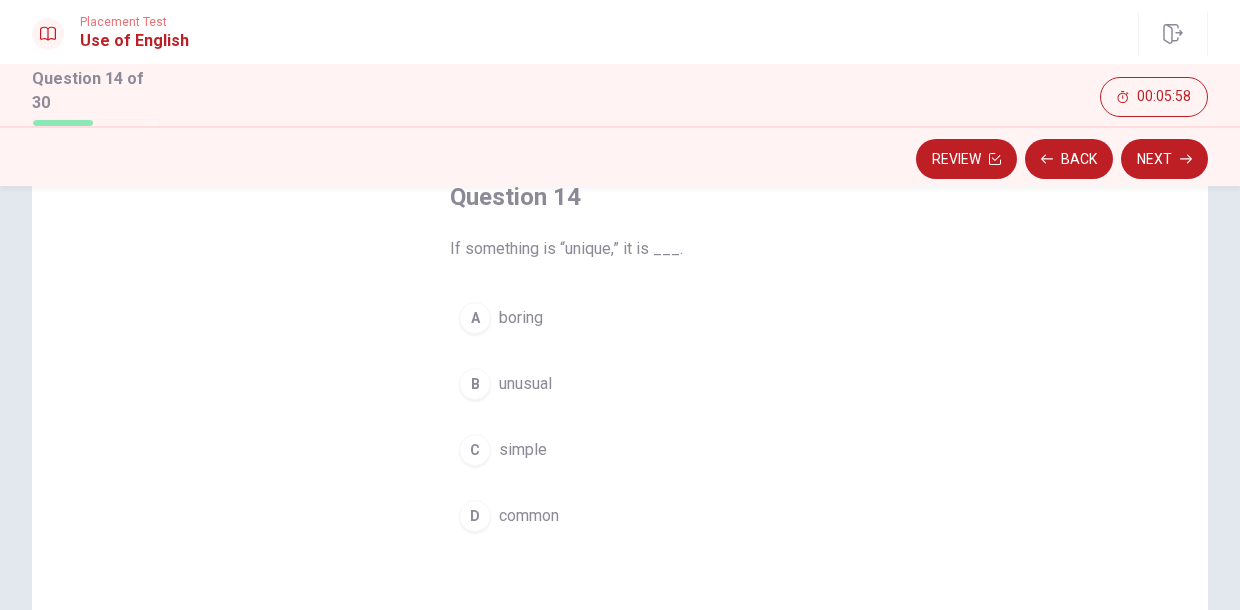 click on "unusual" at bounding box center (525, 384) 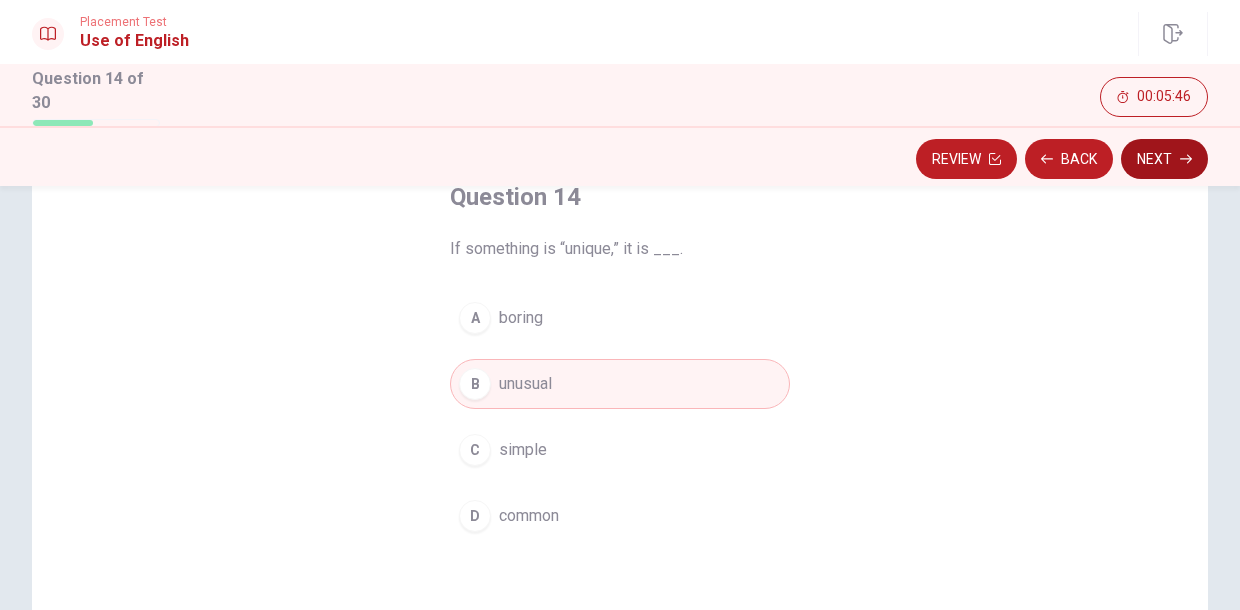 click on "Next" at bounding box center [1164, 159] 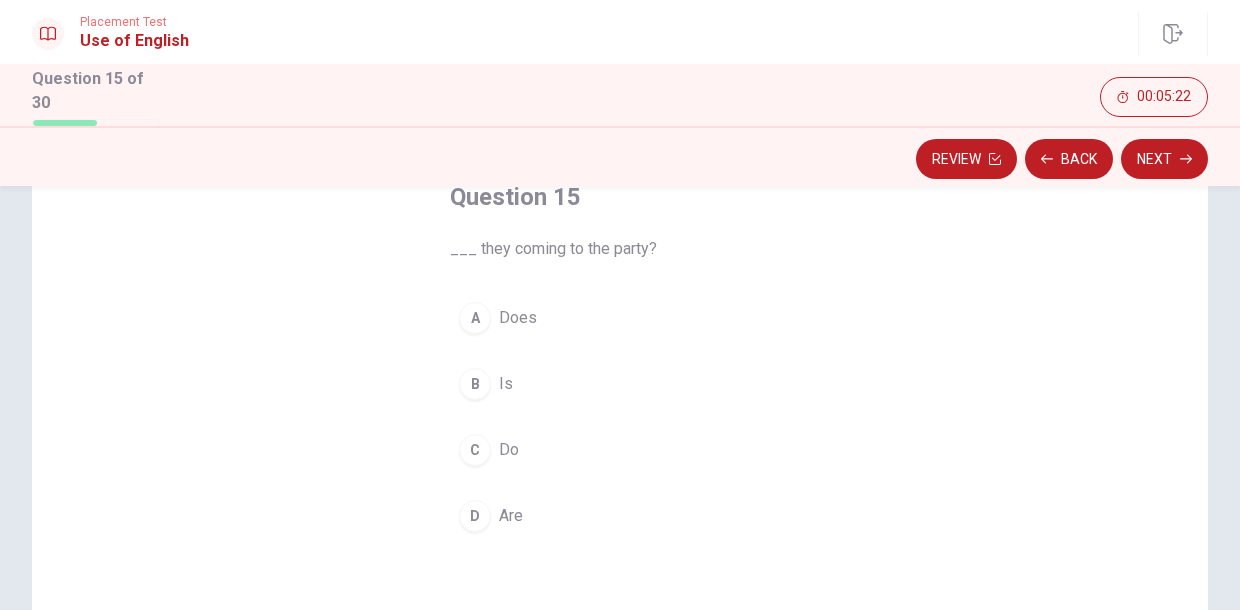 click on "D" at bounding box center [475, 516] 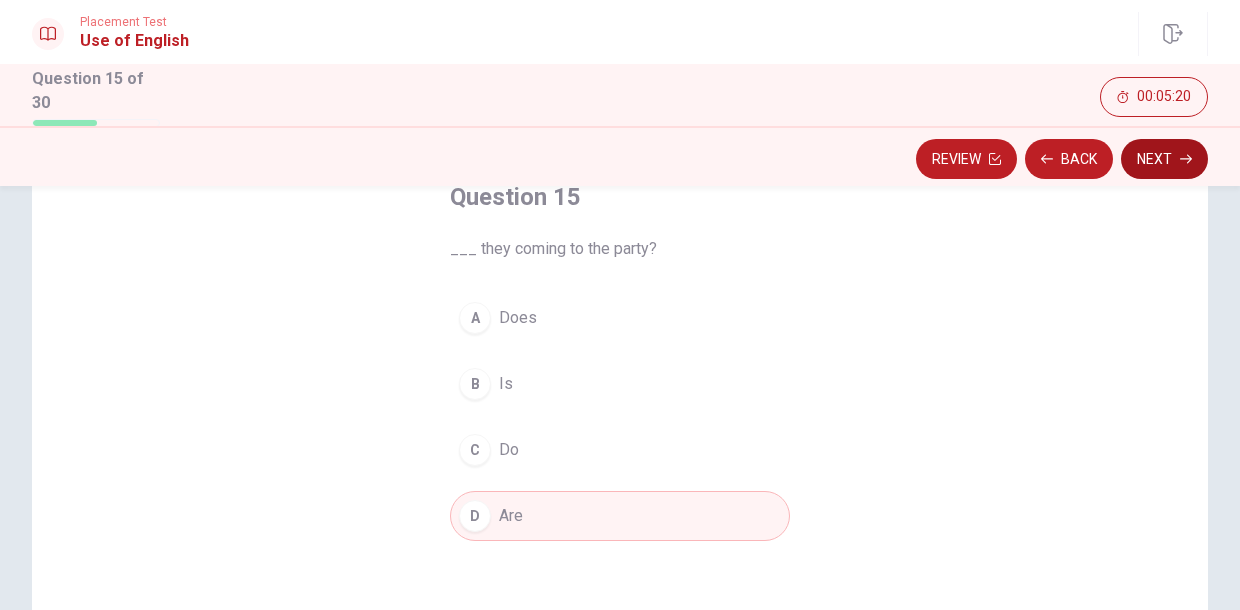 click on "Next" at bounding box center (1164, 159) 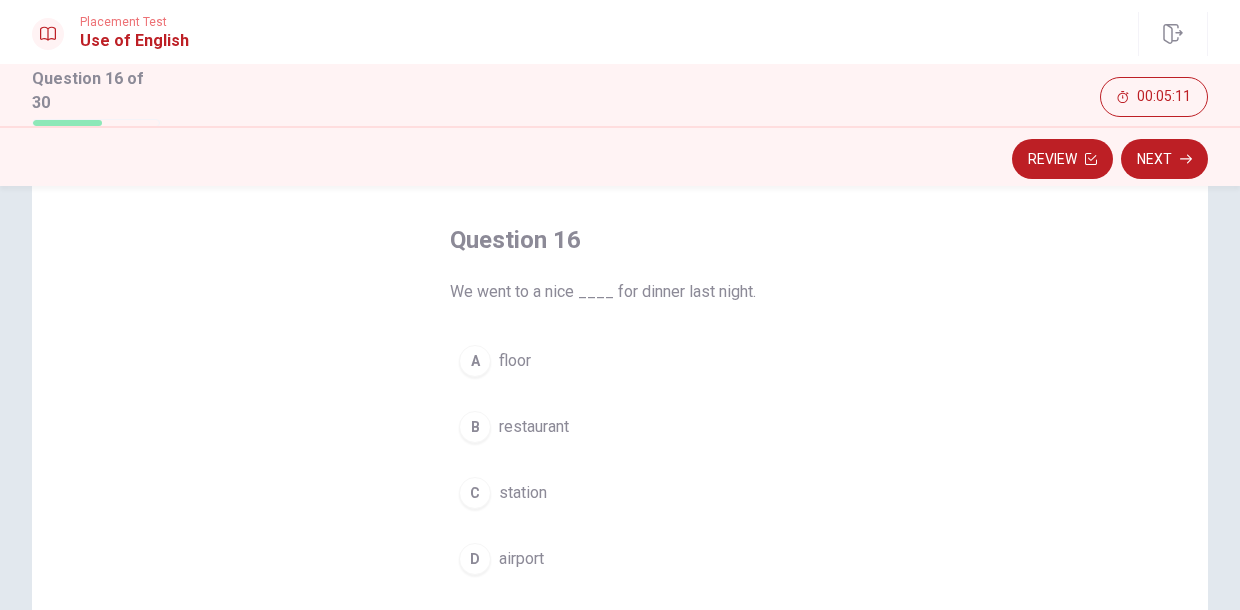 scroll, scrollTop: 87, scrollLeft: 0, axis: vertical 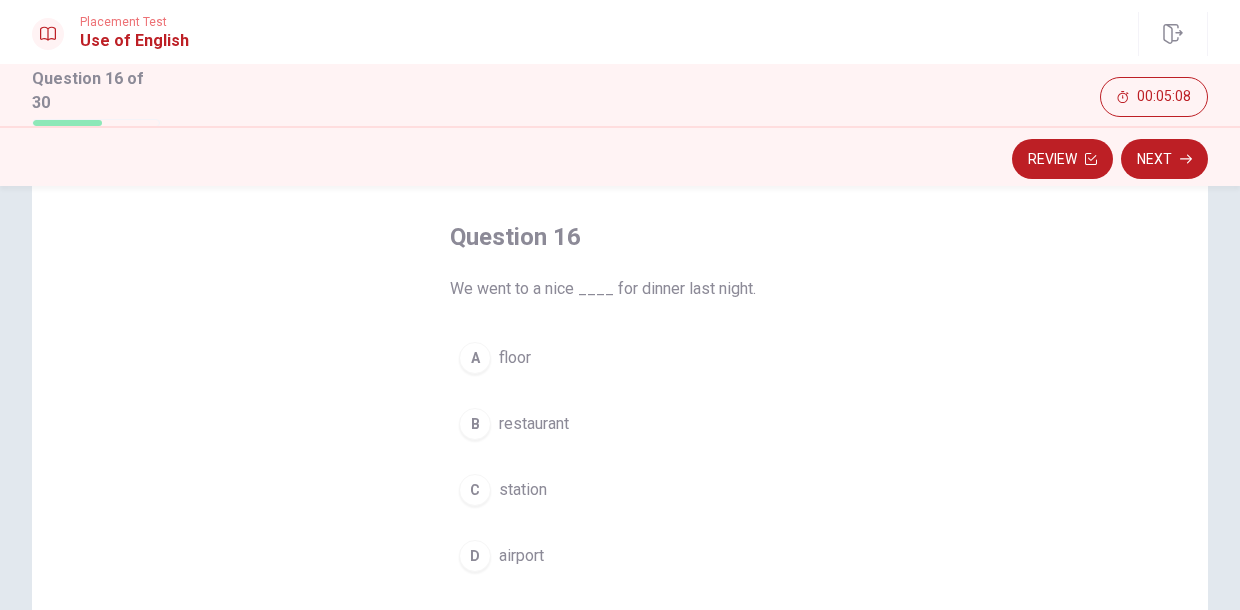 click on "restaurant" at bounding box center (534, 424) 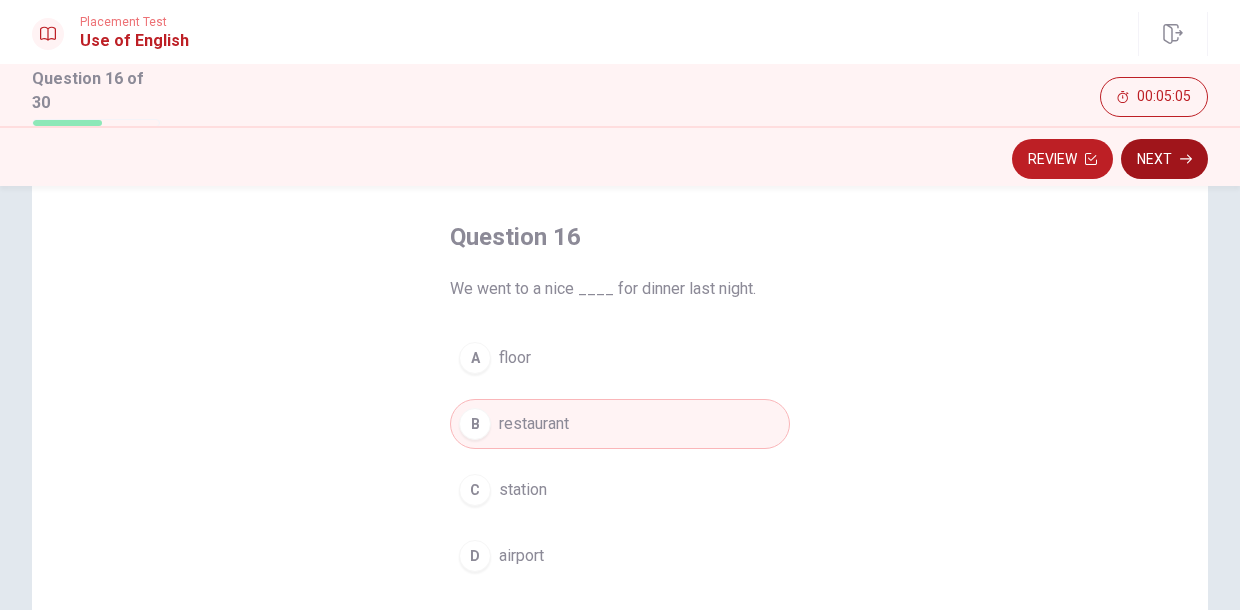 click on "Next" at bounding box center (1164, 159) 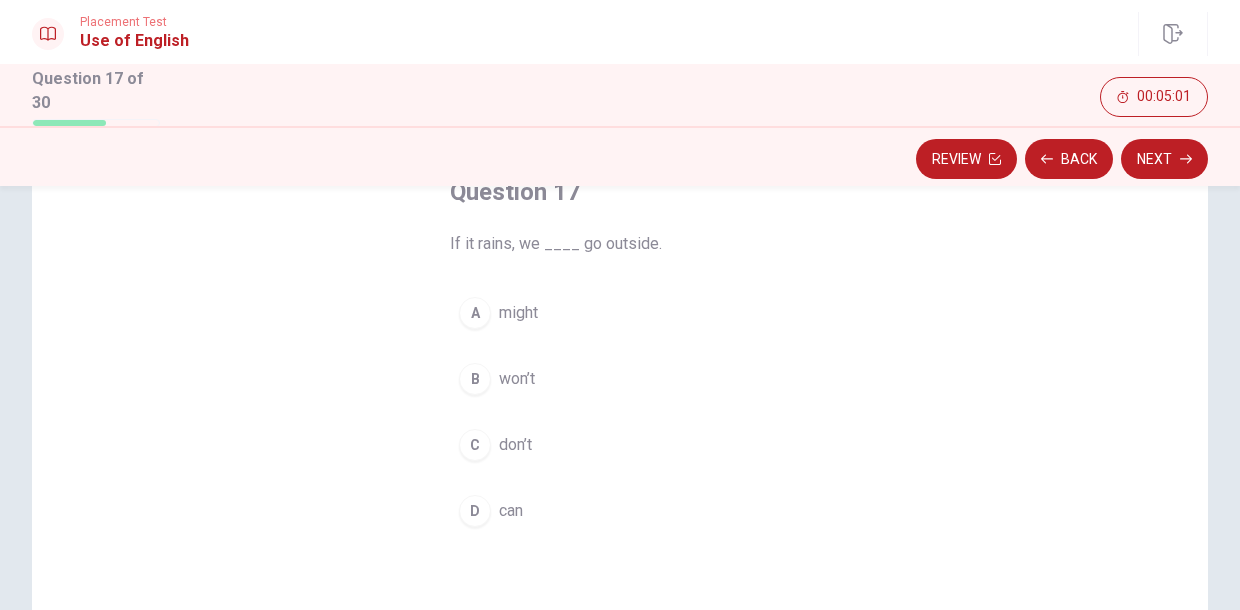 scroll, scrollTop: 133, scrollLeft: 0, axis: vertical 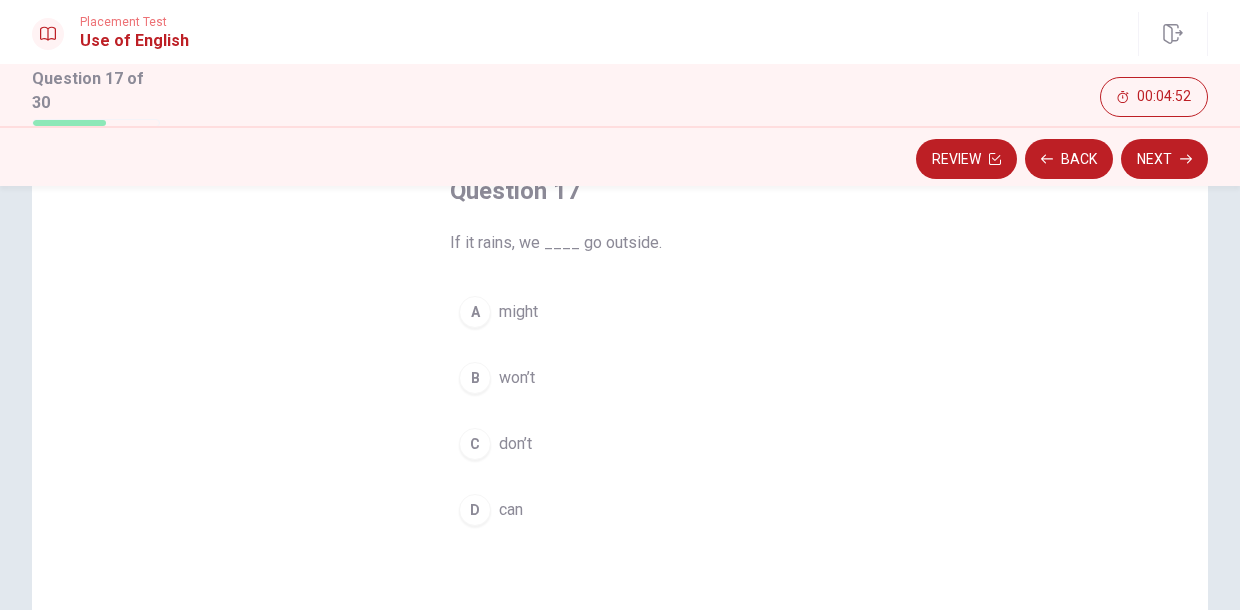 click on "B won’t" at bounding box center [620, 378] 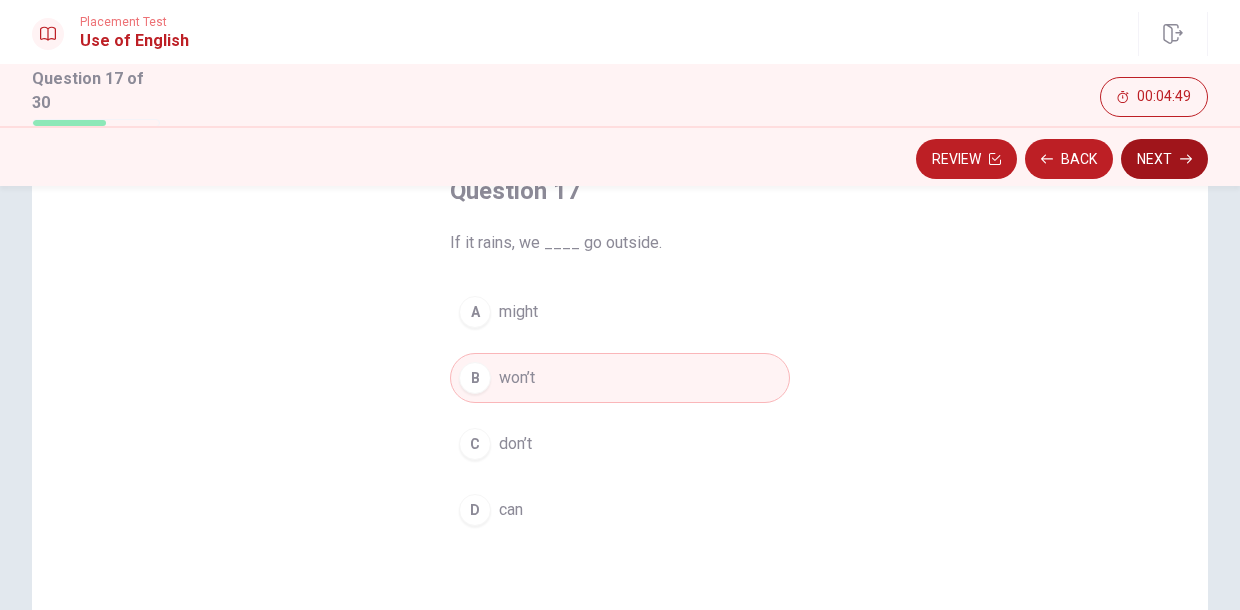 click on "Next" at bounding box center (1164, 159) 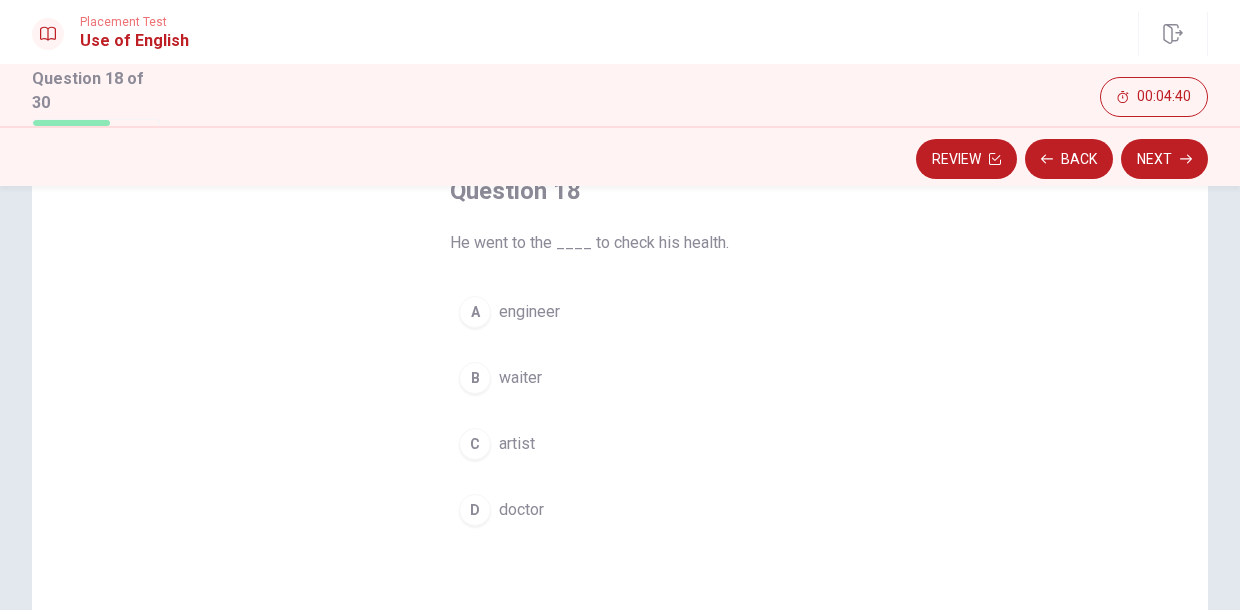 click on "doctor" at bounding box center (521, 510) 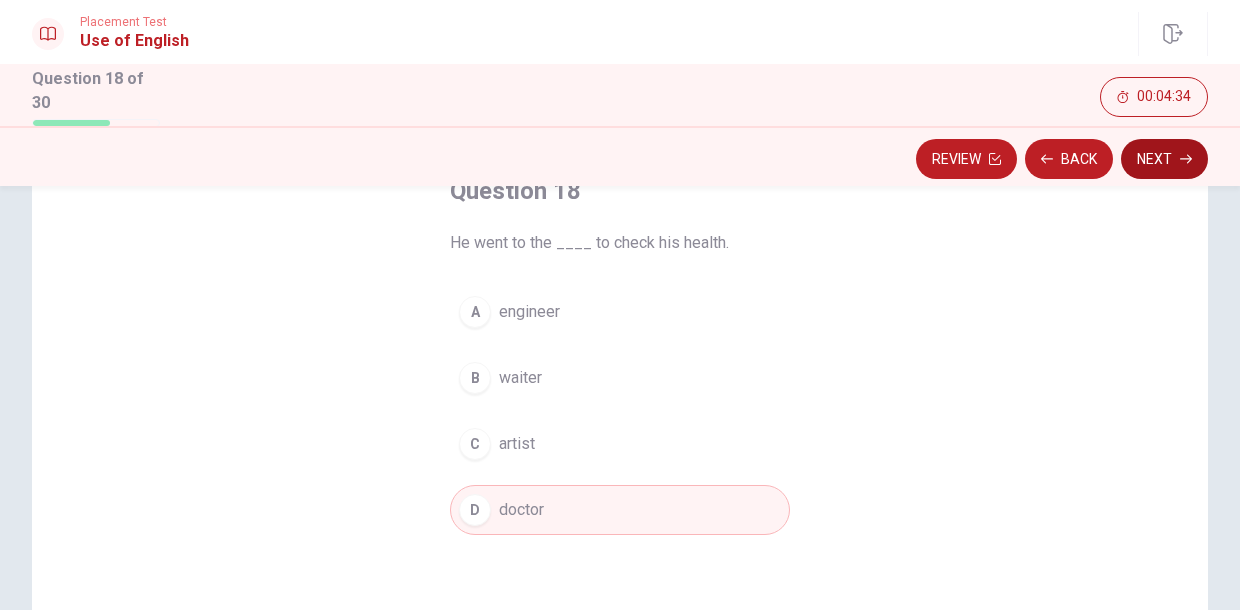 click on "Next" at bounding box center (1164, 159) 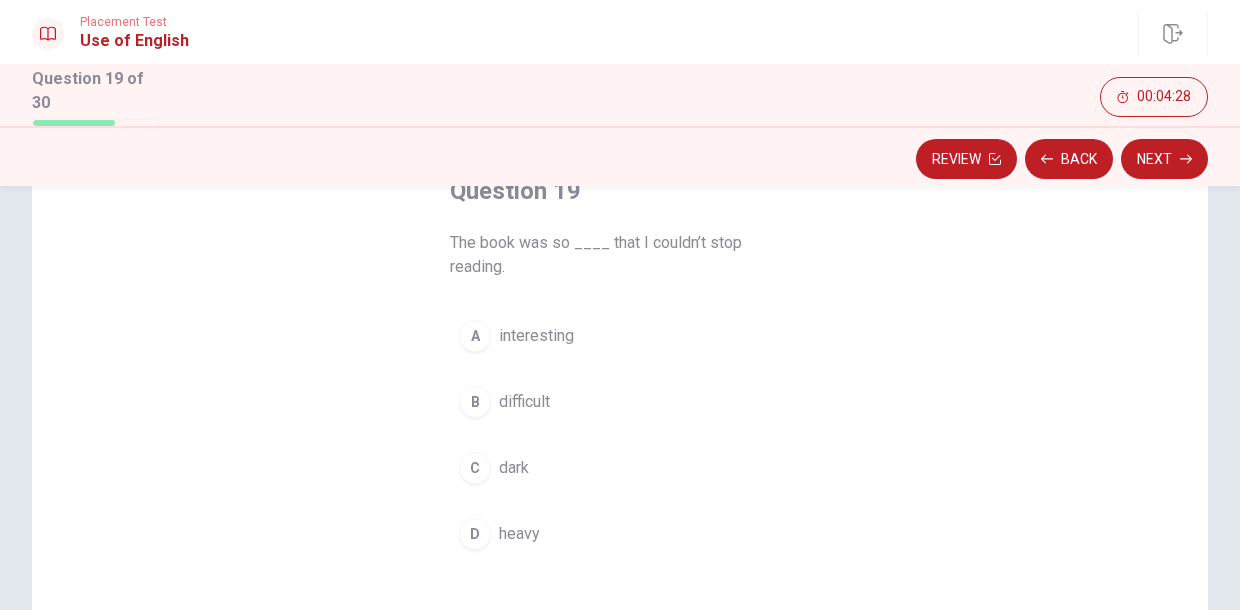 click on "A" at bounding box center [475, 336] 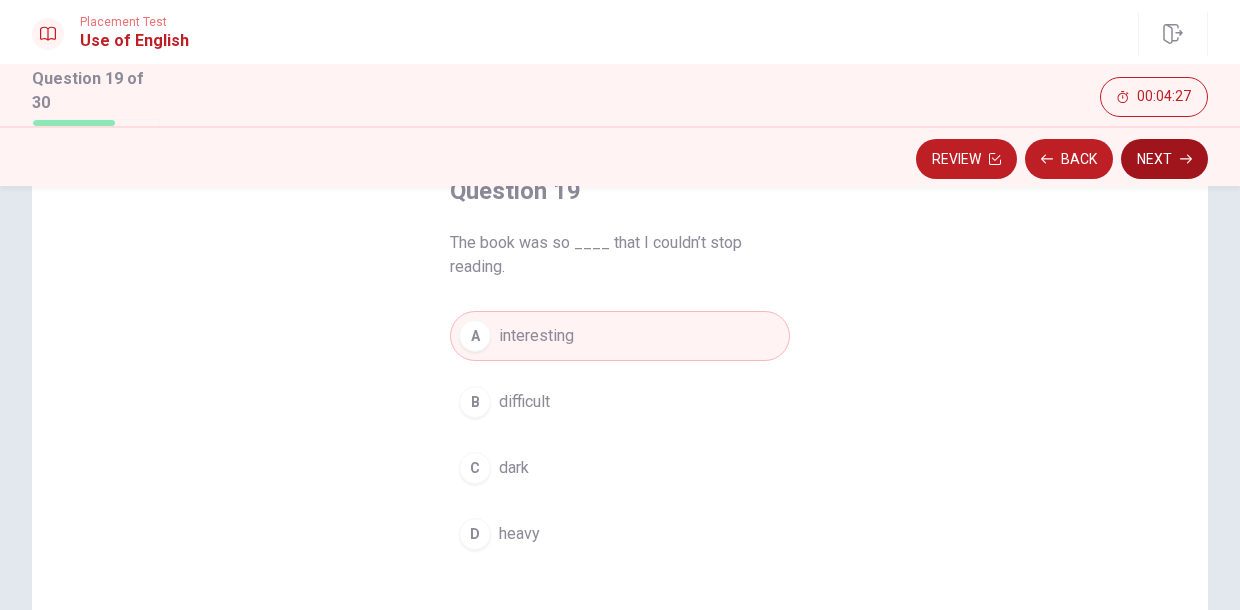click on "Next" at bounding box center [1164, 159] 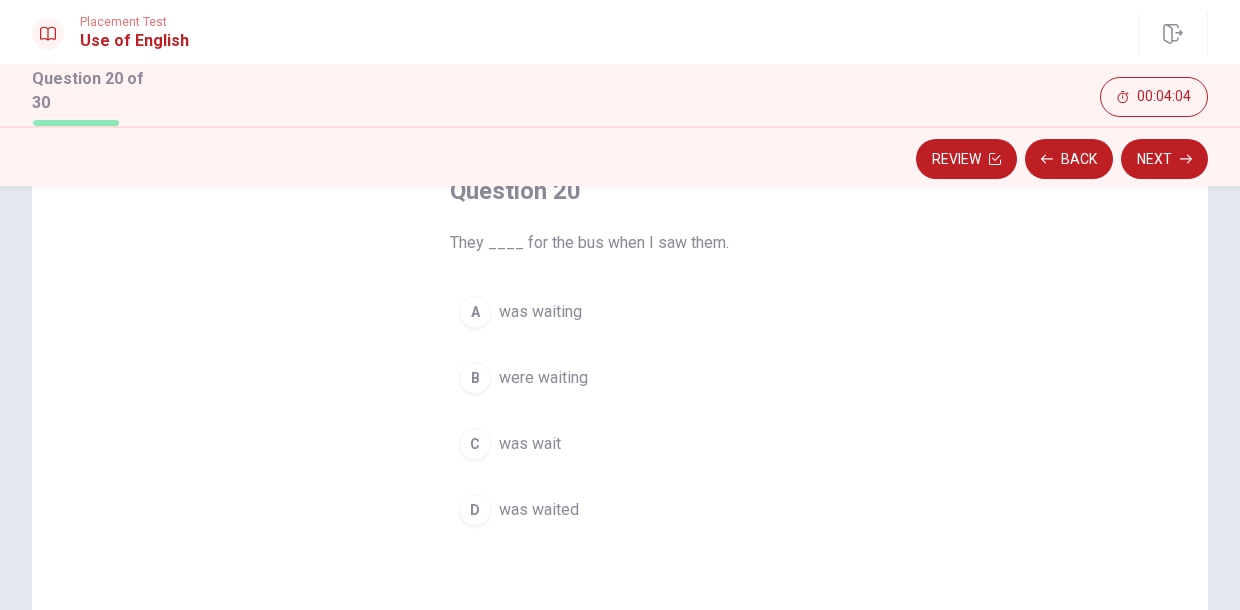 click on "was waited" at bounding box center [539, 510] 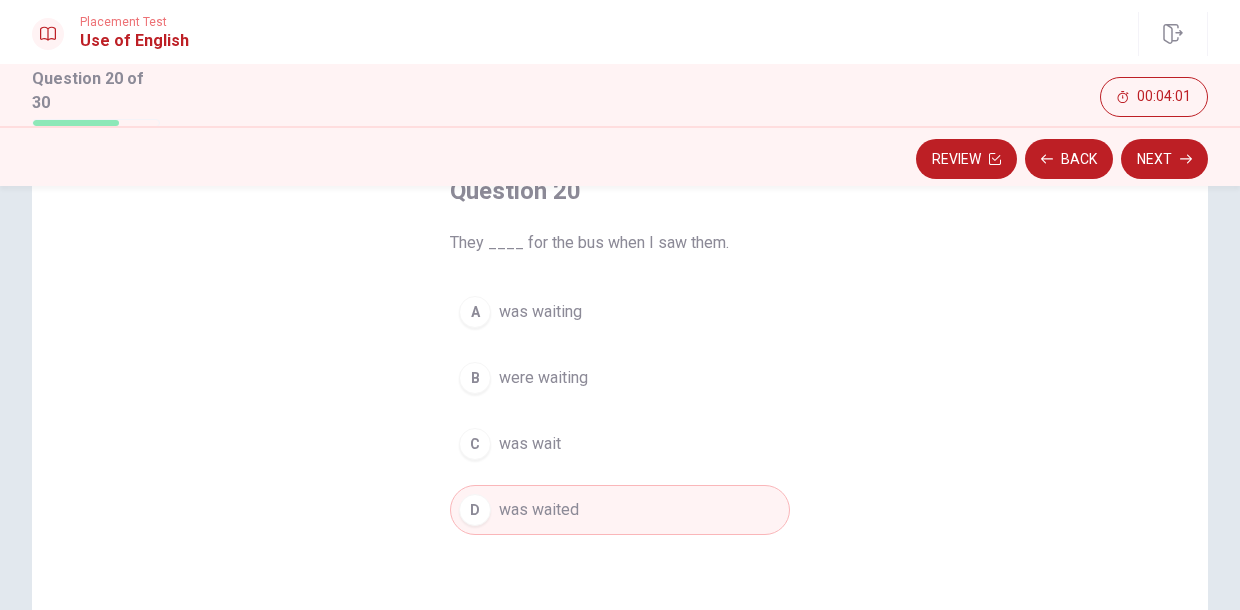 click on "were waiting" at bounding box center (543, 378) 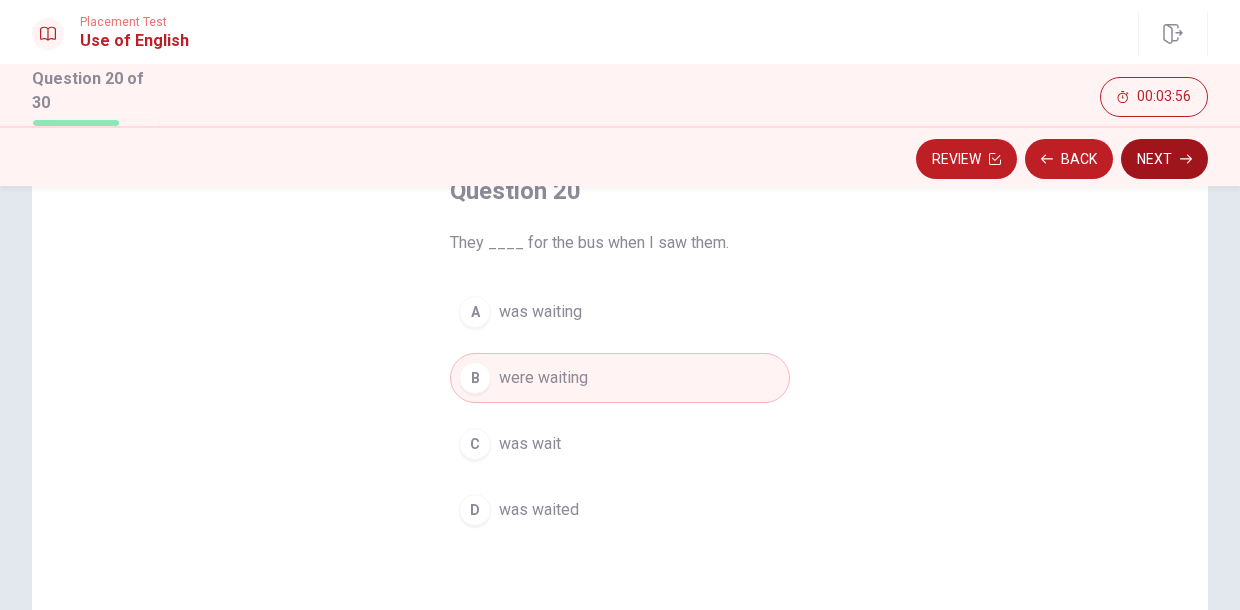 click on "Next" at bounding box center (1164, 159) 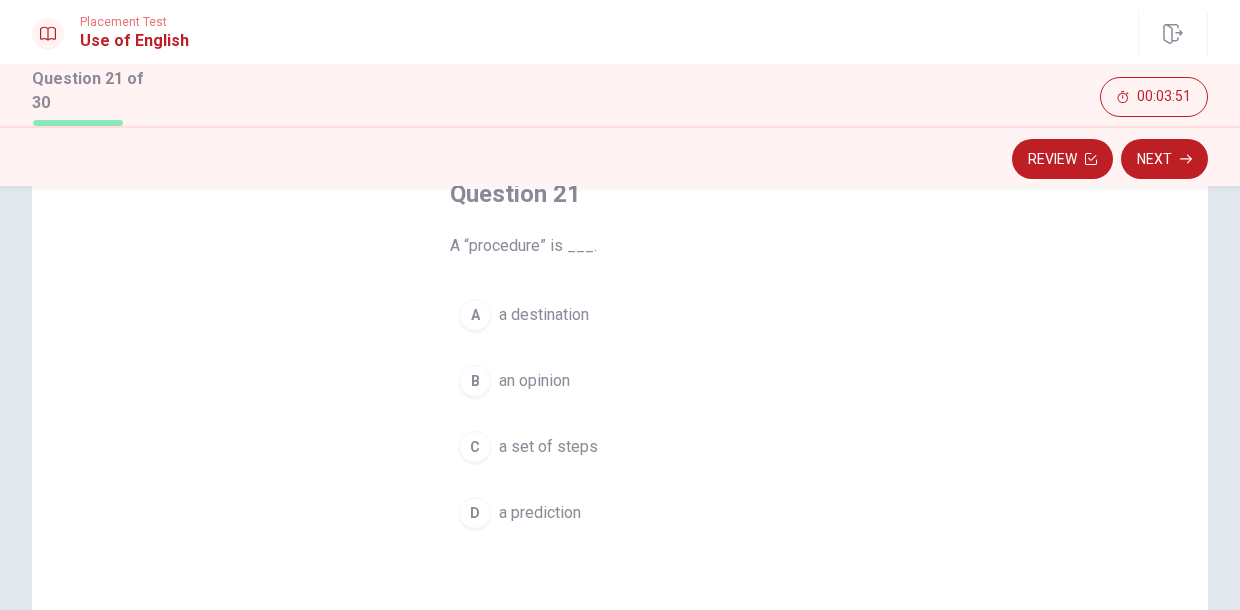 scroll, scrollTop: 149, scrollLeft: 0, axis: vertical 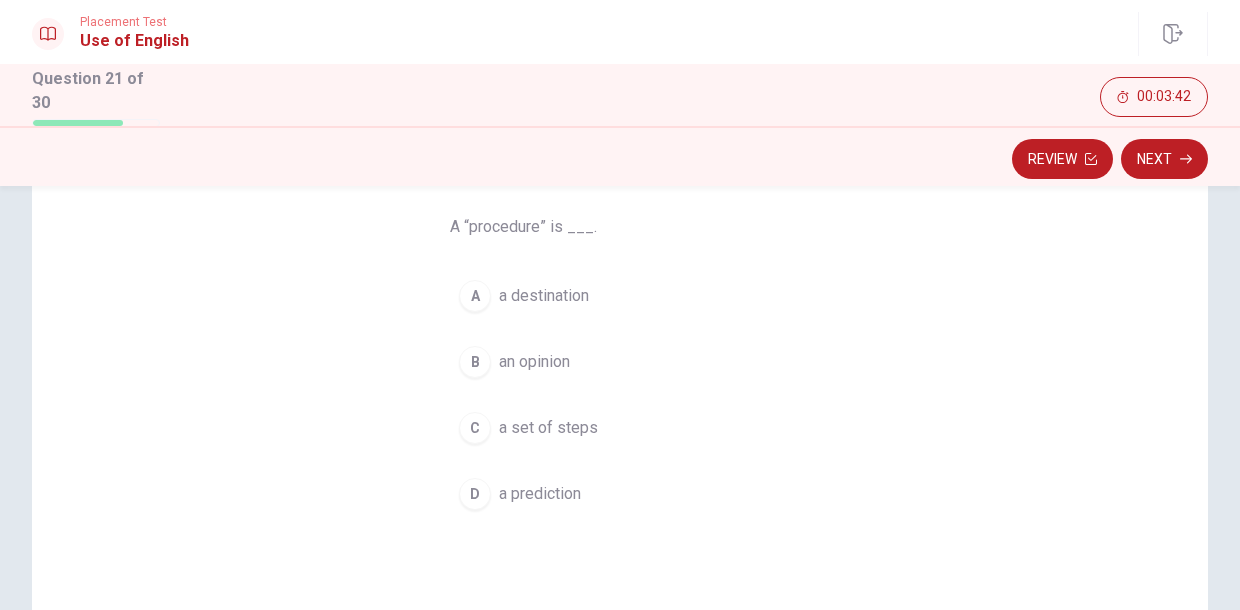 click on "a set of steps" at bounding box center [548, 428] 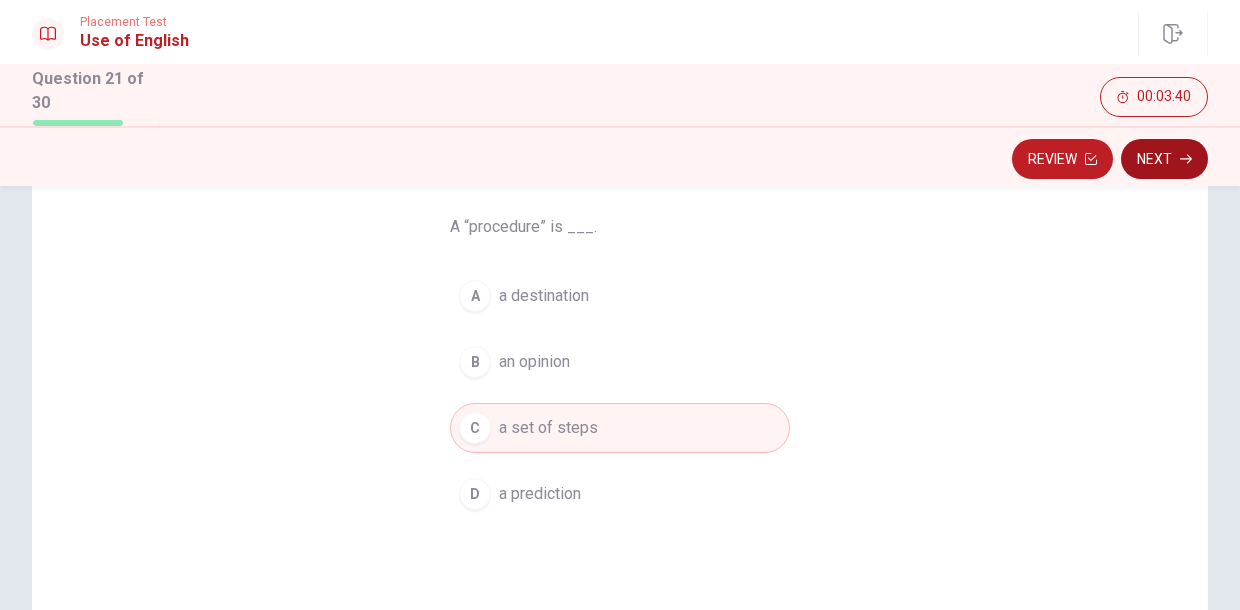 click on "Next" at bounding box center (1164, 159) 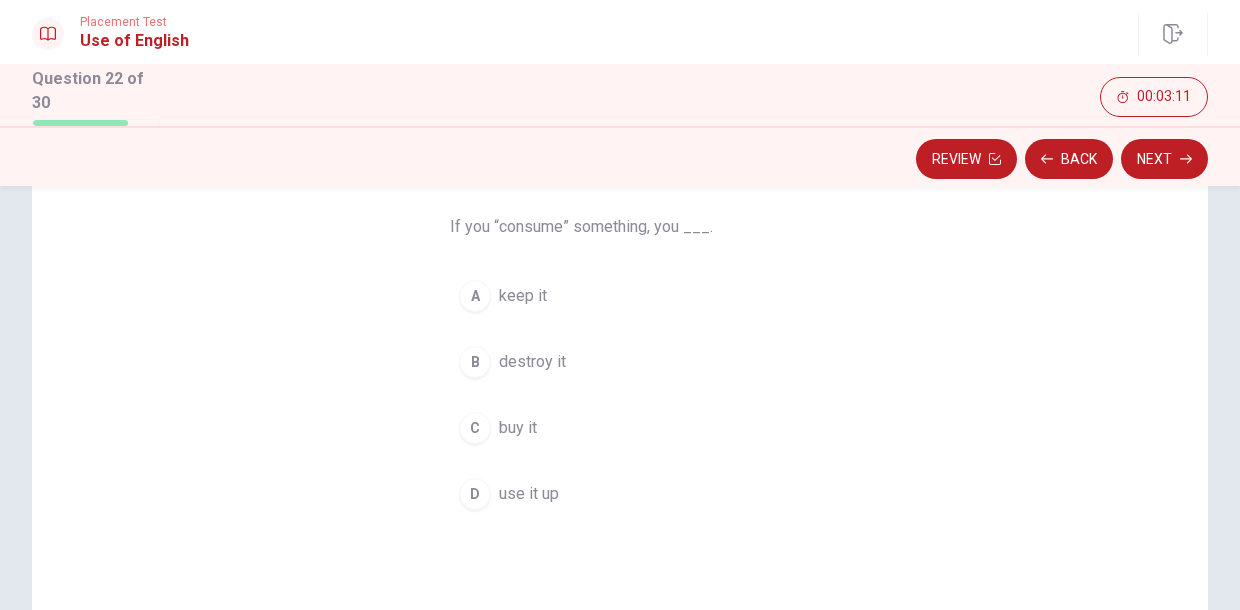 click on "C buy it" at bounding box center (620, 428) 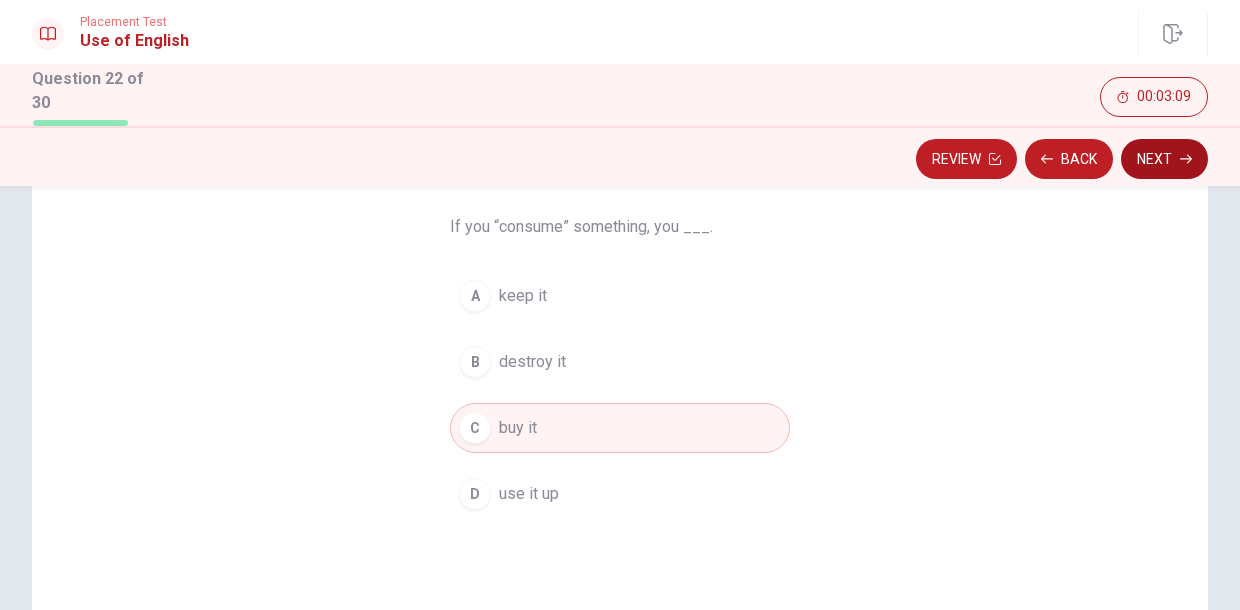 click on "Next" at bounding box center (1164, 159) 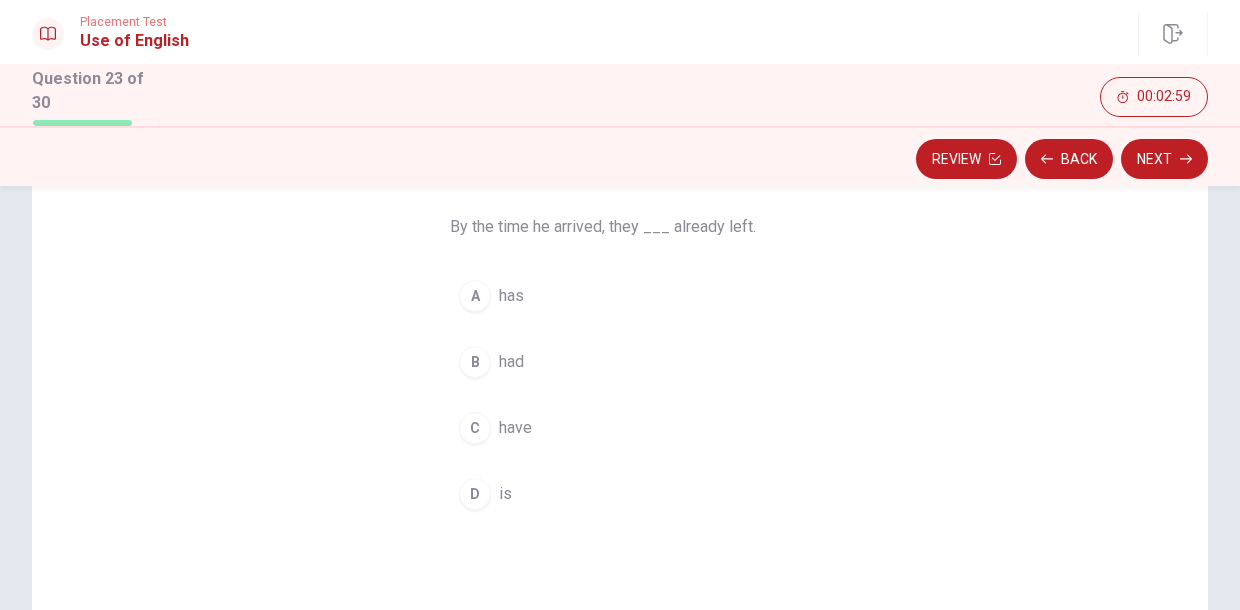 click on "B had" at bounding box center [620, 362] 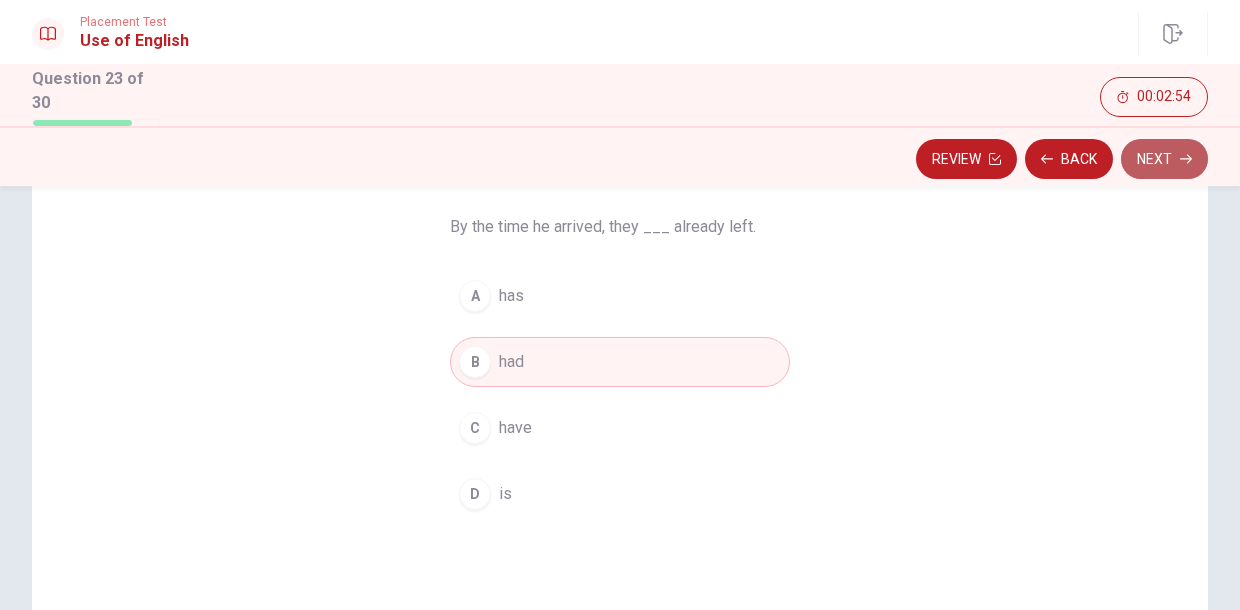 click on "Next" at bounding box center [1164, 159] 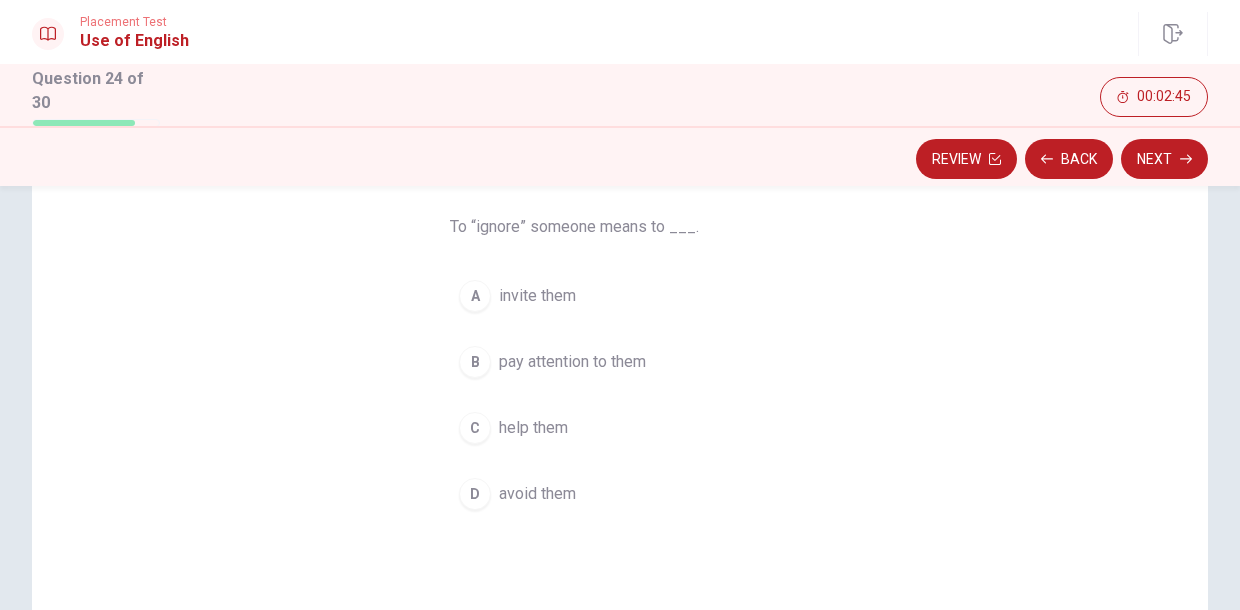 click on "avoid them" at bounding box center [537, 494] 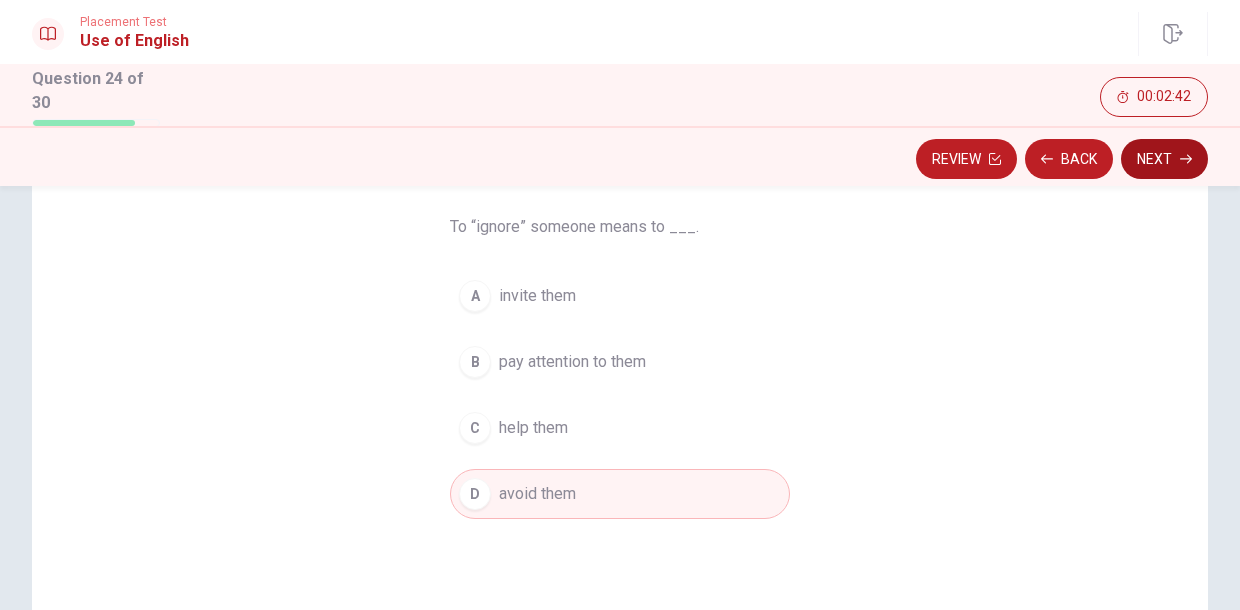 click on "Next" at bounding box center [1164, 159] 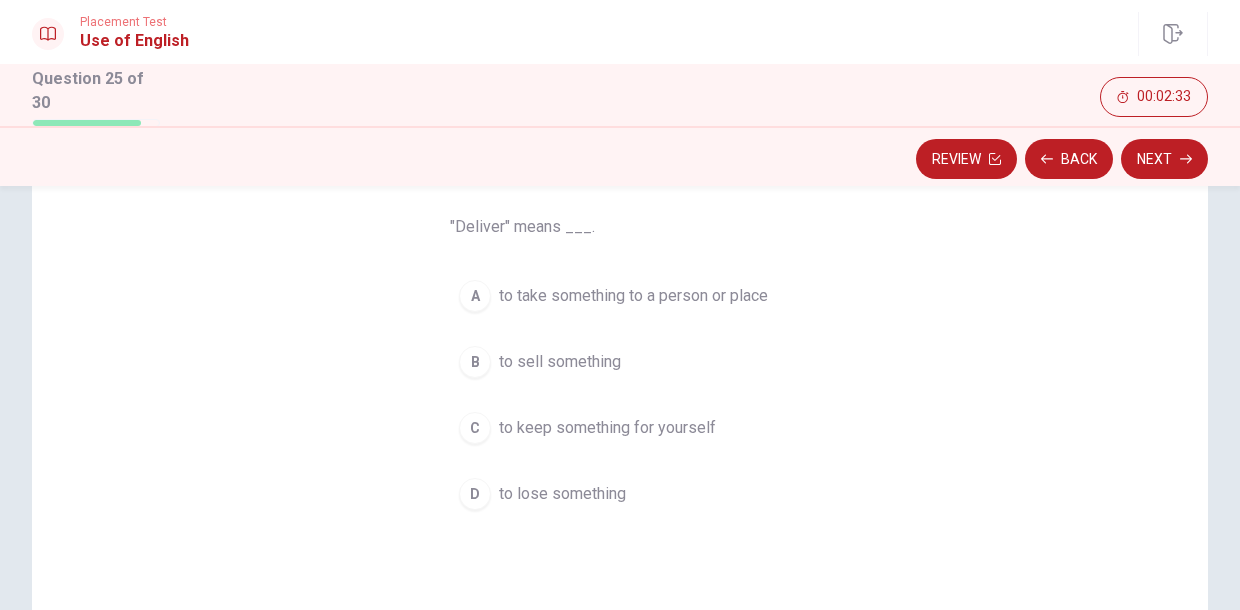 click on "to take something to a person or place" at bounding box center (633, 296) 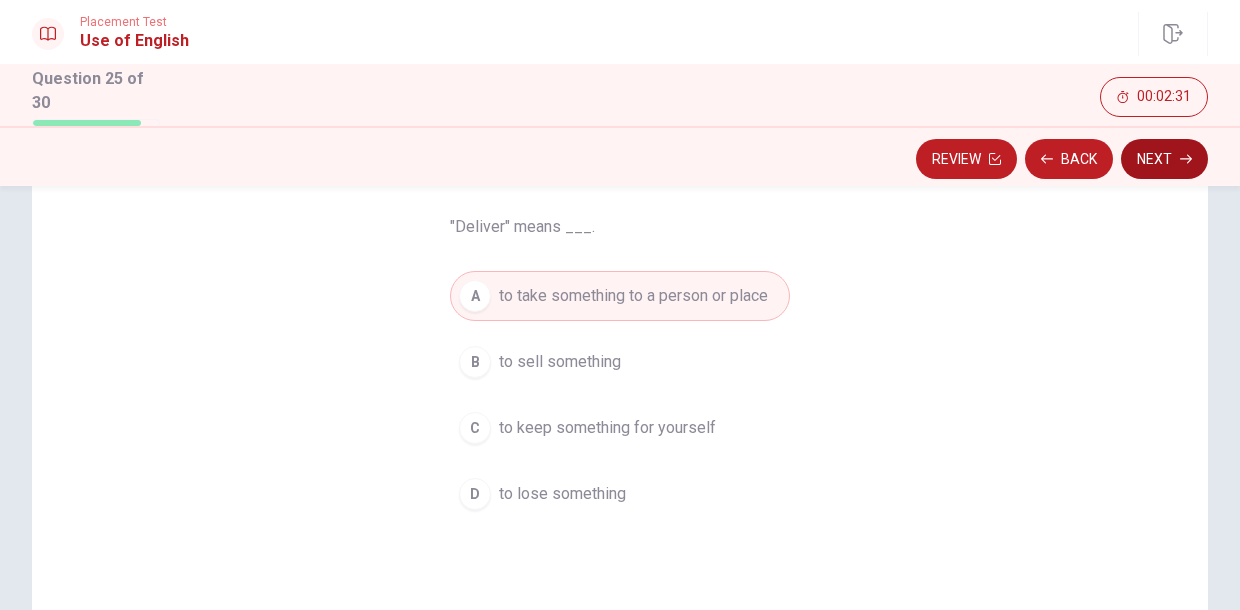 click on "Next" at bounding box center [1164, 159] 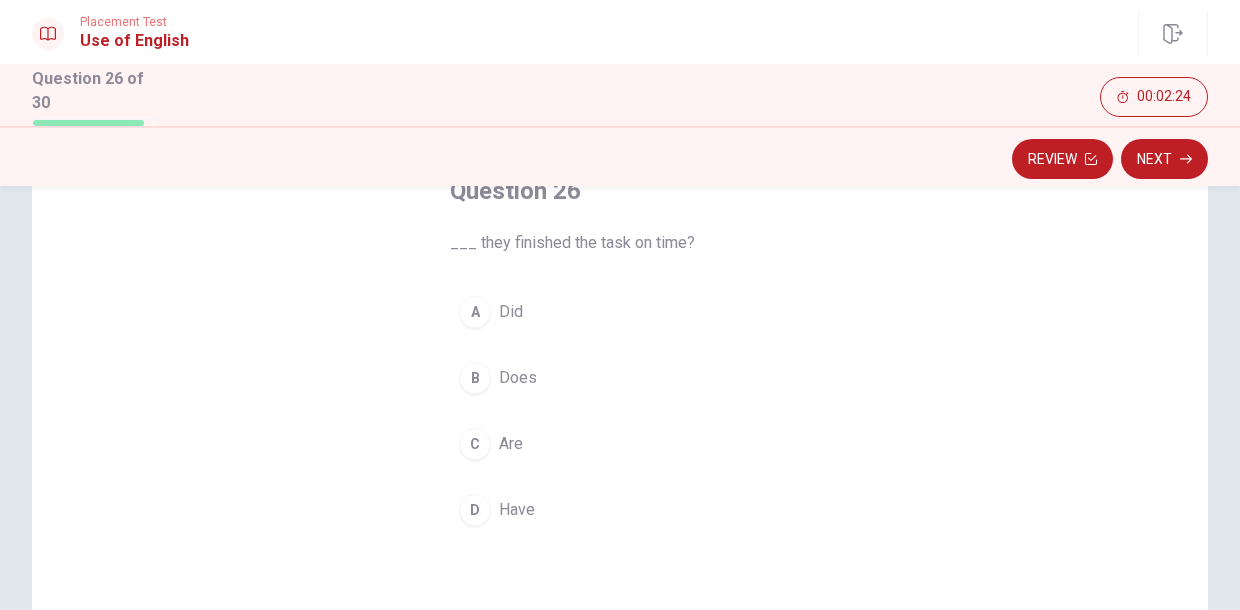scroll, scrollTop: 128, scrollLeft: 0, axis: vertical 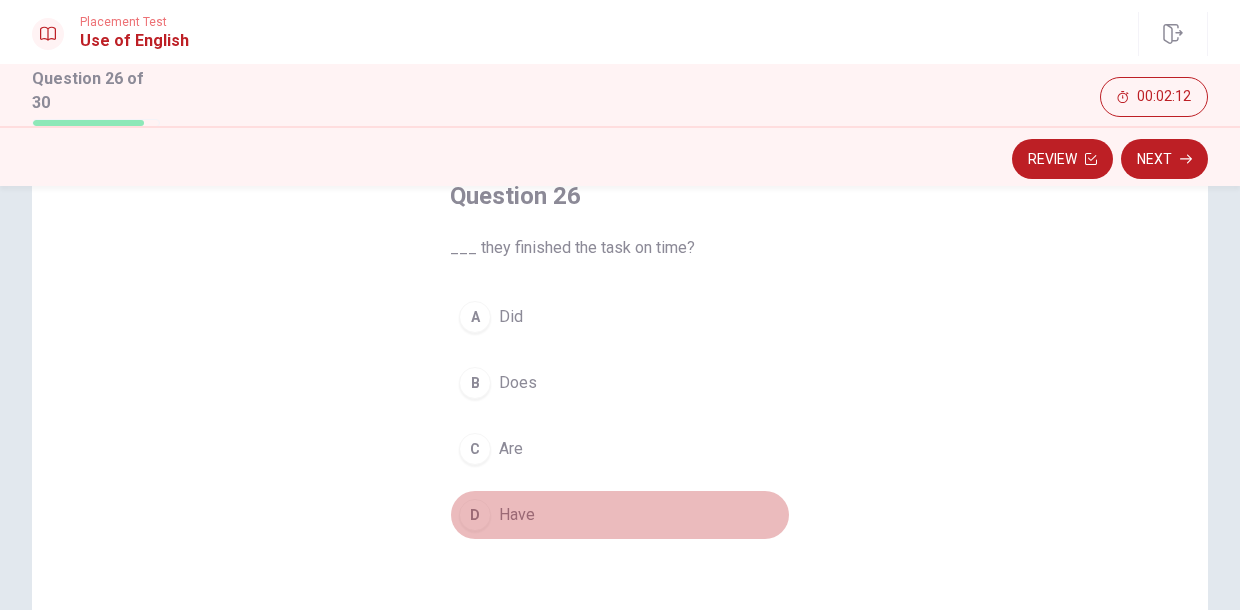 click on "Have" at bounding box center [517, 515] 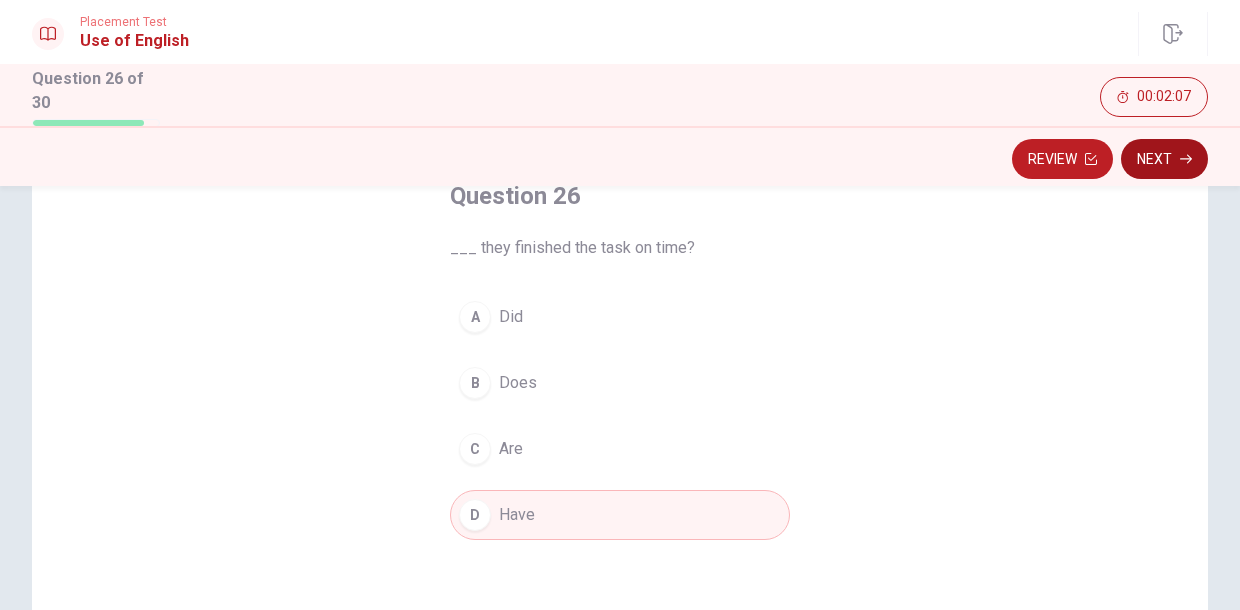 click on "Next" at bounding box center [1164, 159] 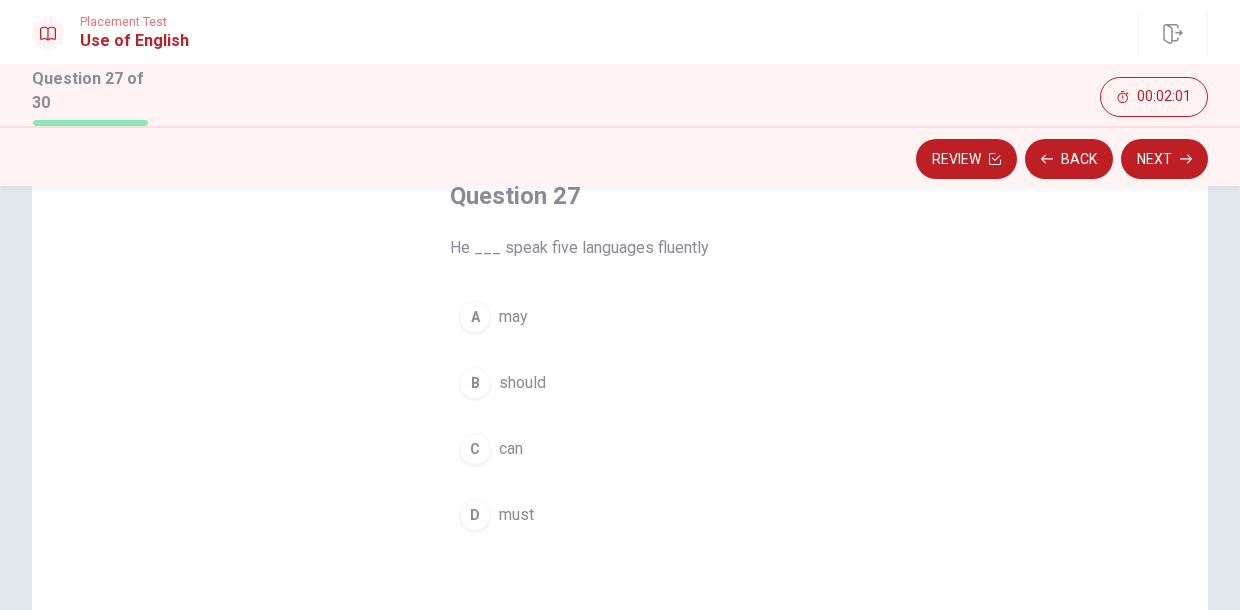 click on "C can" at bounding box center (620, 449) 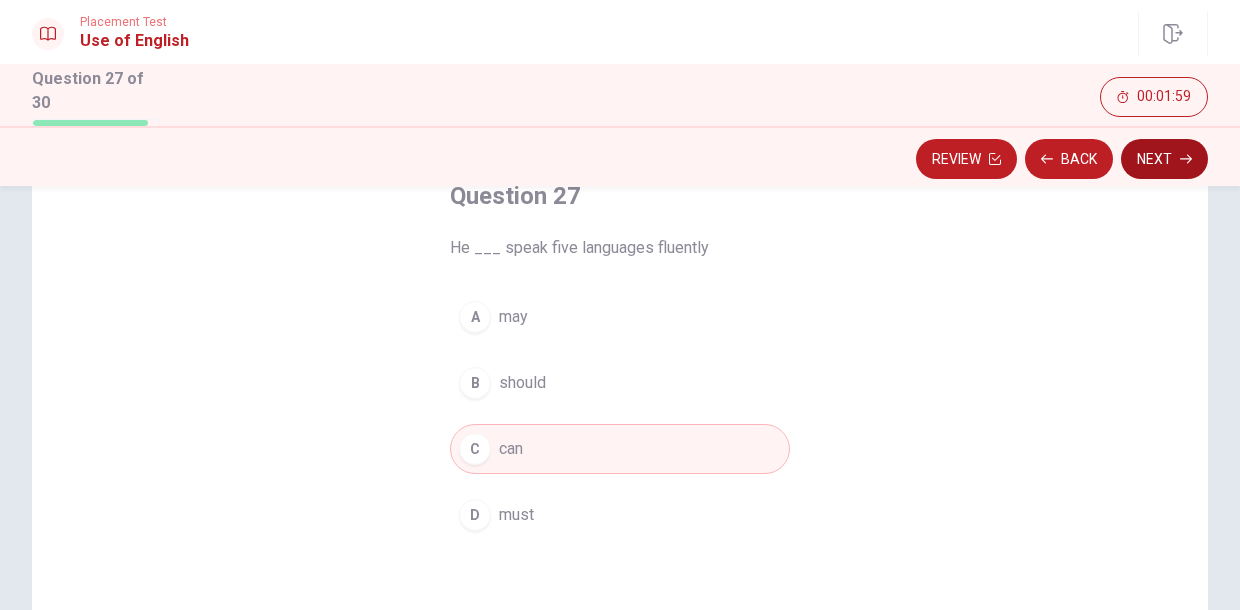 click on "Next" at bounding box center (1164, 159) 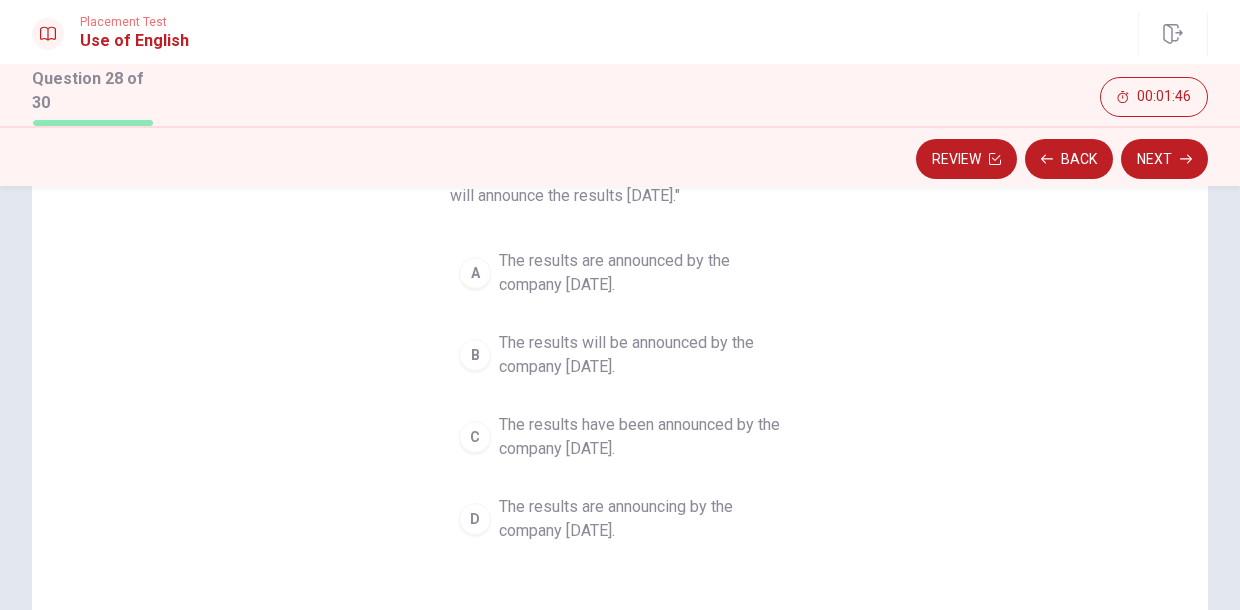 scroll, scrollTop: 203, scrollLeft: 0, axis: vertical 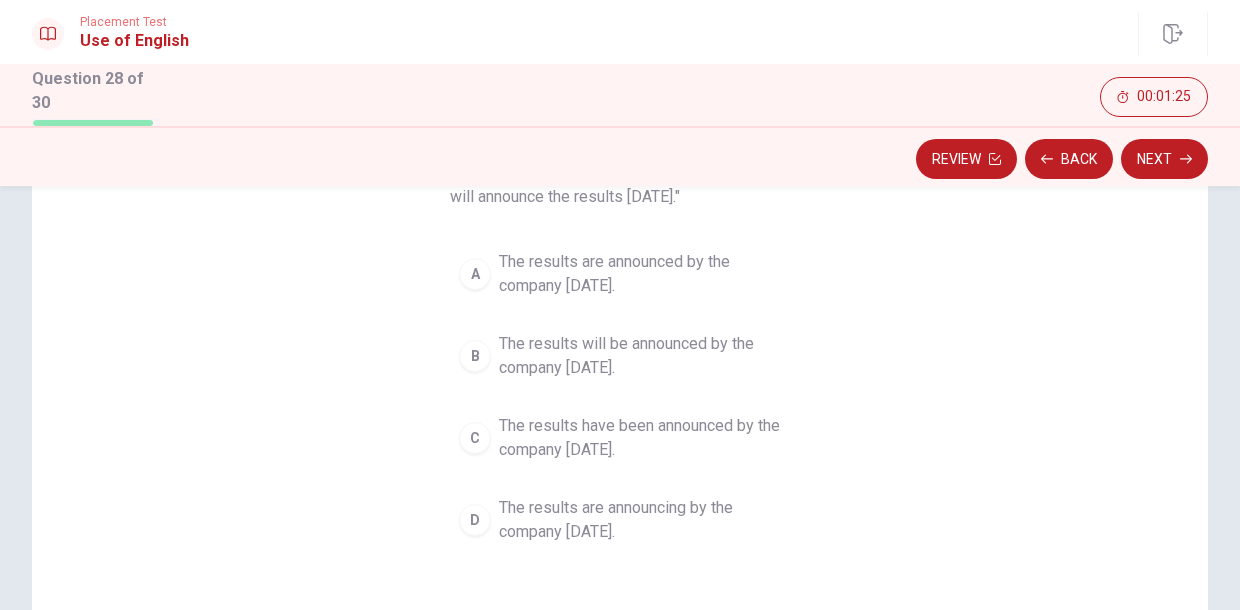 click on "The results will be announced by the company [DATE]." at bounding box center [640, 356] 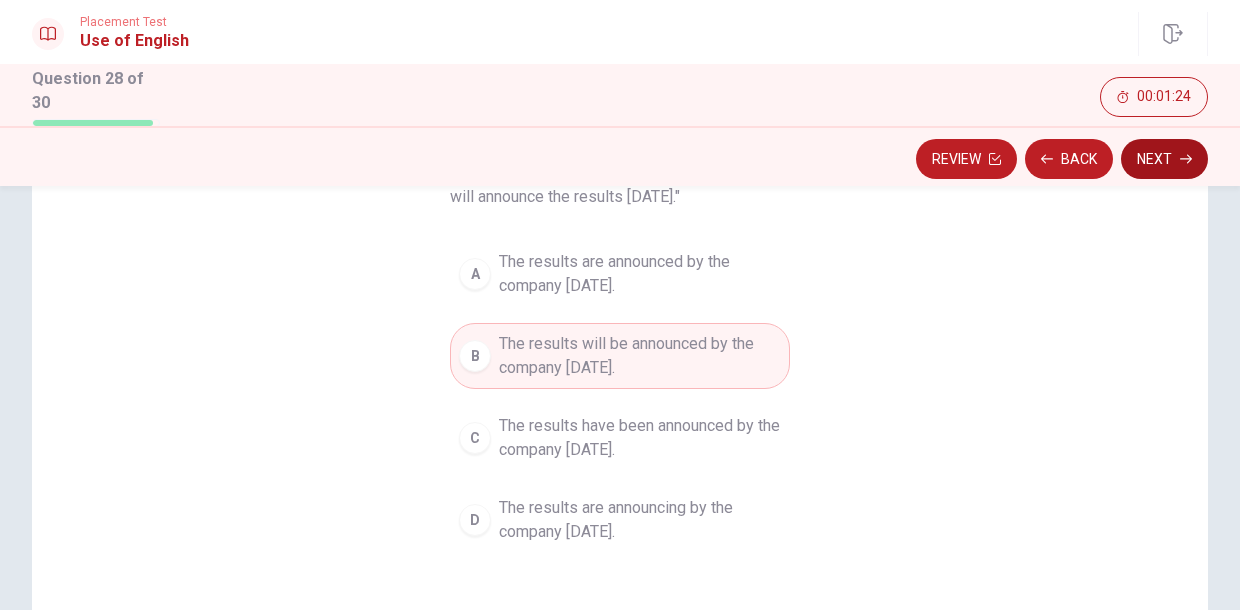 click on "Next" at bounding box center [1164, 159] 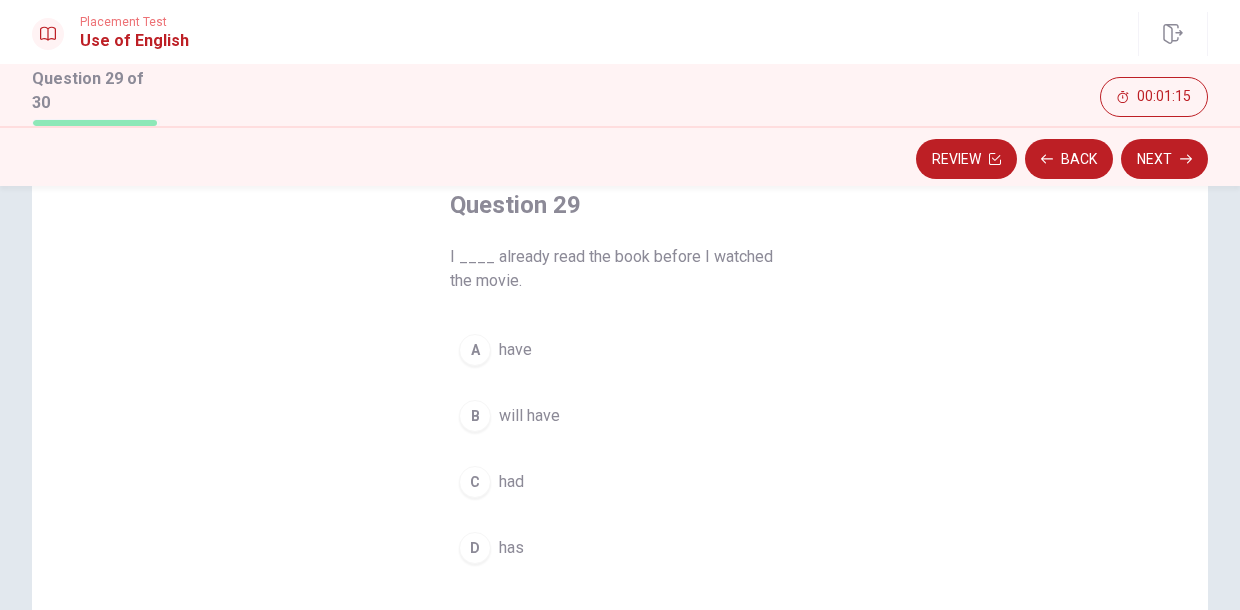 scroll, scrollTop: 124, scrollLeft: 0, axis: vertical 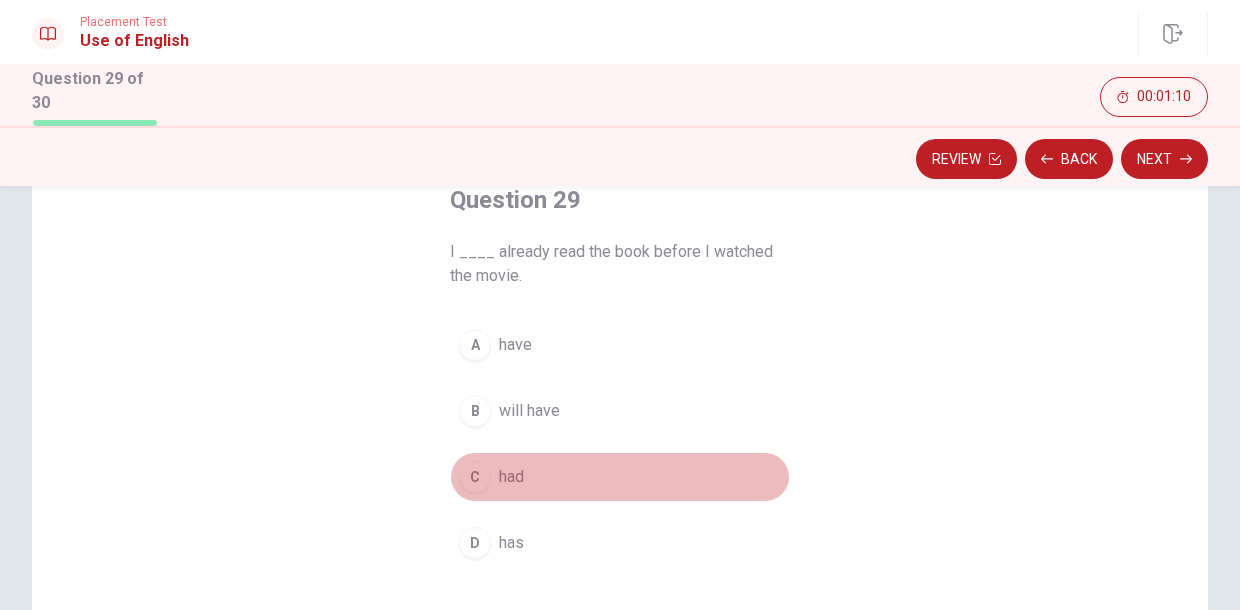 click on "had" at bounding box center (511, 477) 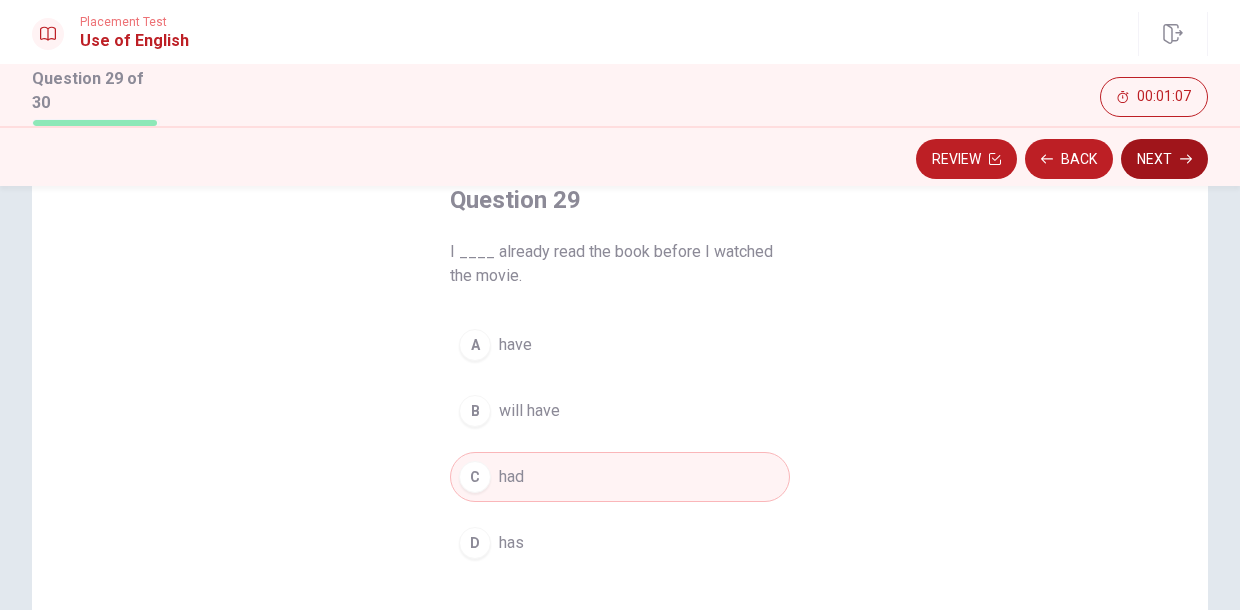 click on "Next" at bounding box center (1164, 159) 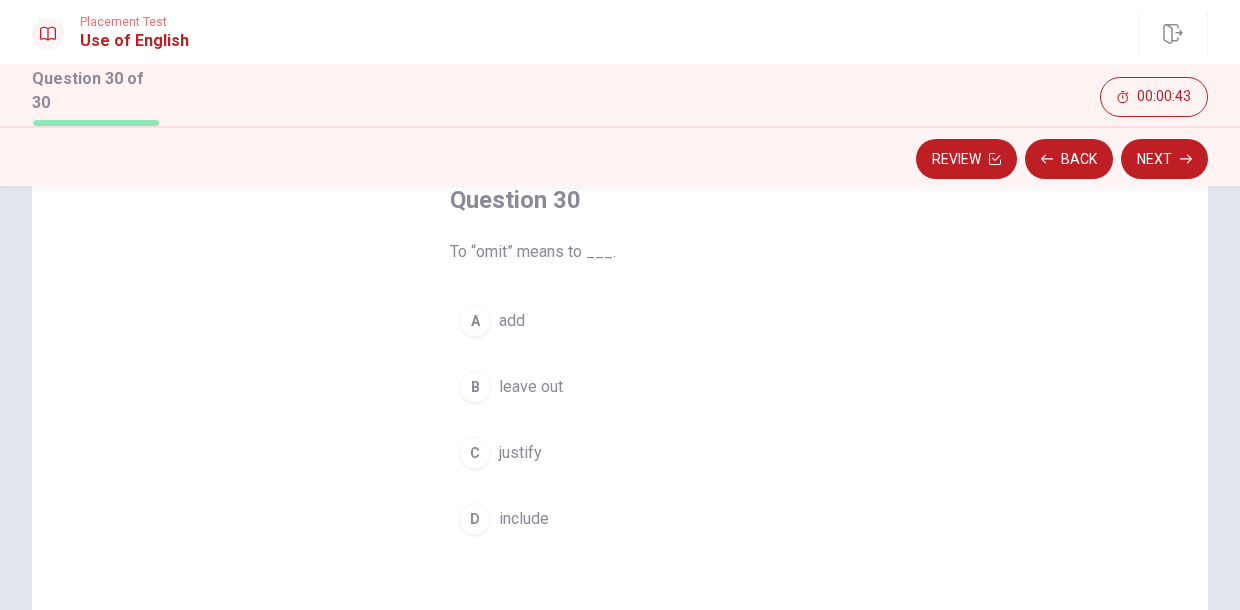 click on "justify" at bounding box center [520, 453] 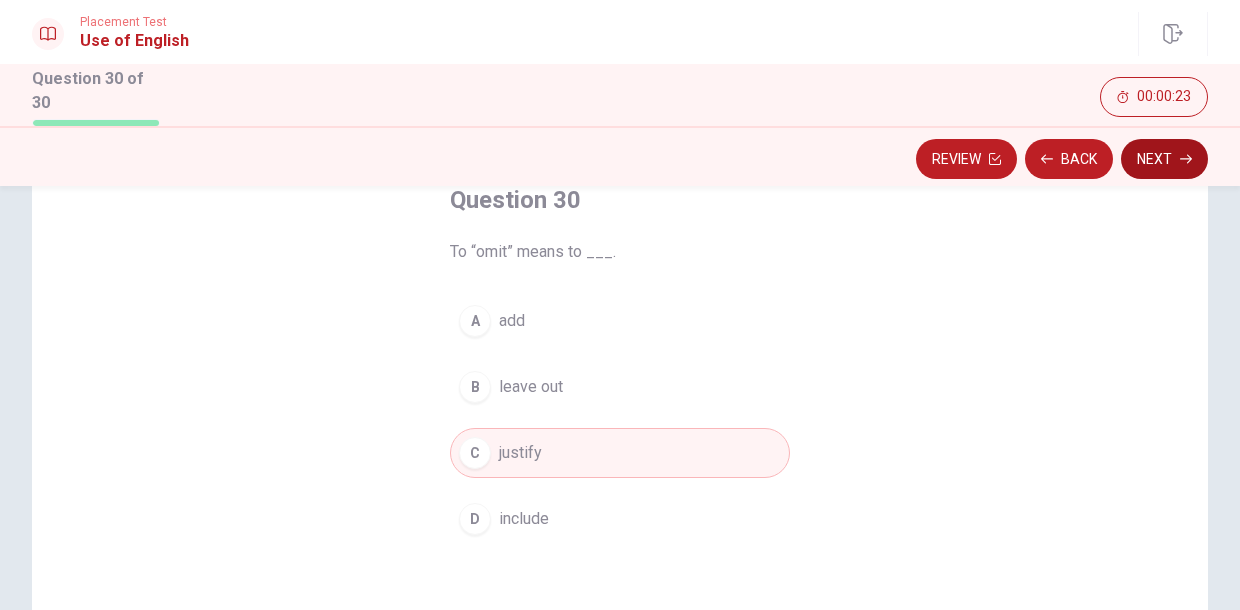 click on "Next" at bounding box center (1164, 159) 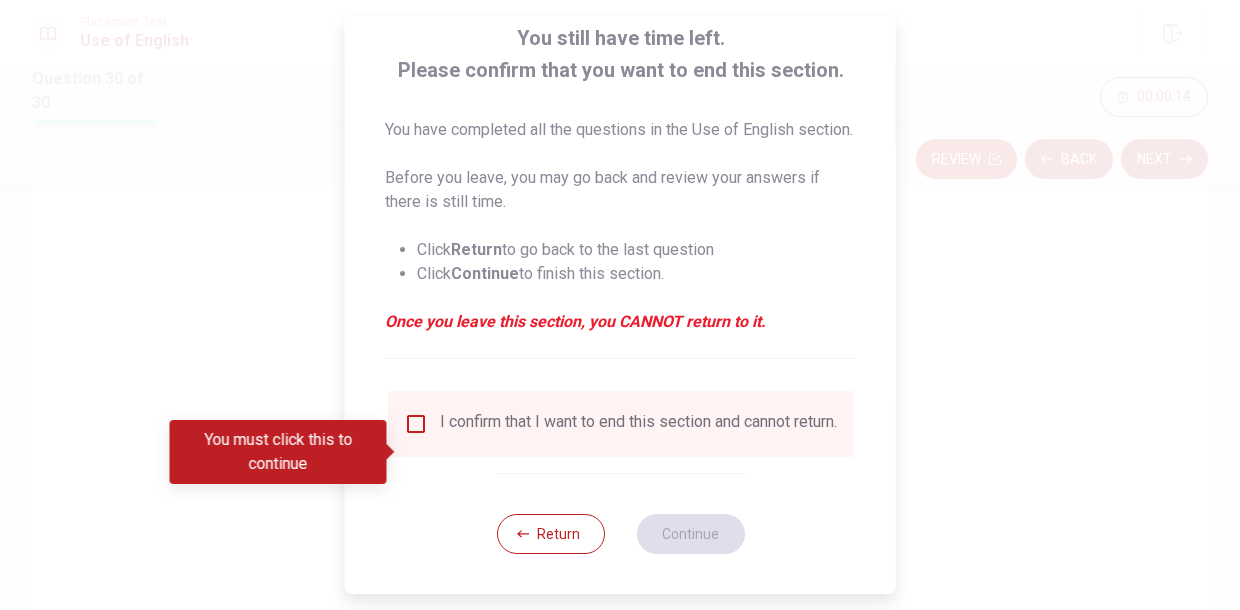 scroll, scrollTop: 94, scrollLeft: 0, axis: vertical 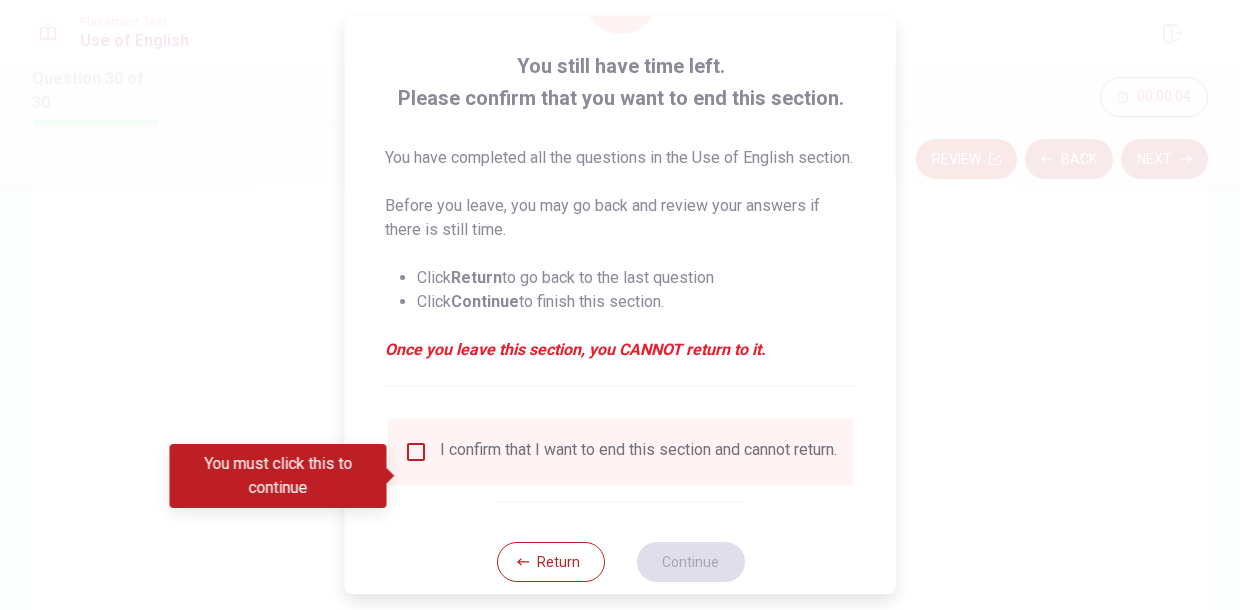 click at bounding box center [416, 452] 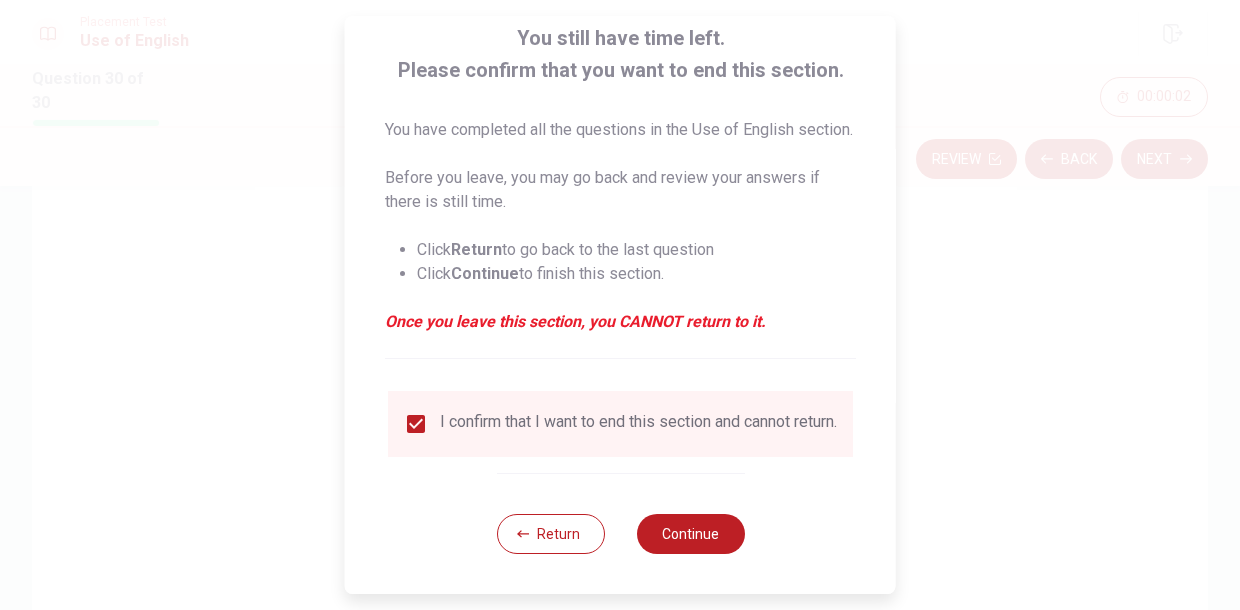 scroll, scrollTop: 160, scrollLeft: 0, axis: vertical 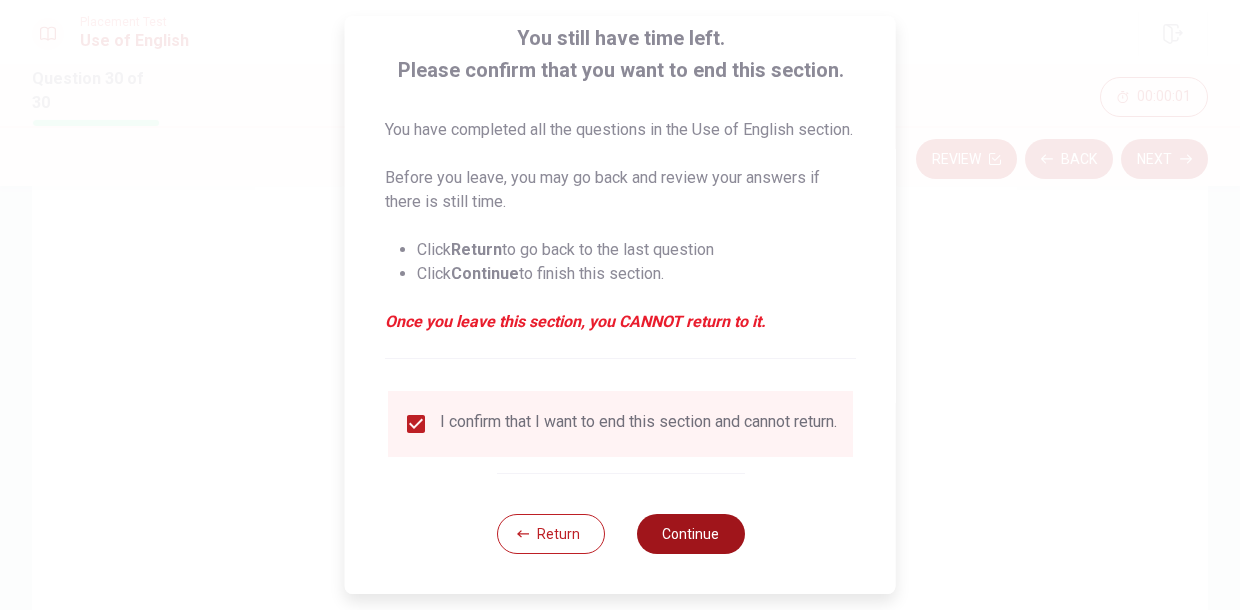 click on "Continue" at bounding box center (690, 534) 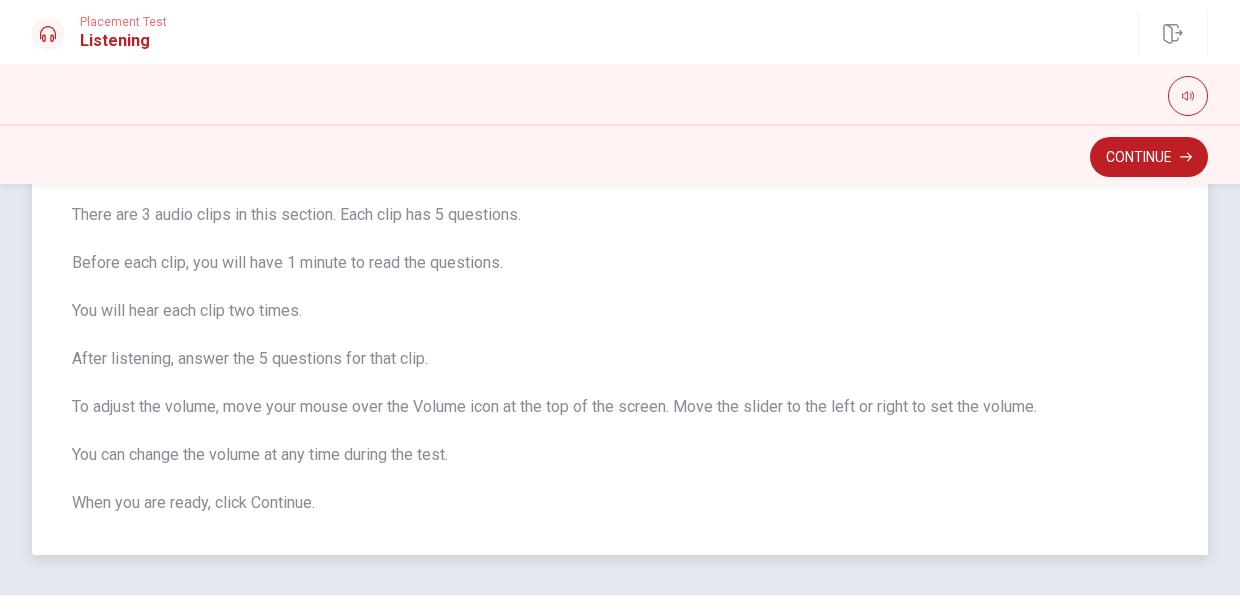 scroll, scrollTop: 128, scrollLeft: 0, axis: vertical 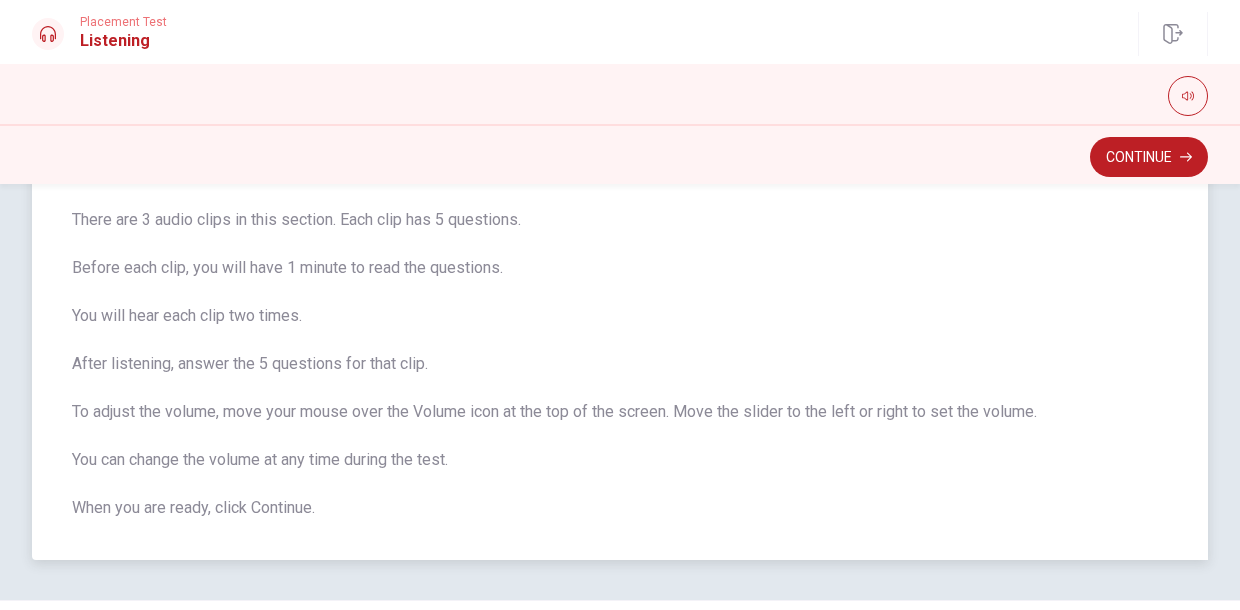 click on "There are 3 audio clips in this section. Each clip has 5 questions.
Before each clip, you will have 1 minute to read the questions.
You will hear each clip two times.
After listening, answer the 5 questions for that clip.
To adjust the volume, move your mouse over the Volume icon at the top of the screen. Move the slider to the left or right to set the volume.
You can change the volume at any time during the test.
When you are ready, click Continue." at bounding box center (620, 364) 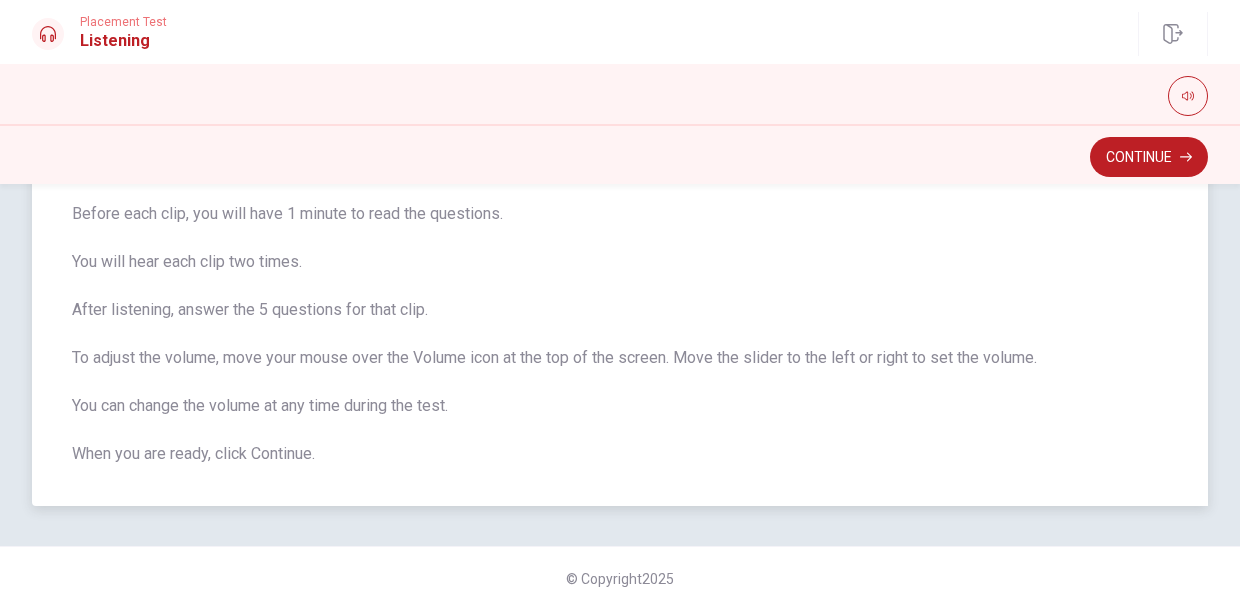 scroll, scrollTop: 182, scrollLeft: 0, axis: vertical 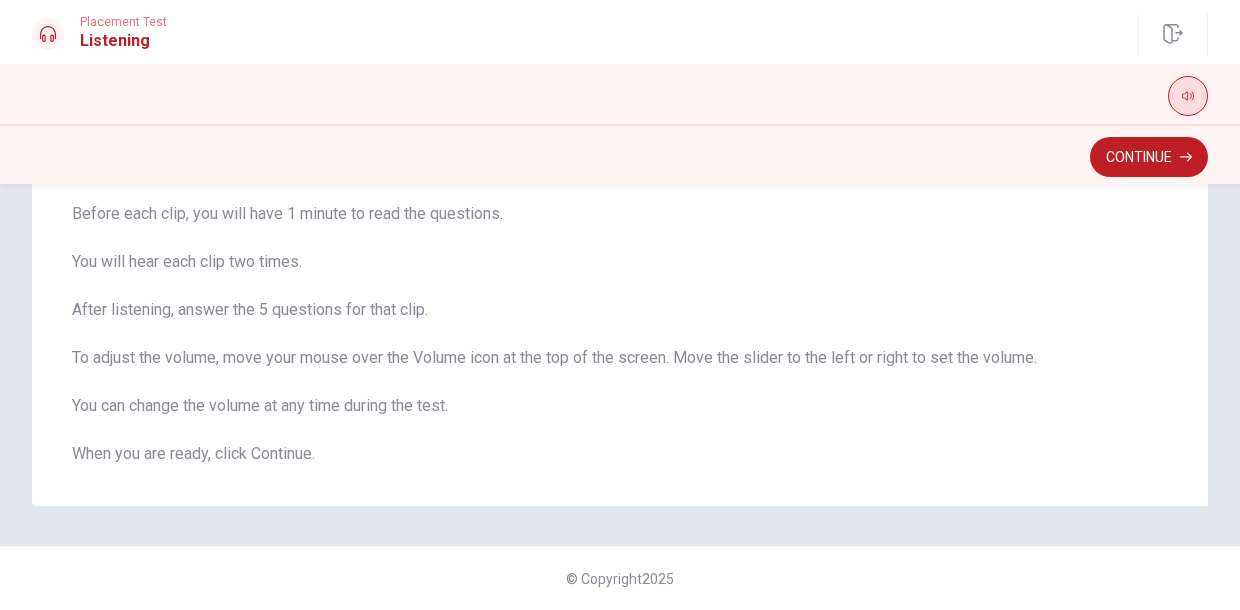 click 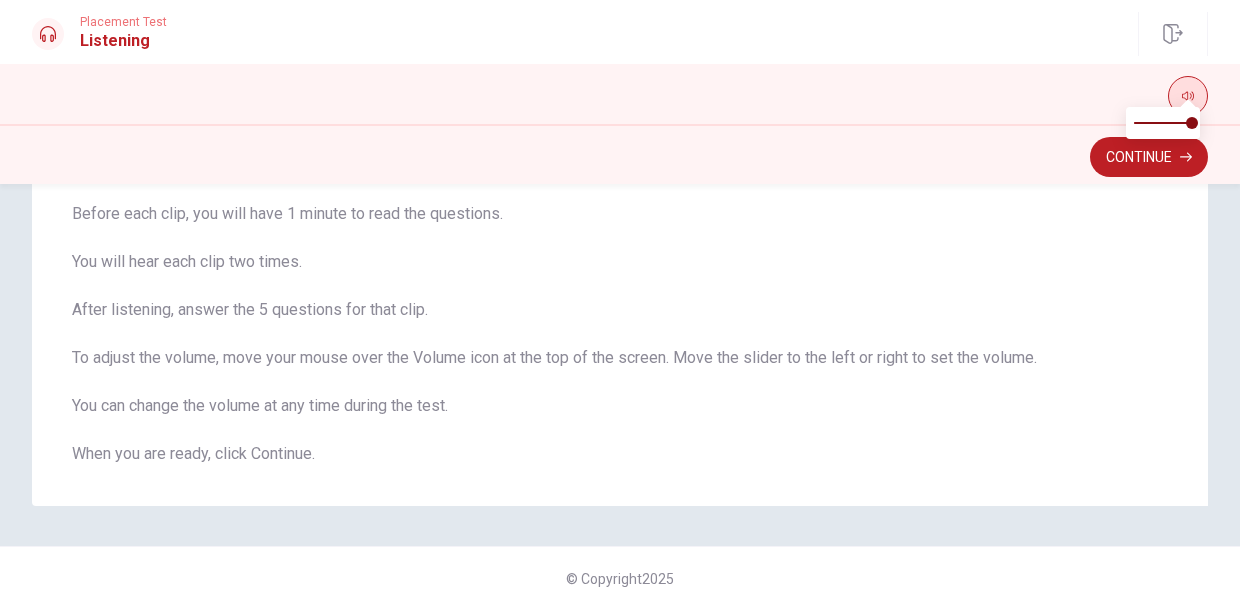 click at bounding box center [1188, 101] 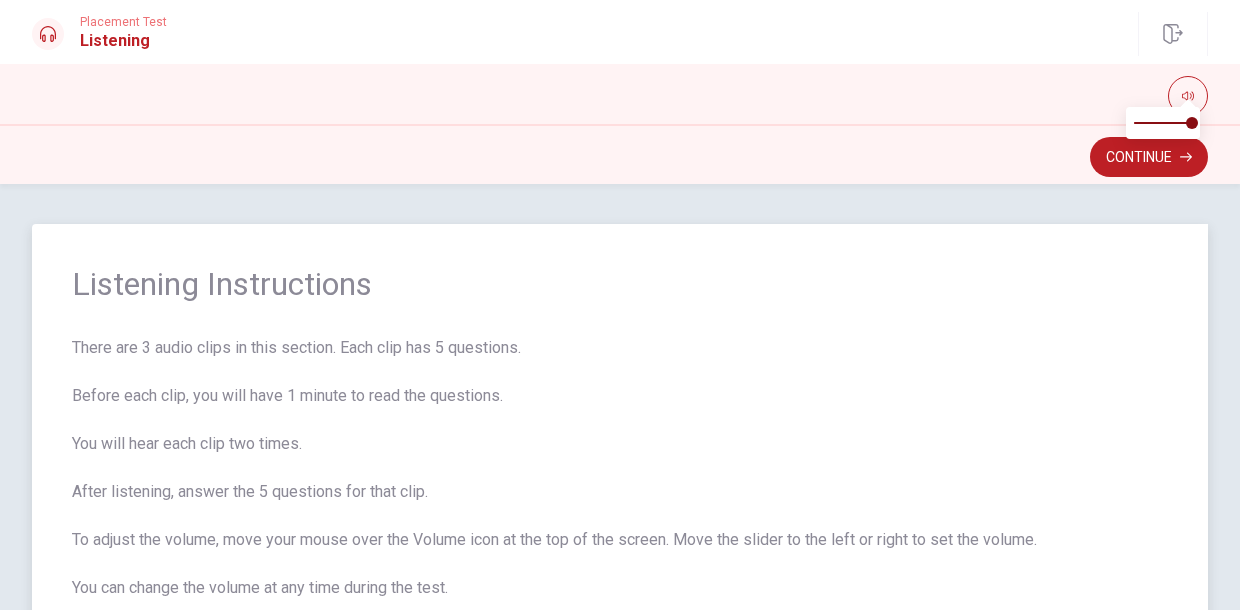 scroll, scrollTop: 0, scrollLeft: 0, axis: both 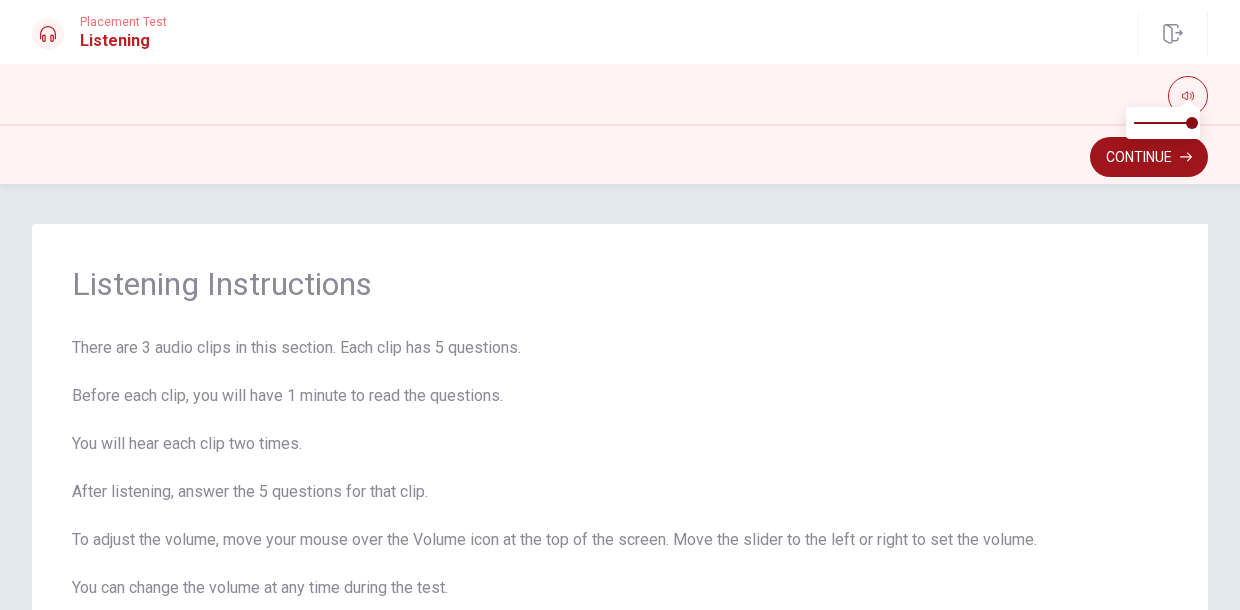 click on "Continue" at bounding box center [1149, 157] 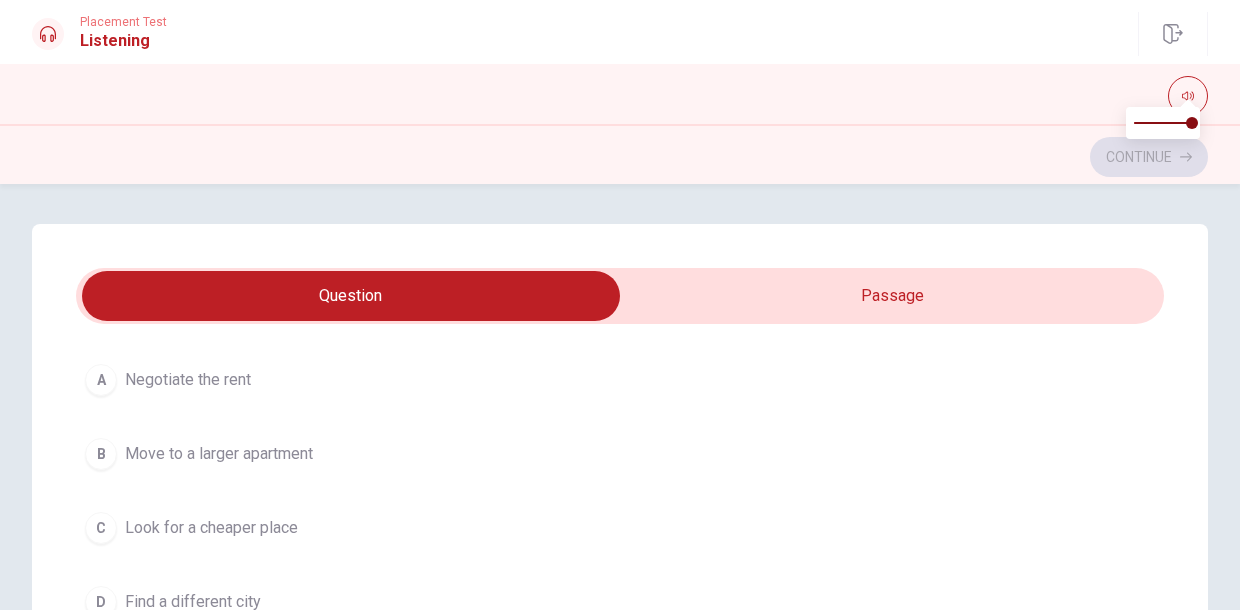 scroll, scrollTop: 122, scrollLeft: 0, axis: vertical 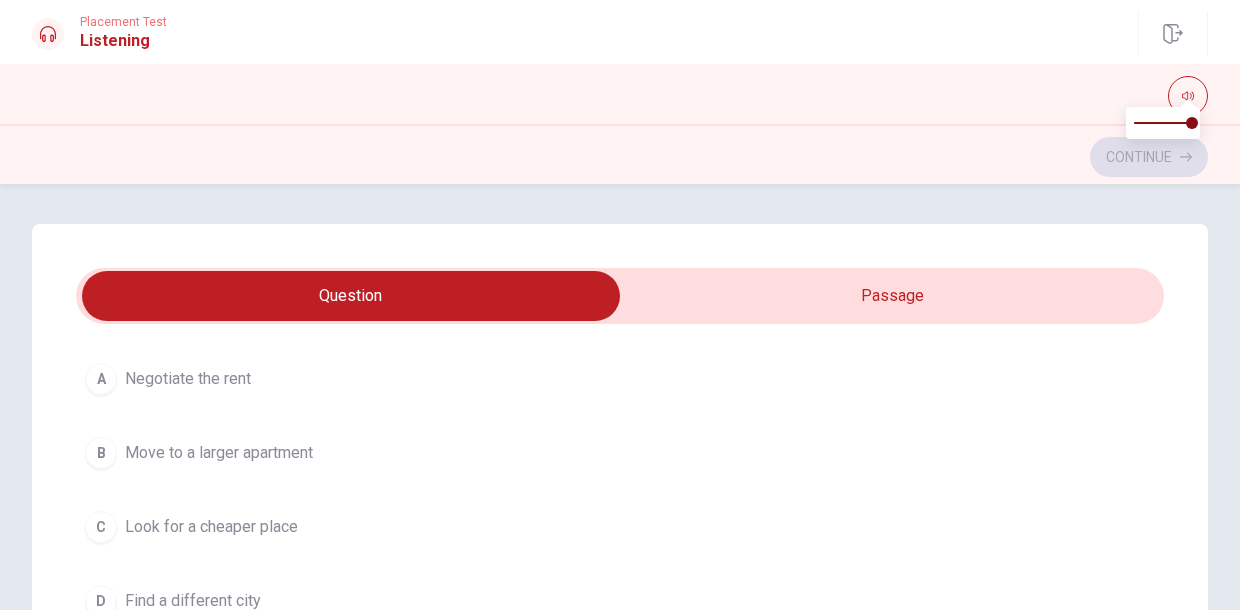 click on "Question 1 What suggestion does the woman give? A Negotiate the rent B Move to a larger apartment C Look for a cheaper place D Find a different city" at bounding box center (620, 430) 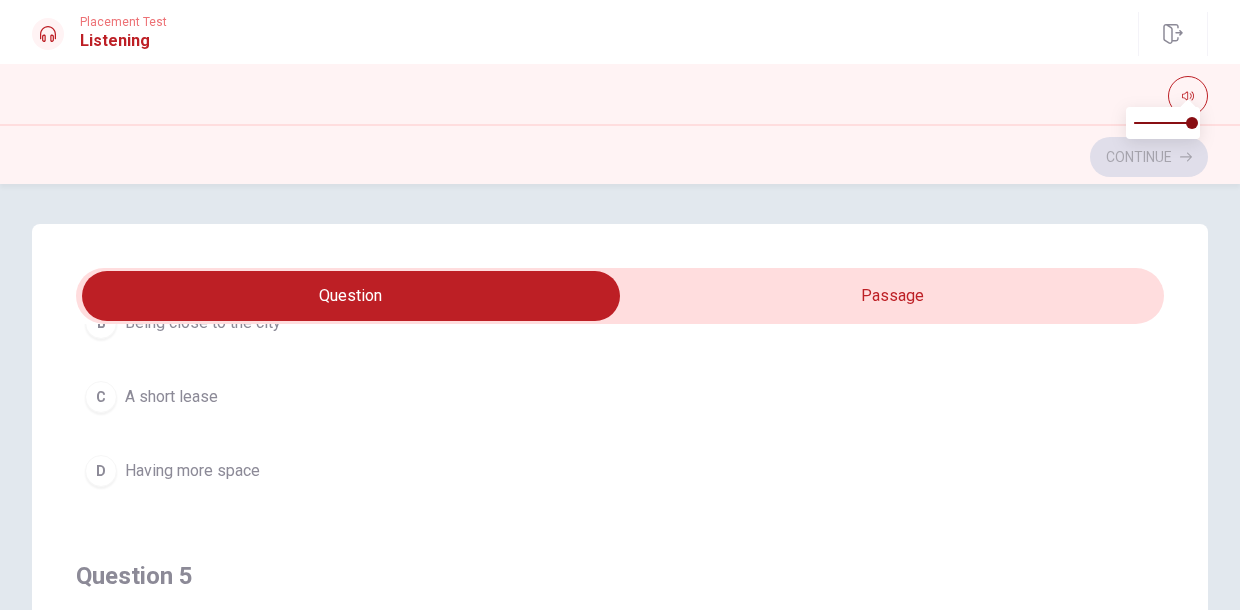 scroll, scrollTop: 1620, scrollLeft: 0, axis: vertical 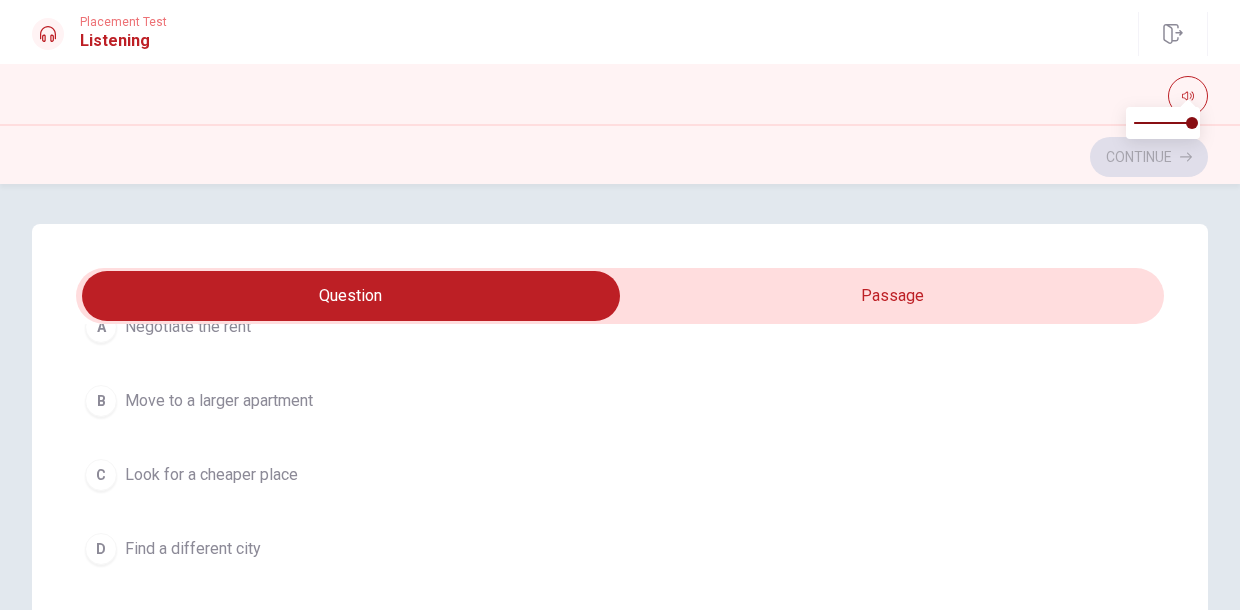 click on "A Negotiate the rent B Move to a larger apartment C Look for a cheaper place D Find a different city" at bounding box center [620, 438] 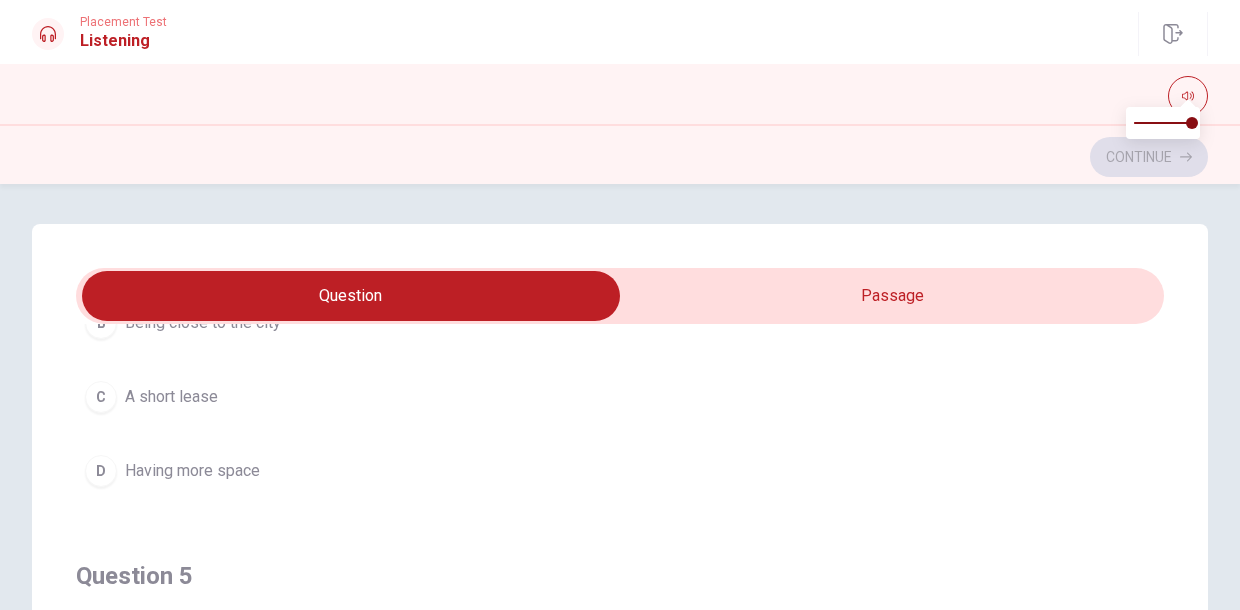 scroll, scrollTop: 1620, scrollLeft: 0, axis: vertical 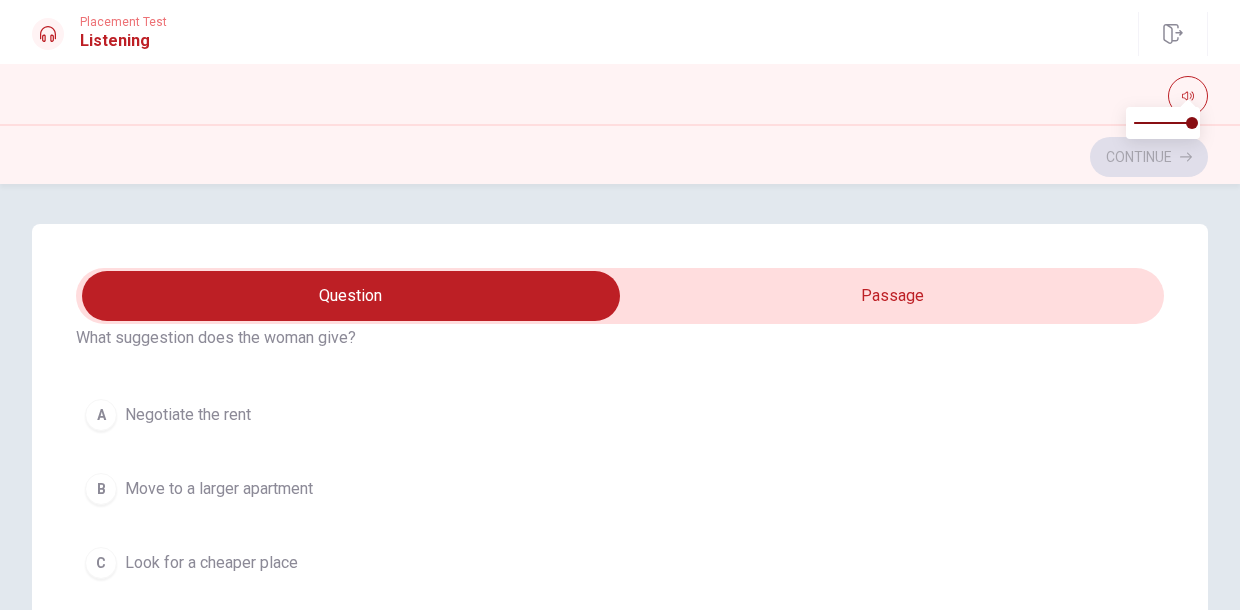 click on "Negotiate the rent" at bounding box center (188, 415) 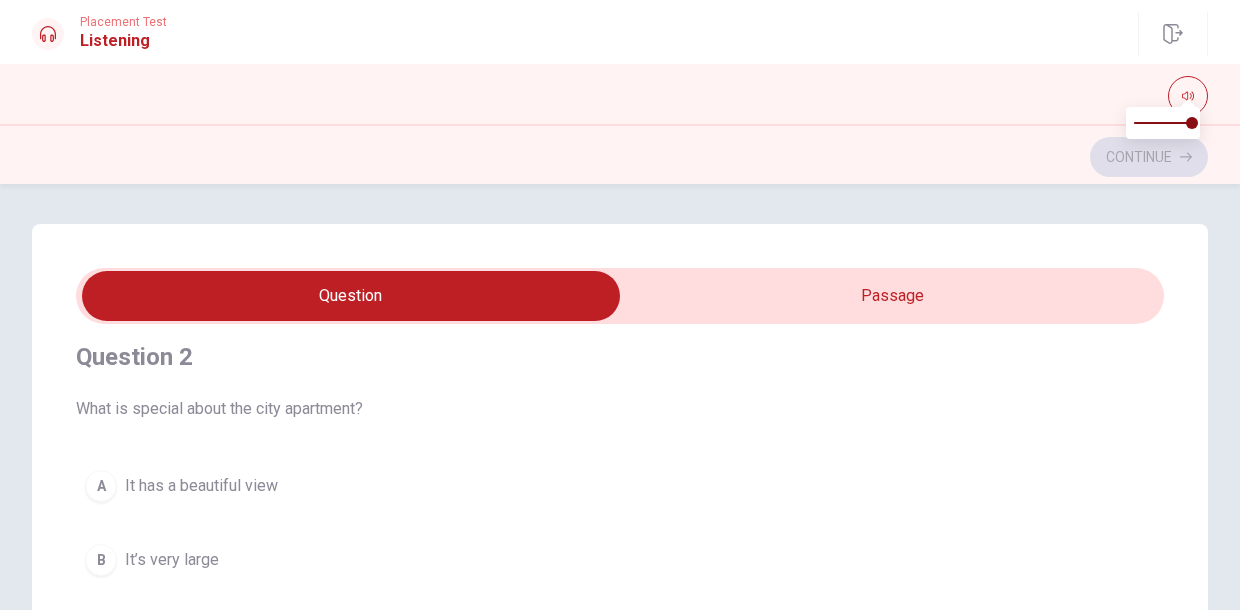 scroll, scrollTop: 492, scrollLeft: 0, axis: vertical 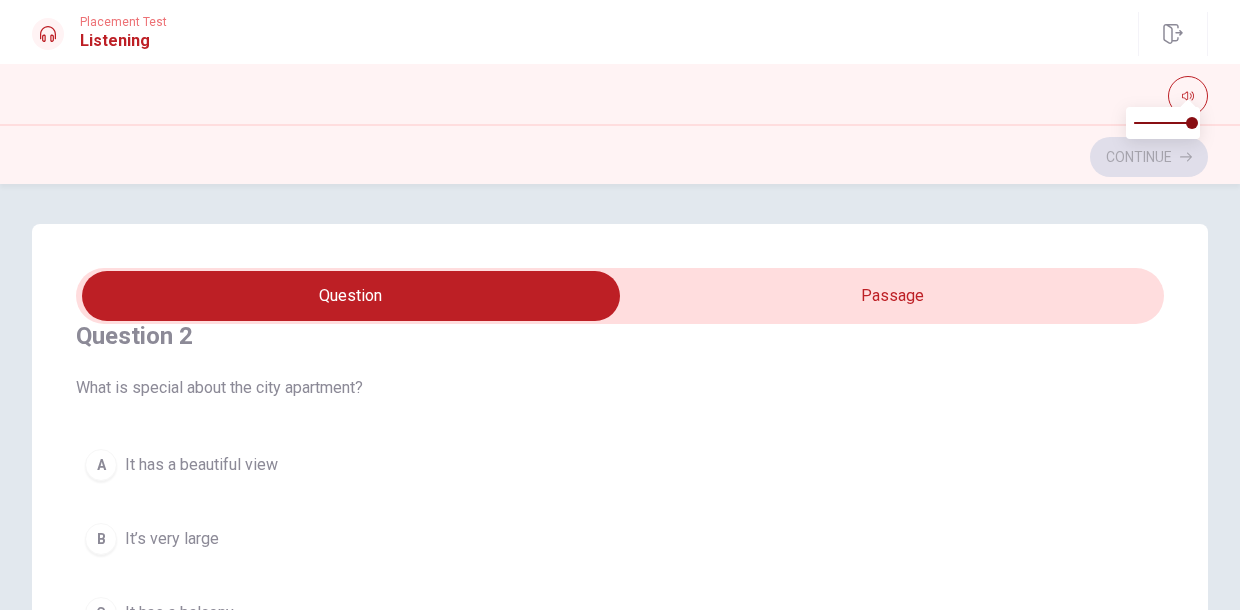 click on "It has a beautiful view" at bounding box center (201, 465) 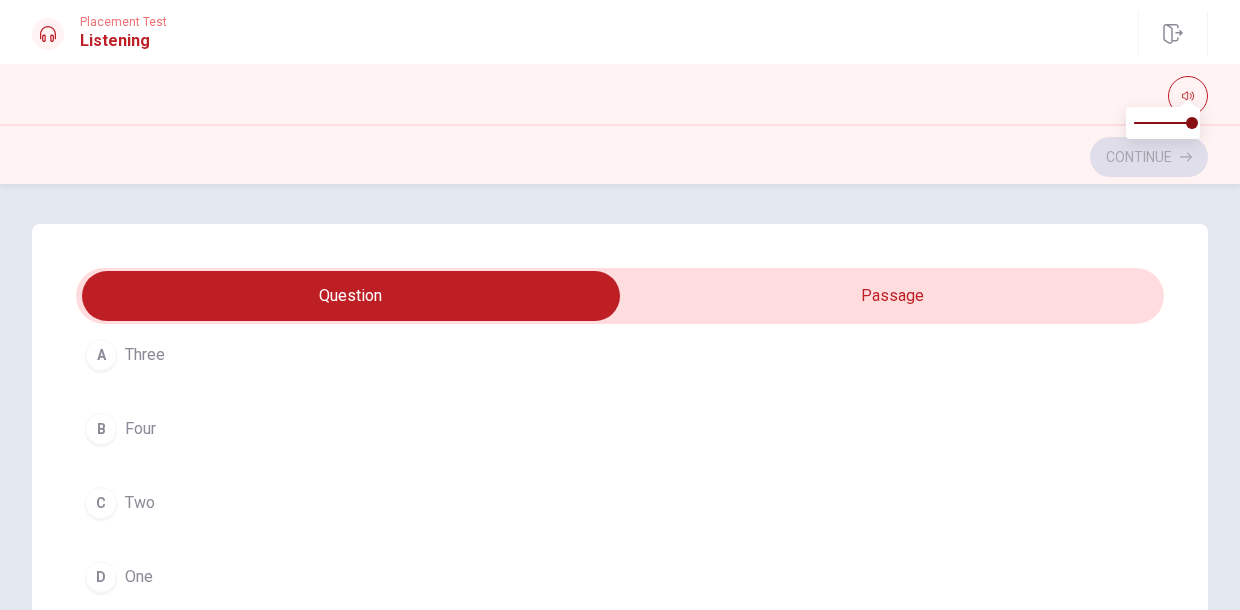 scroll, scrollTop: 1066, scrollLeft: 0, axis: vertical 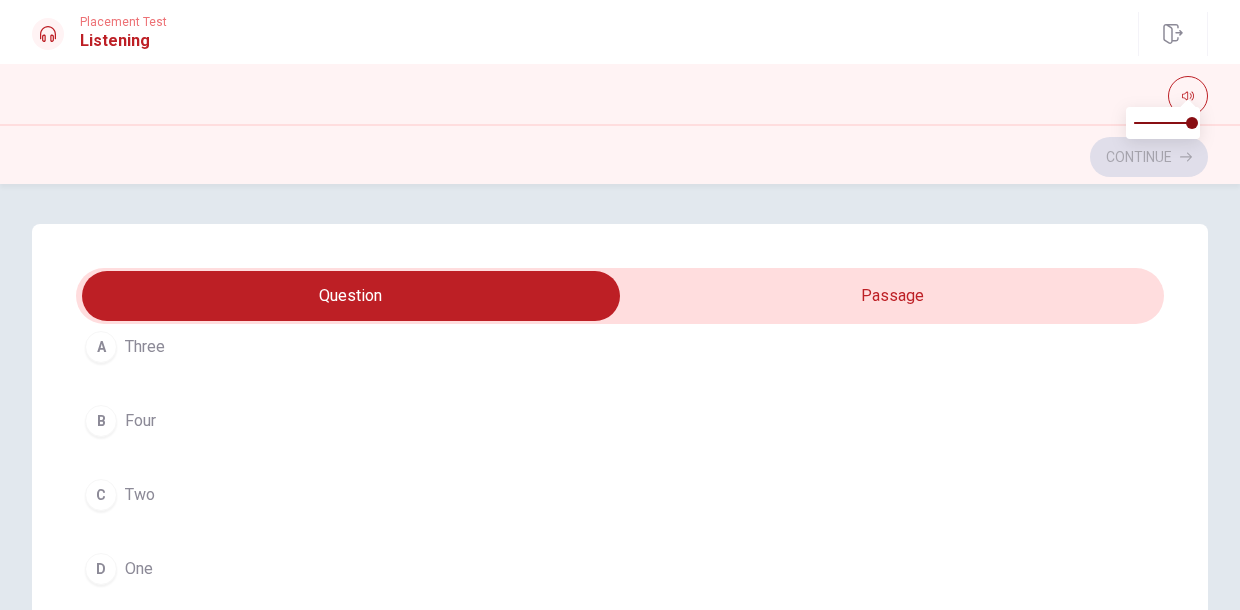 click on "C Two" at bounding box center (620, 495) 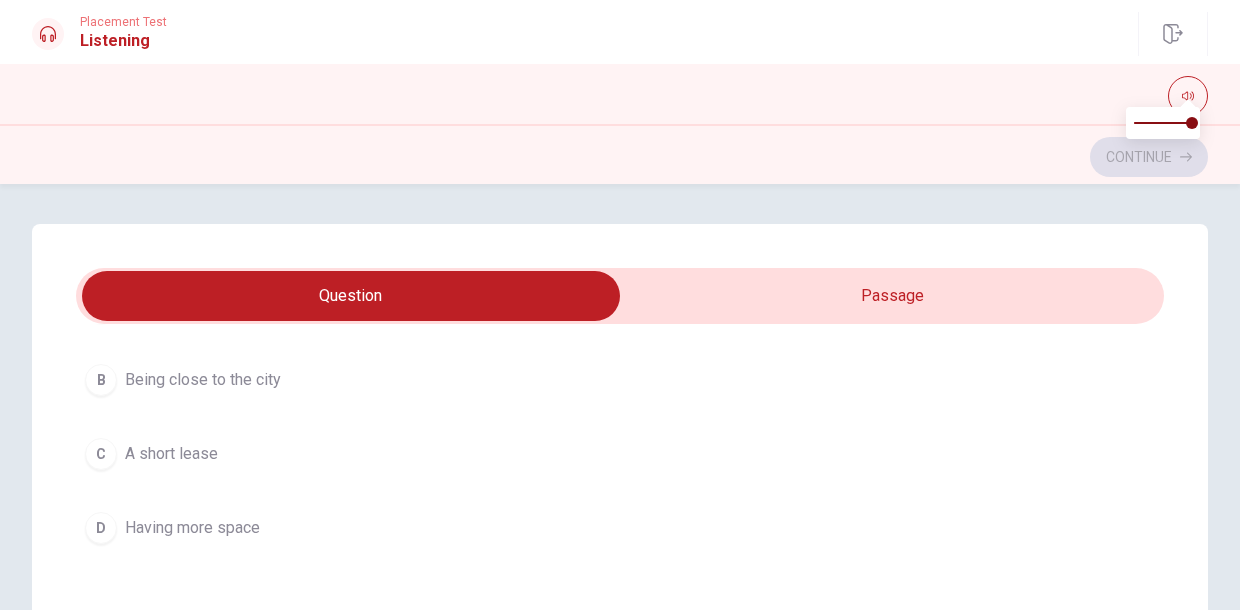 scroll, scrollTop: 1565, scrollLeft: 0, axis: vertical 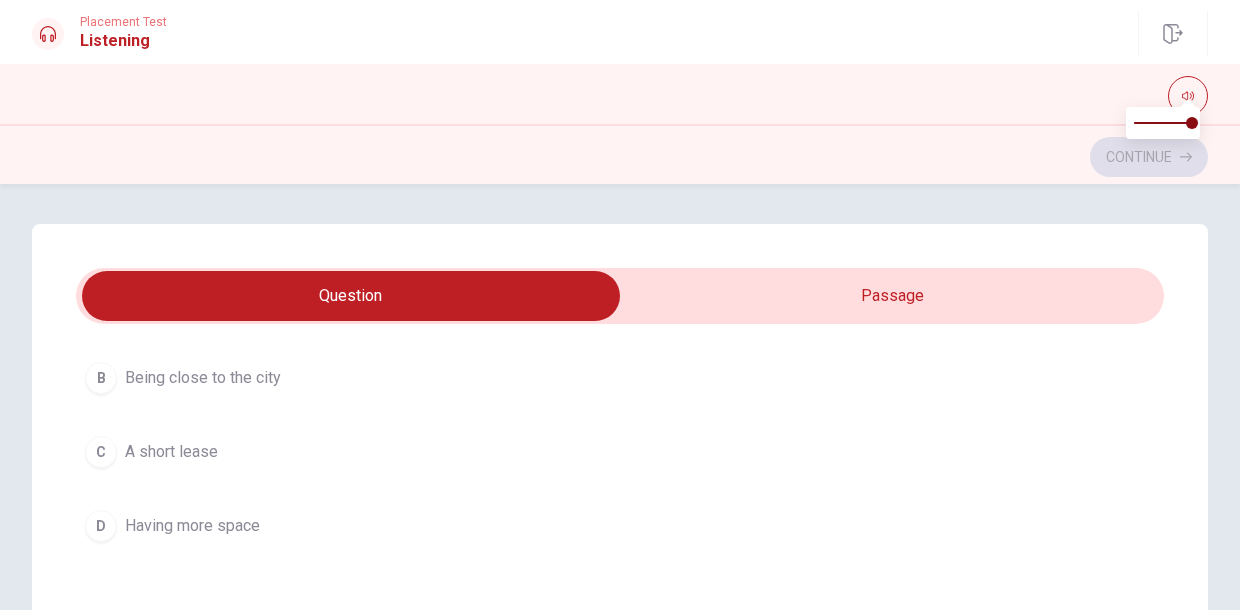 click on "Having more space" at bounding box center [192, 526] 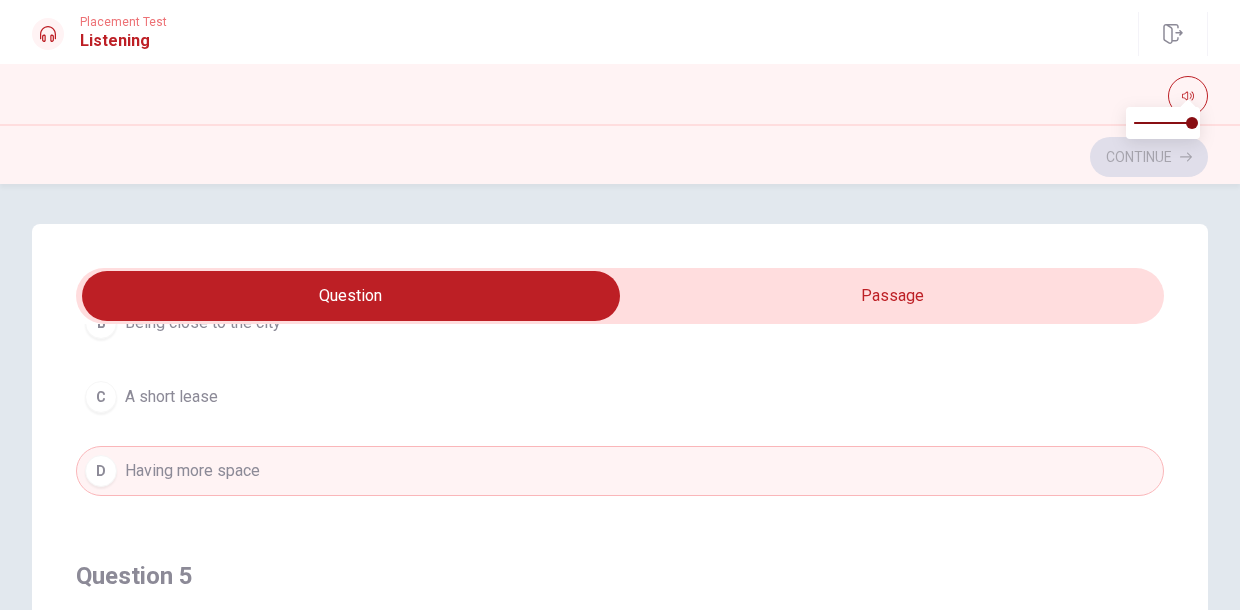 scroll, scrollTop: 1620, scrollLeft: 0, axis: vertical 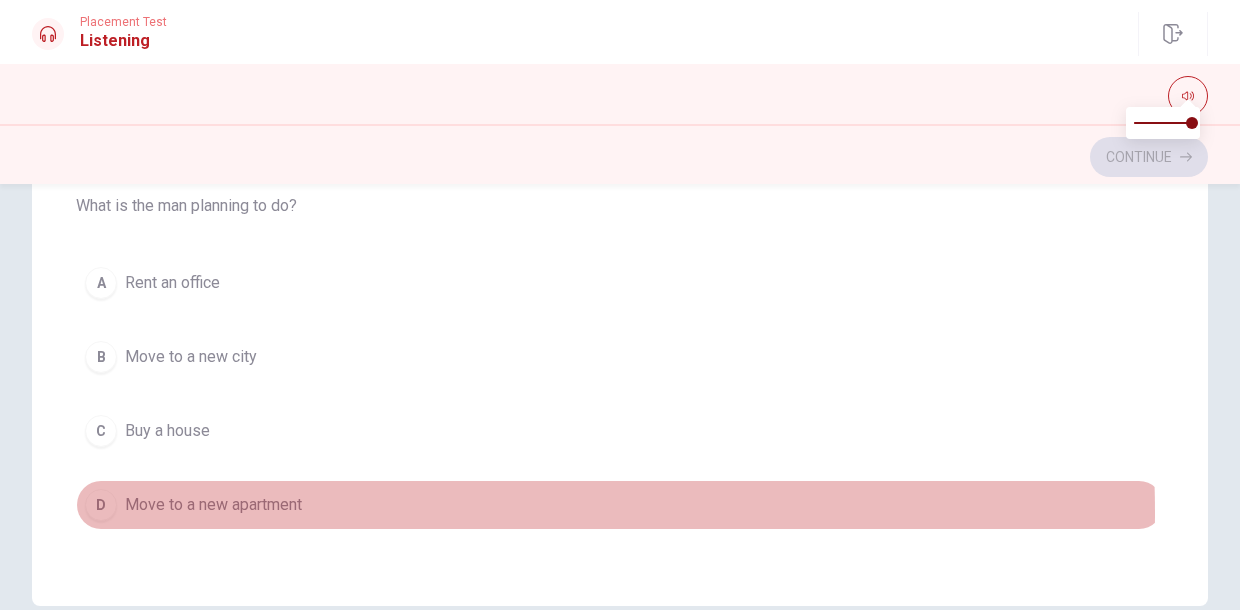 click on "Move to a new apartment" at bounding box center (213, 505) 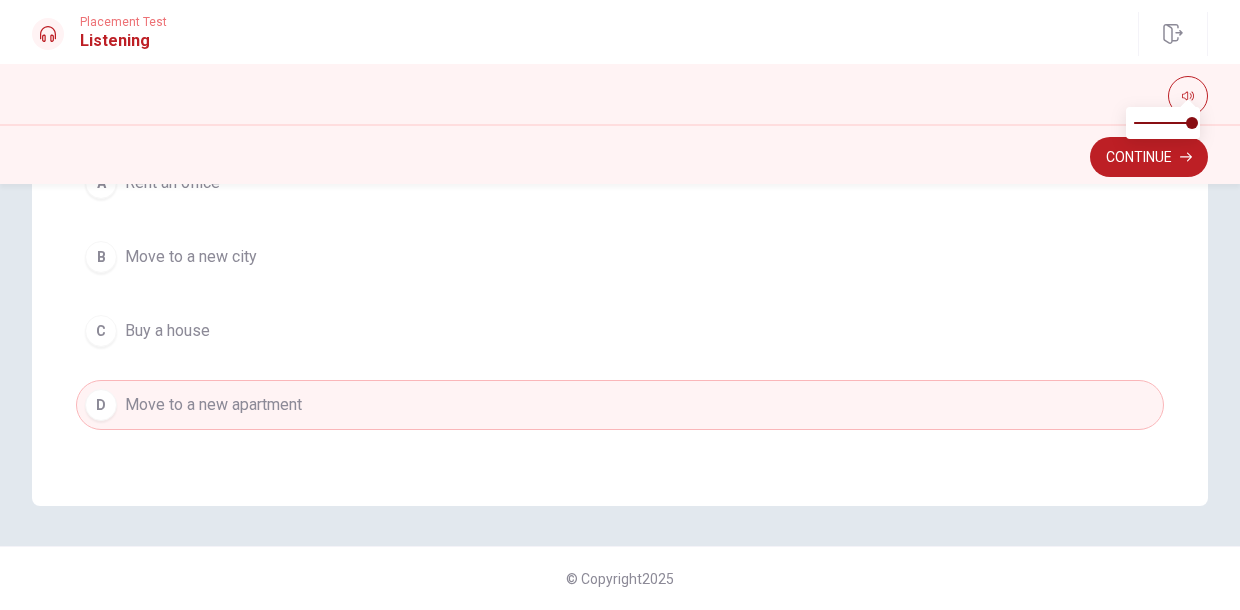 scroll, scrollTop: 522, scrollLeft: 0, axis: vertical 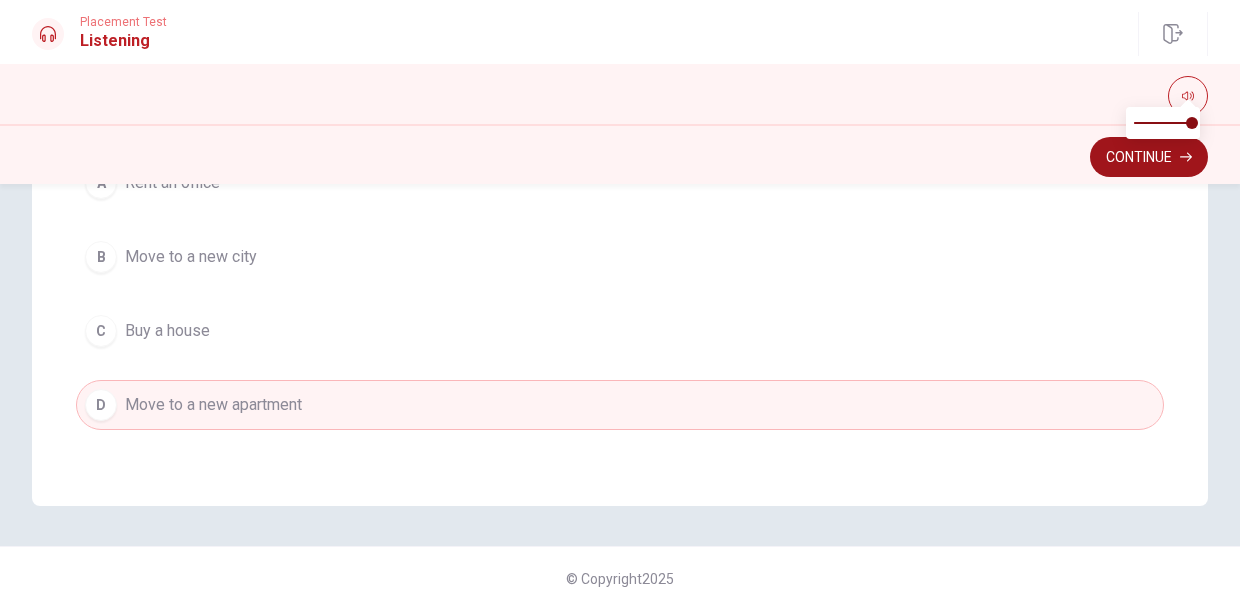 click on "Continue" at bounding box center [1149, 157] 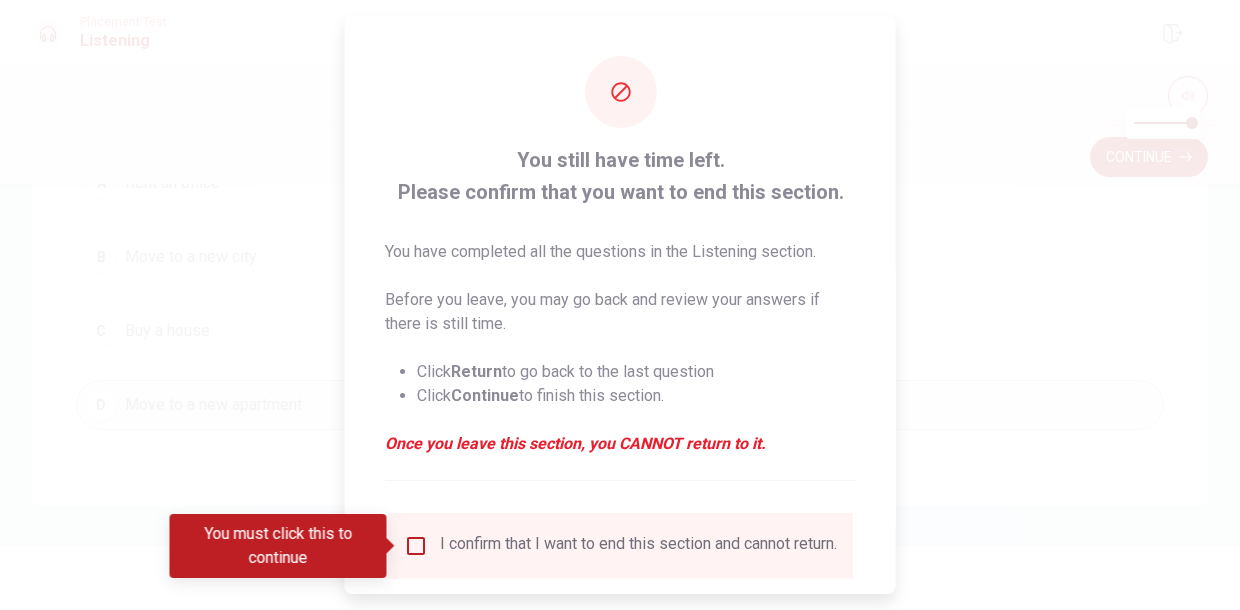click at bounding box center (416, 546) 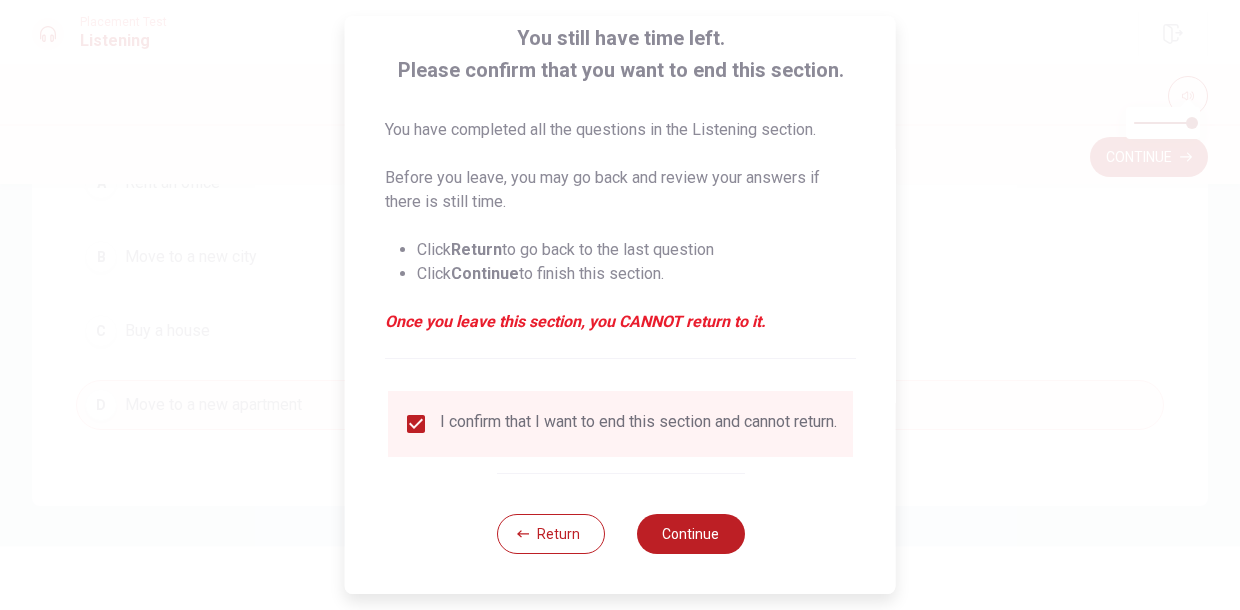 scroll, scrollTop: 136, scrollLeft: 0, axis: vertical 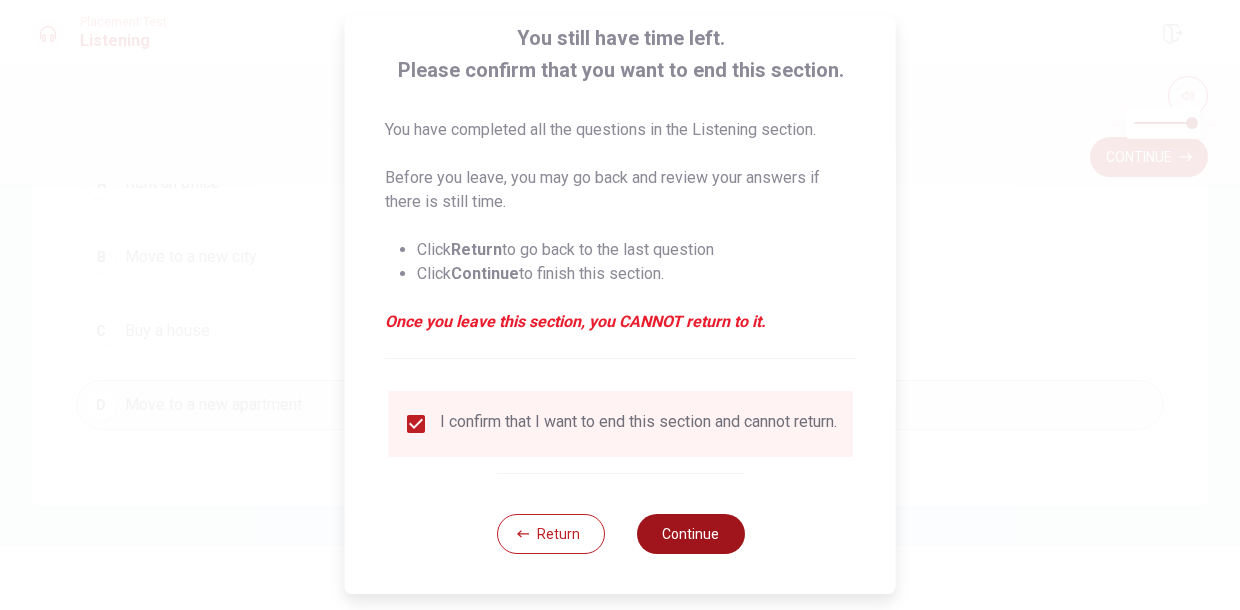 click on "Continue" at bounding box center [690, 534] 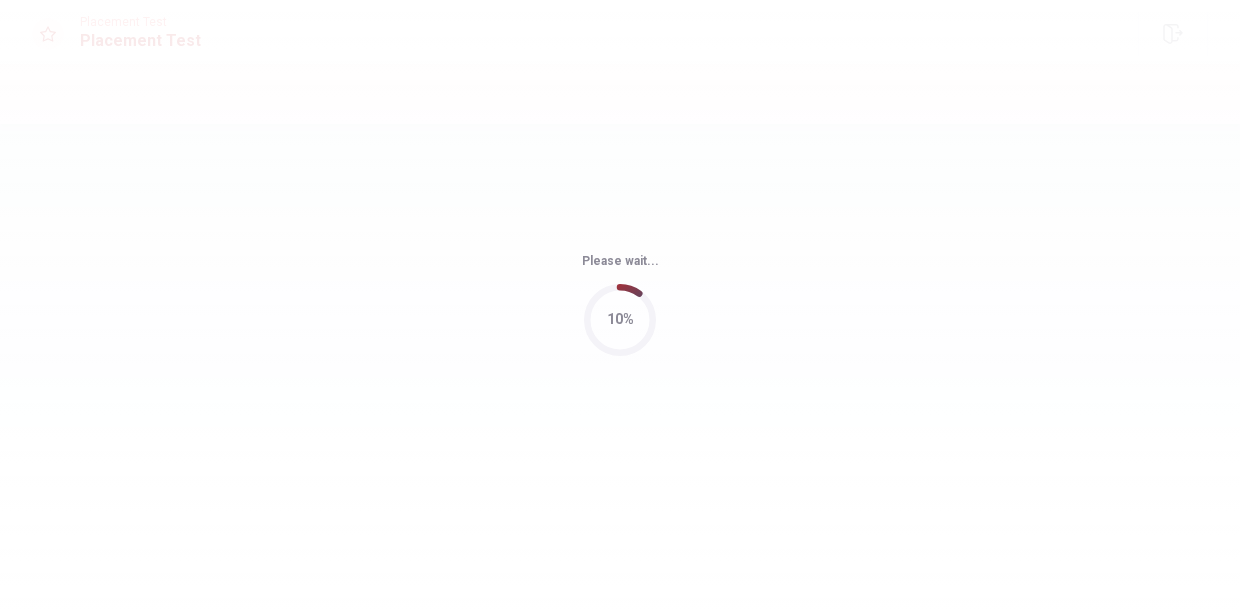 scroll, scrollTop: 0, scrollLeft: 0, axis: both 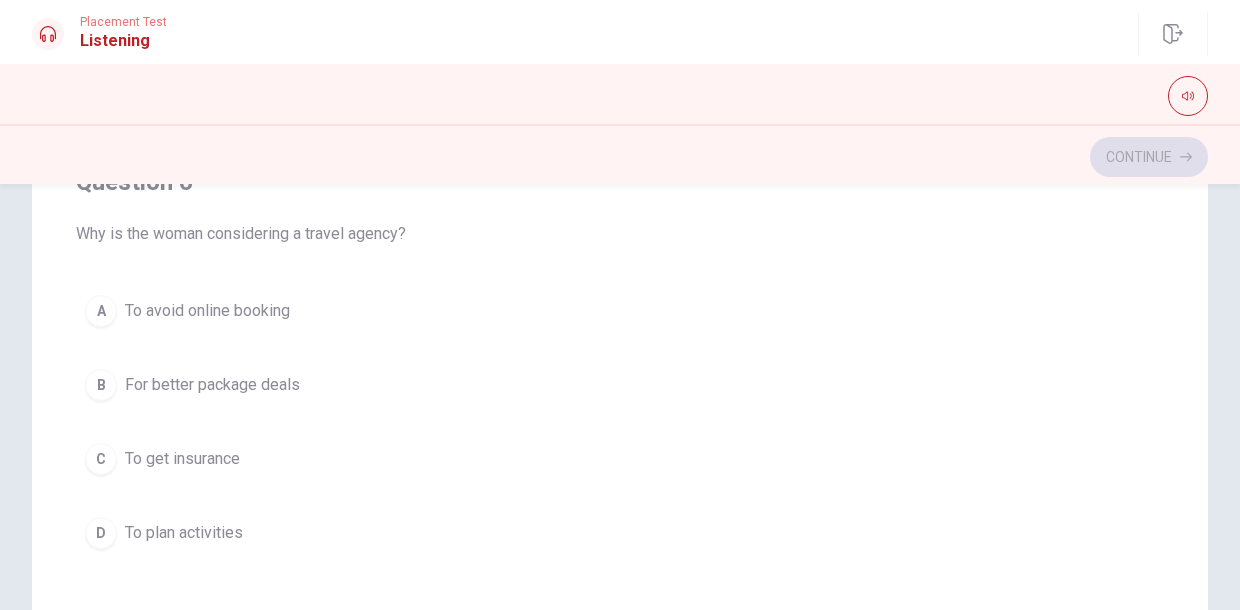 click on "For better package deals" at bounding box center (212, 385) 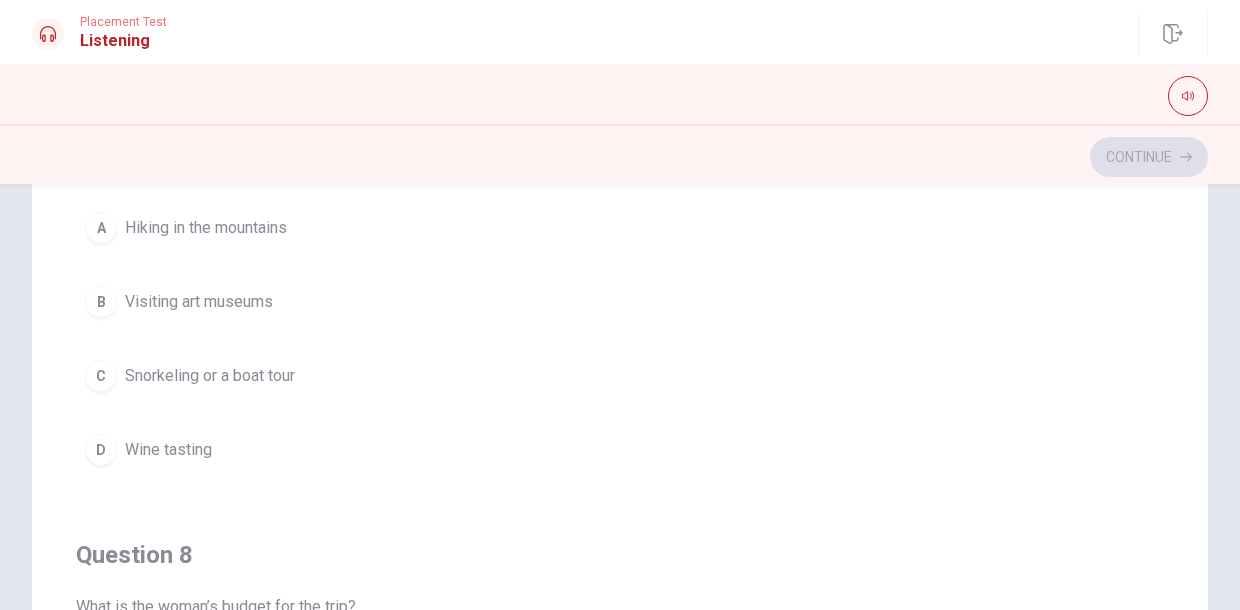 scroll, scrollTop: 547, scrollLeft: 0, axis: vertical 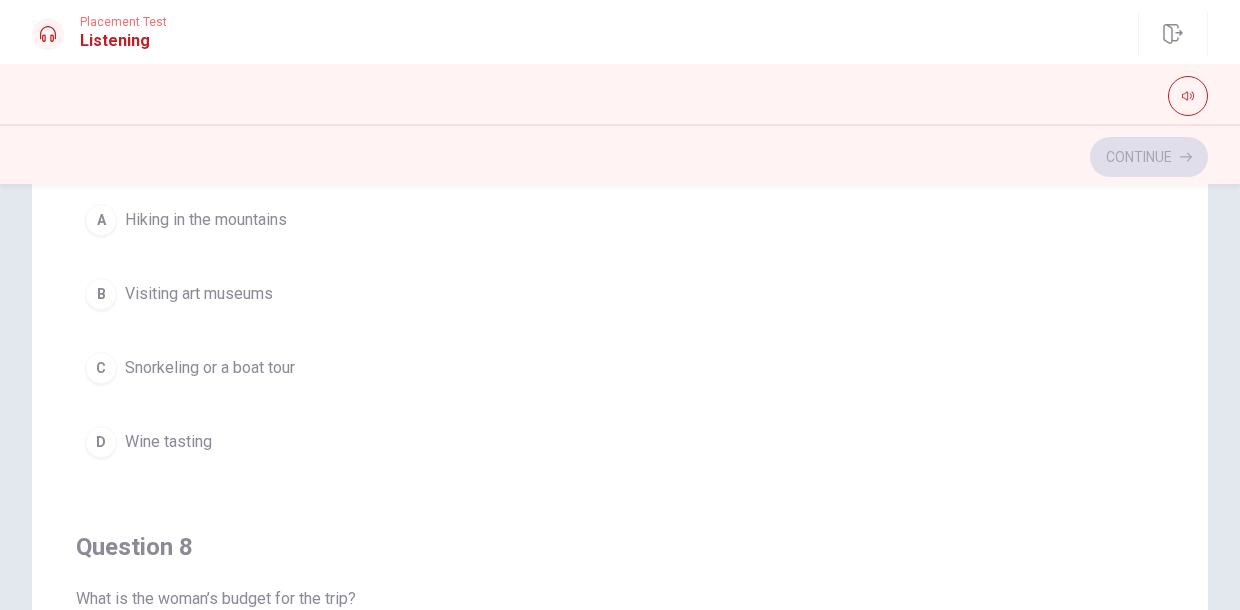 click on "Snorkeling or a boat tour" at bounding box center [210, 368] 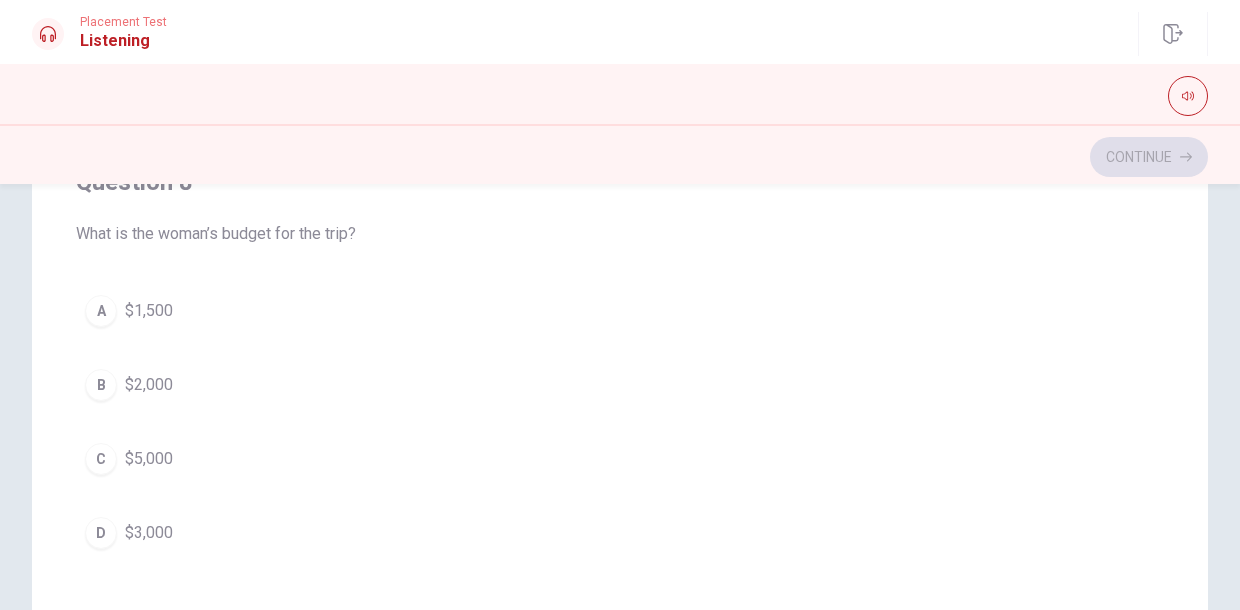 scroll, scrollTop: 913, scrollLeft: 0, axis: vertical 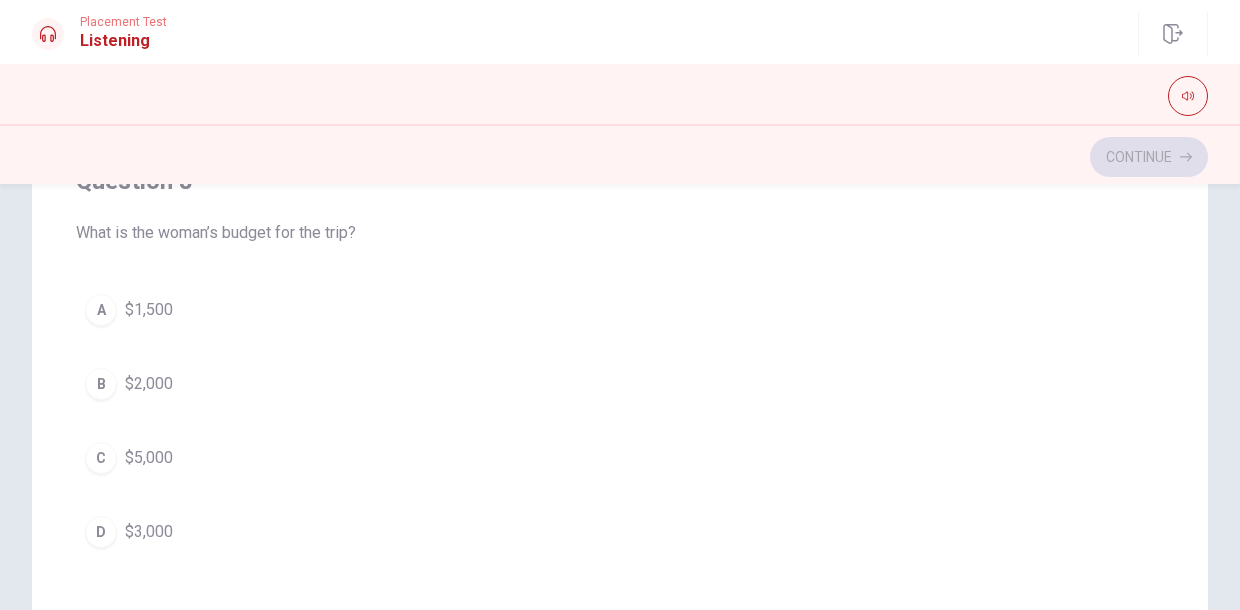 click on "B $2,000" at bounding box center (620, 384) 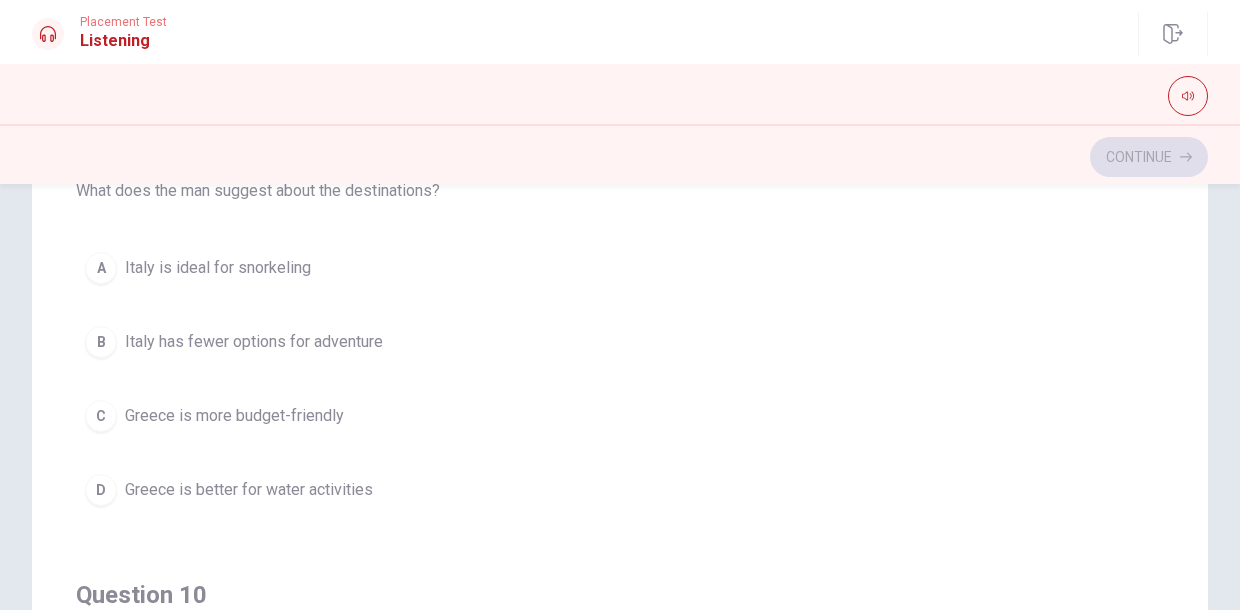scroll, scrollTop: 1416, scrollLeft: 0, axis: vertical 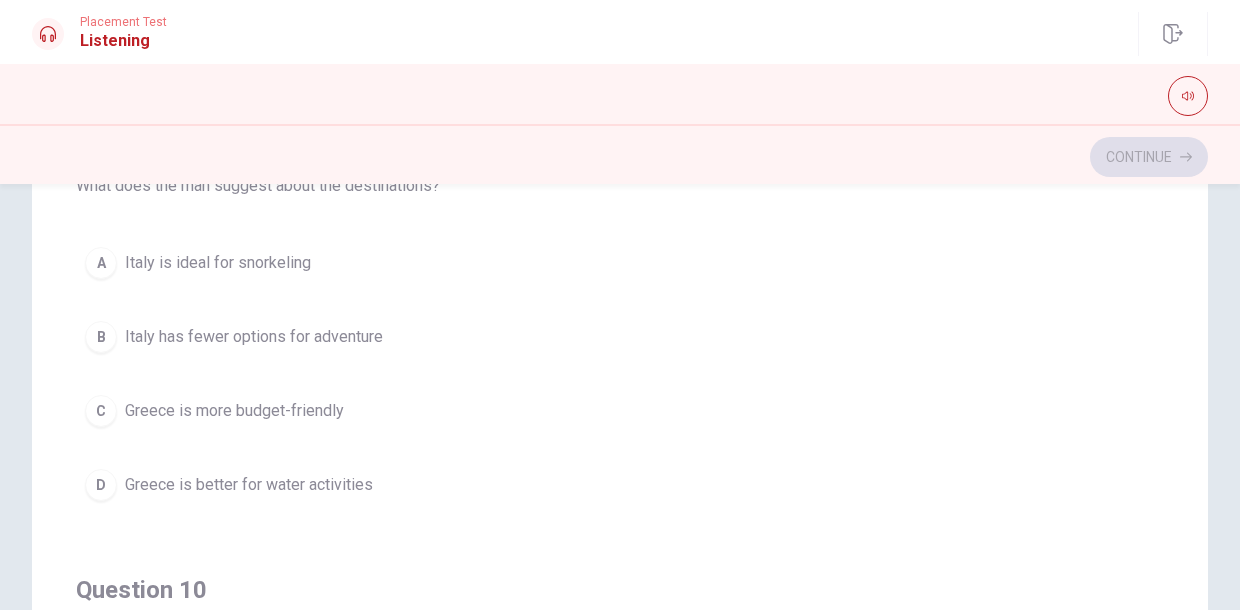 click on "Greece is better for water activities" at bounding box center [249, 485] 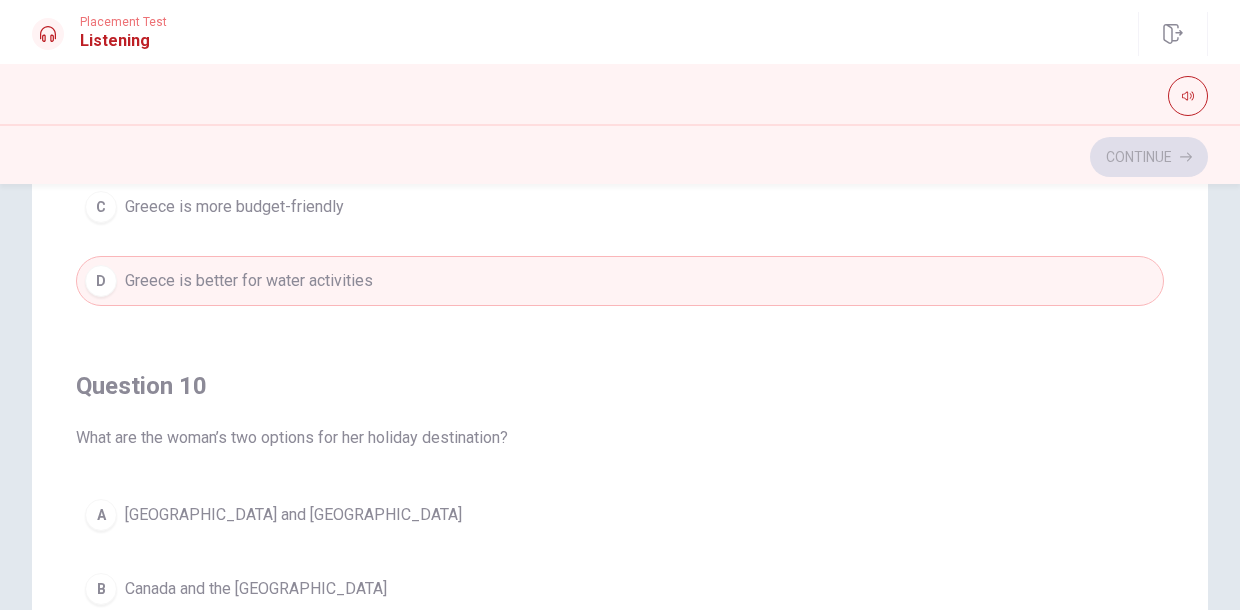 scroll, scrollTop: 1620, scrollLeft: 0, axis: vertical 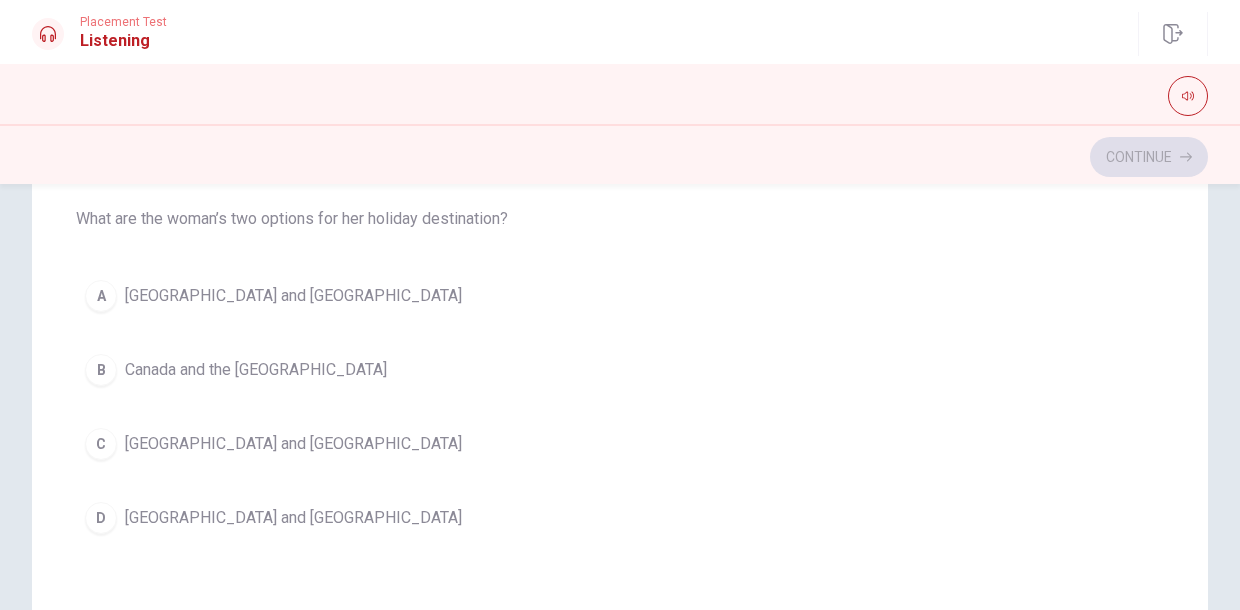 click on "[GEOGRAPHIC_DATA] and [GEOGRAPHIC_DATA]" at bounding box center (293, 444) 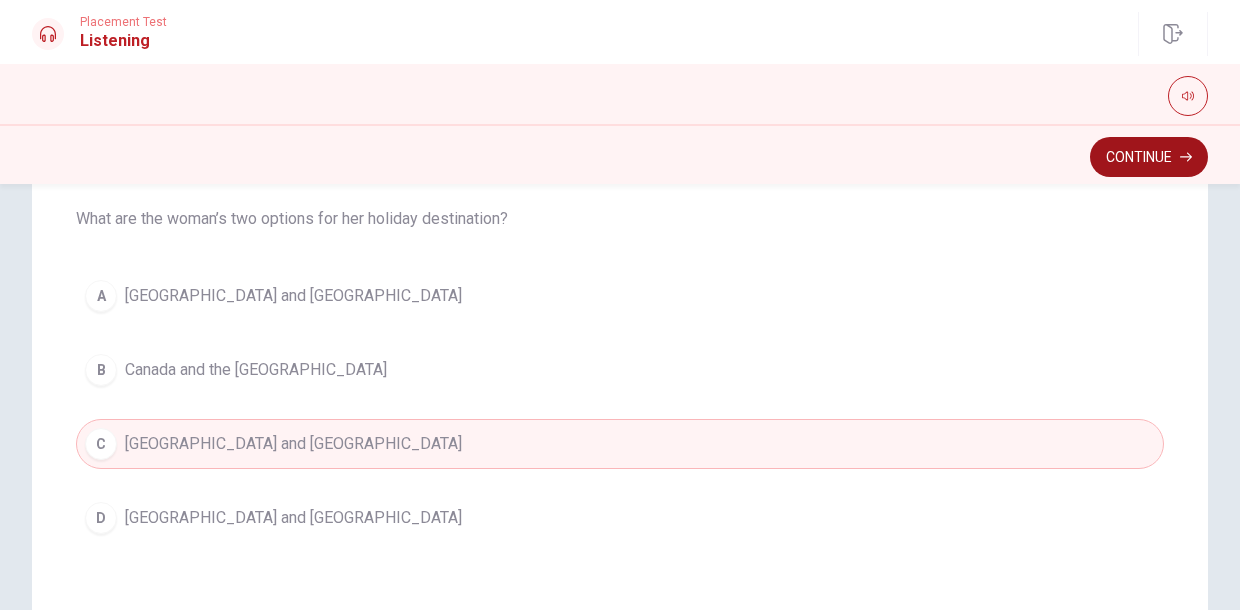 click on "Continue" at bounding box center (1149, 157) 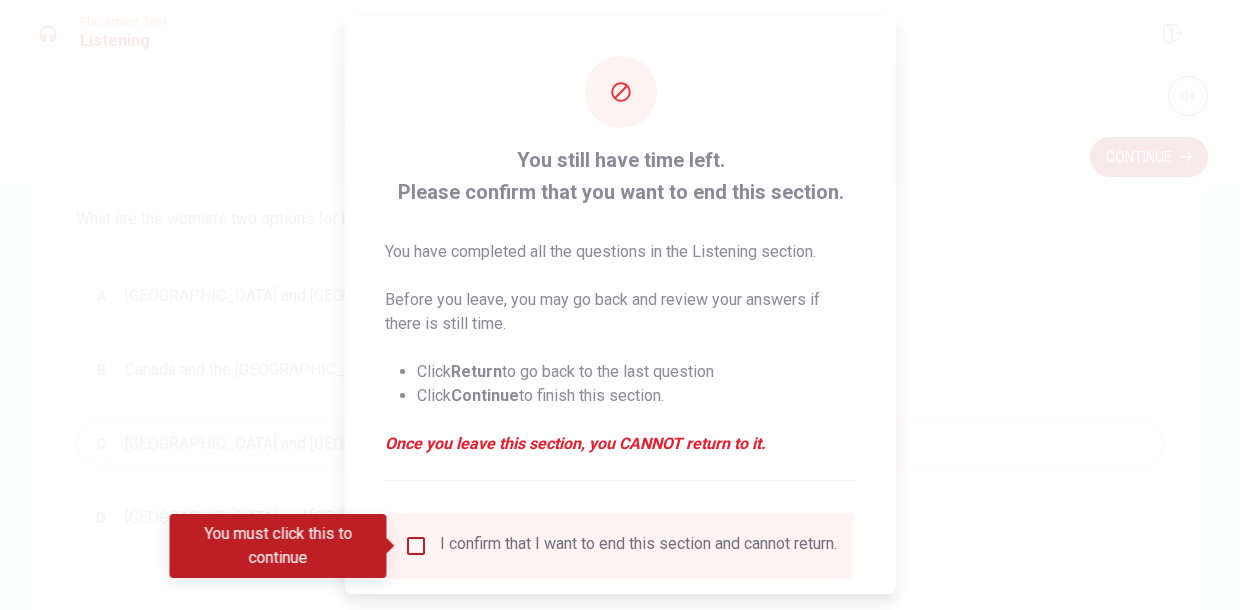 click at bounding box center (416, 546) 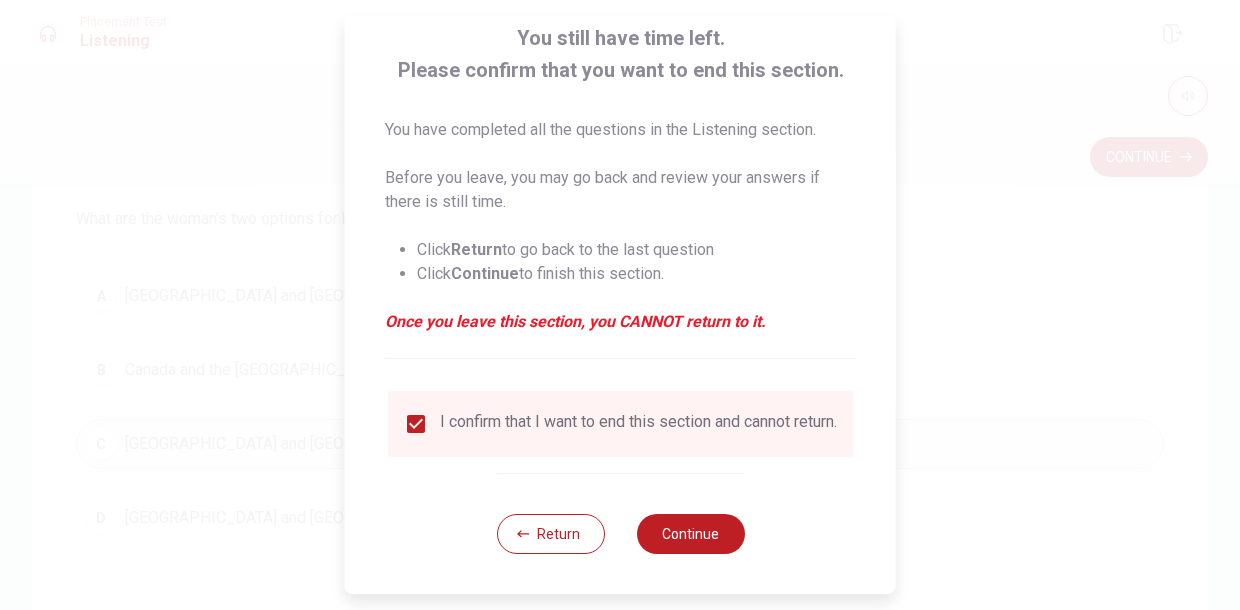 scroll, scrollTop: 136, scrollLeft: 0, axis: vertical 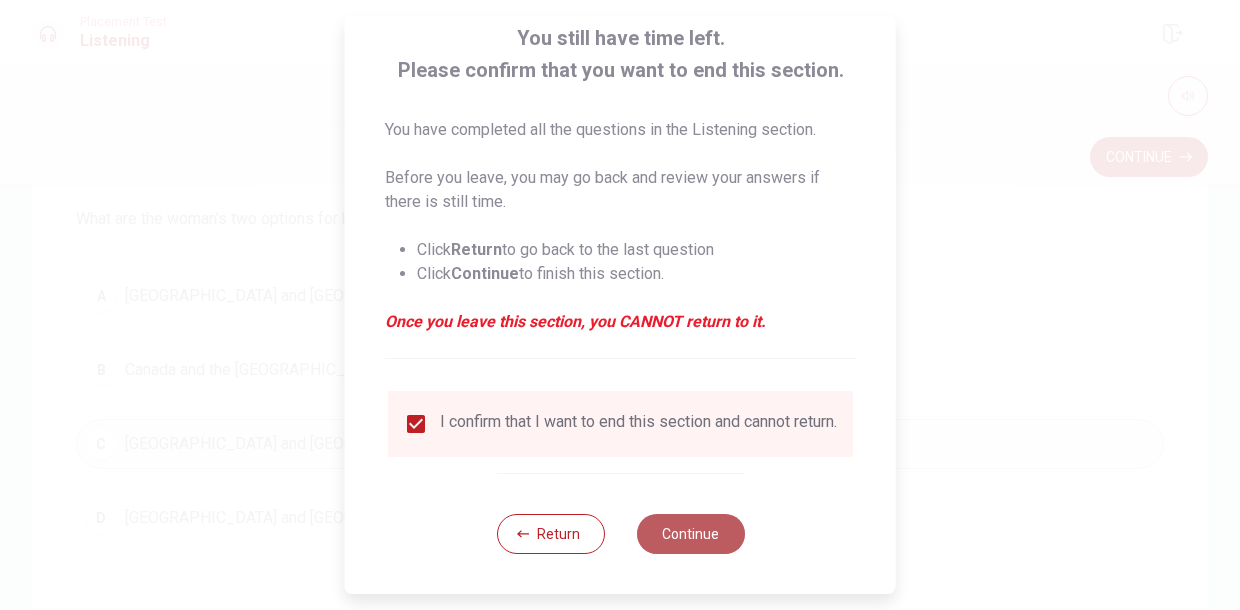 click on "Continue" at bounding box center [690, 534] 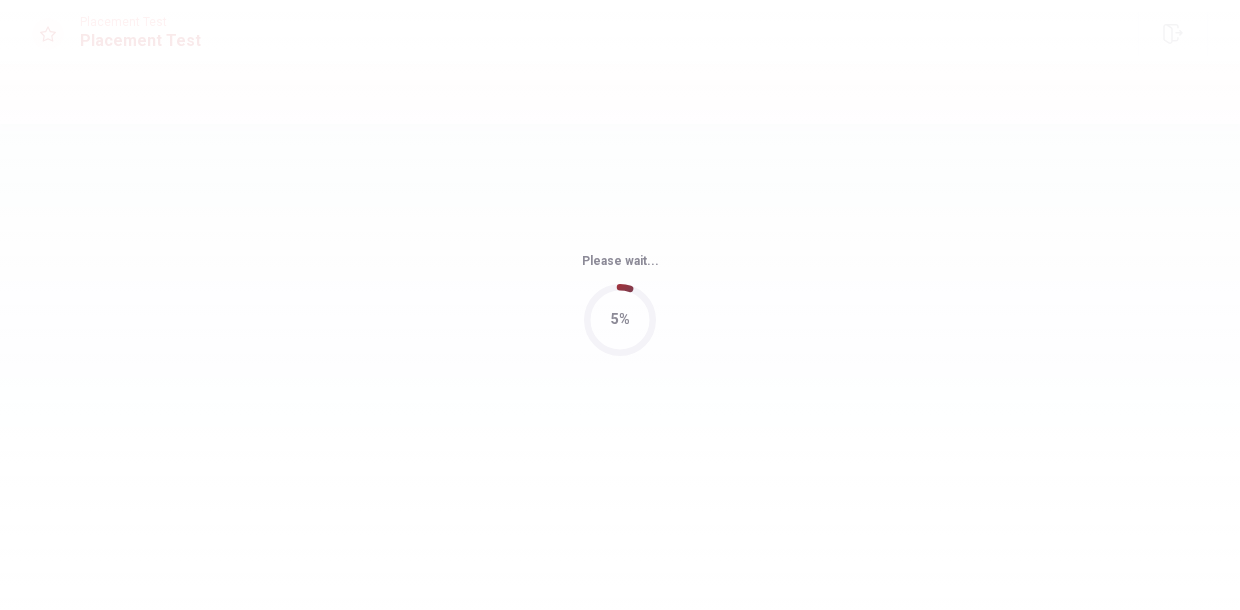scroll, scrollTop: 0, scrollLeft: 0, axis: both 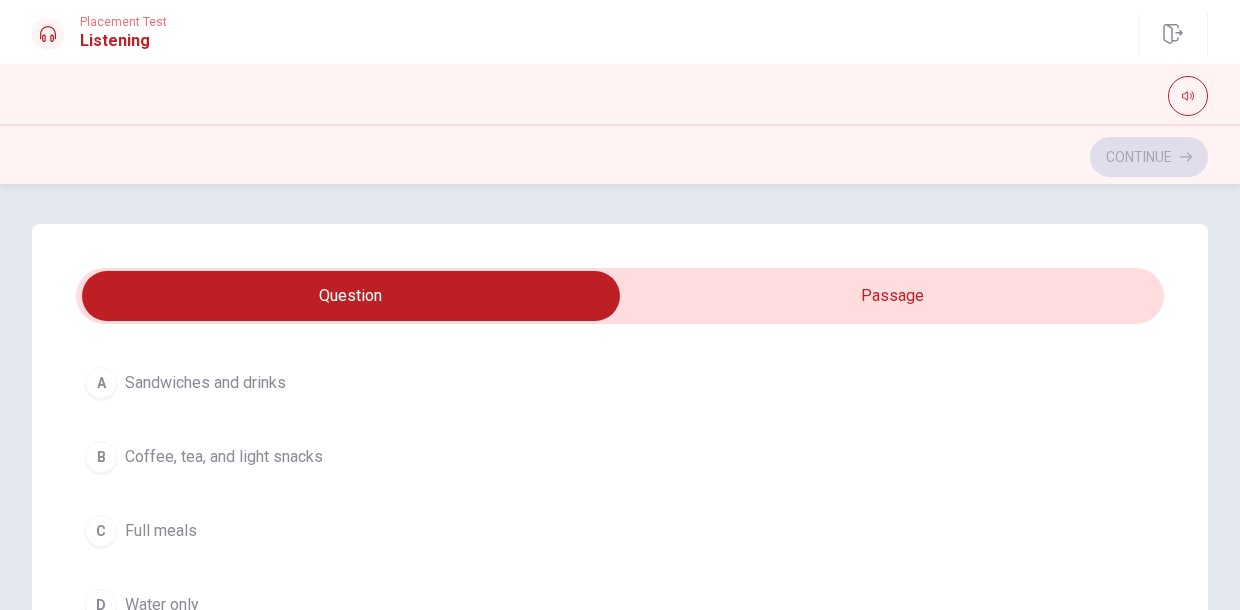 click on "Coffee, tea, and light snacks" at bounding box center (224, 457) 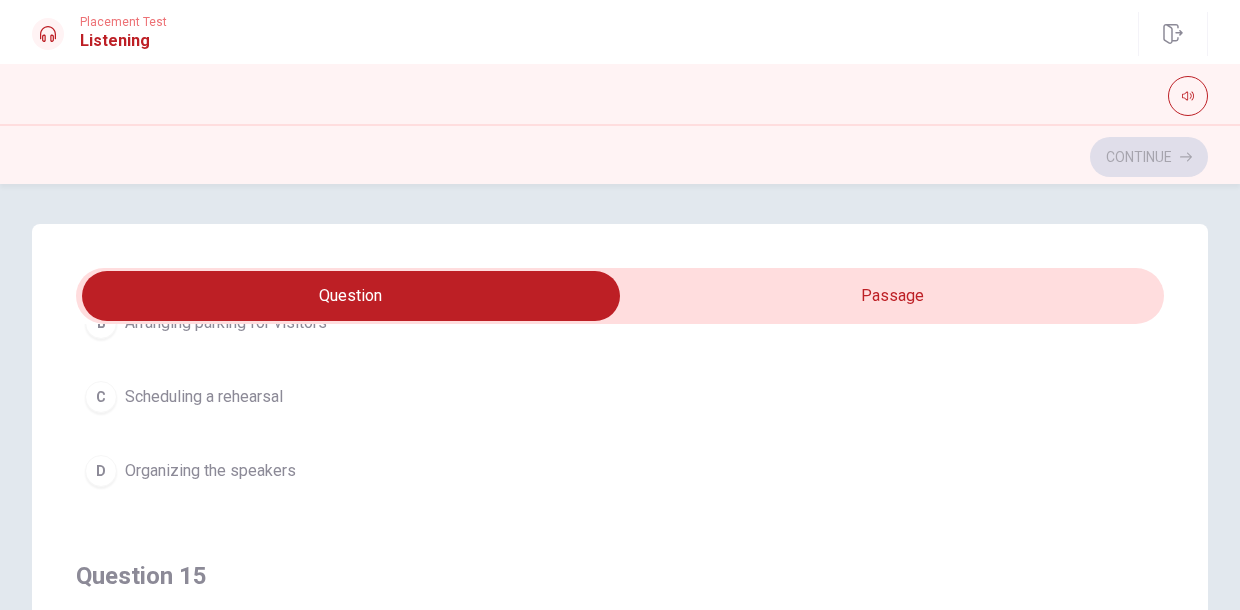 scroll, scrollTop: 1620, scrollLeft: 0, axis: vertical 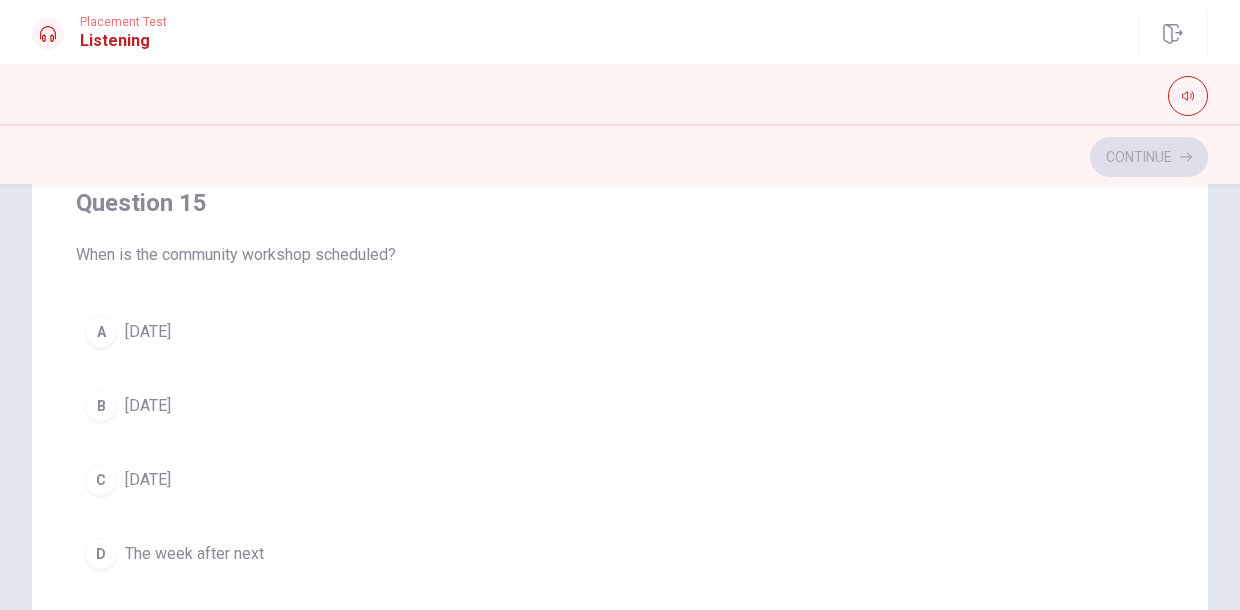 click on "[DATE]" at bounding box center [148, 480] 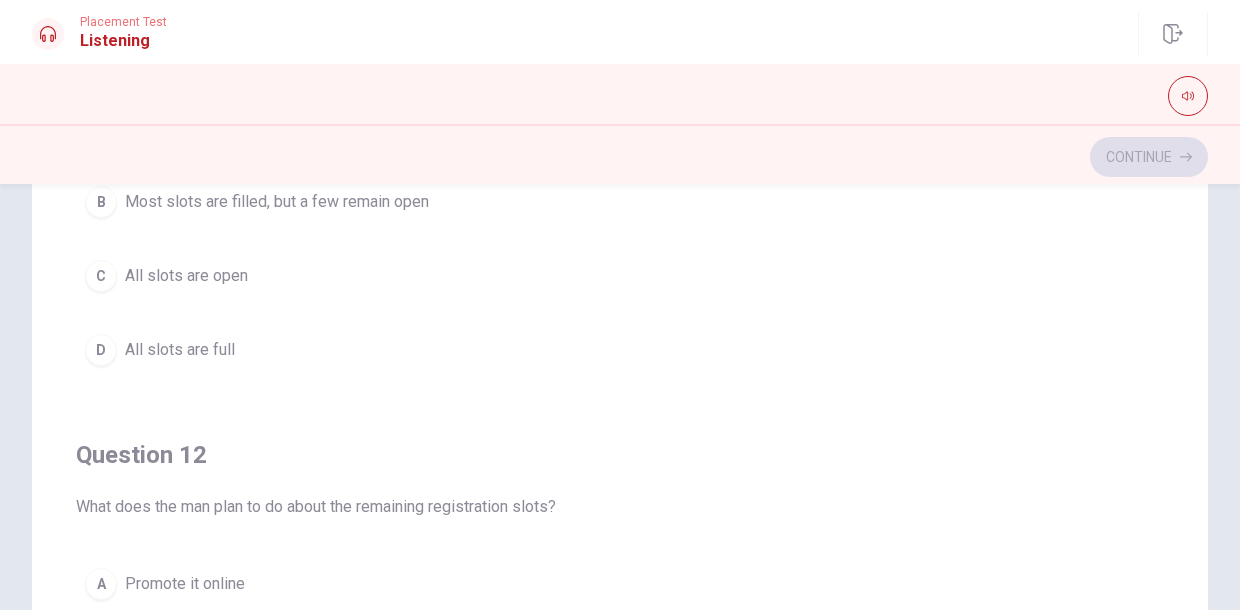 scroll, scrollTop: 0, scrollLeft: 0, axis: both 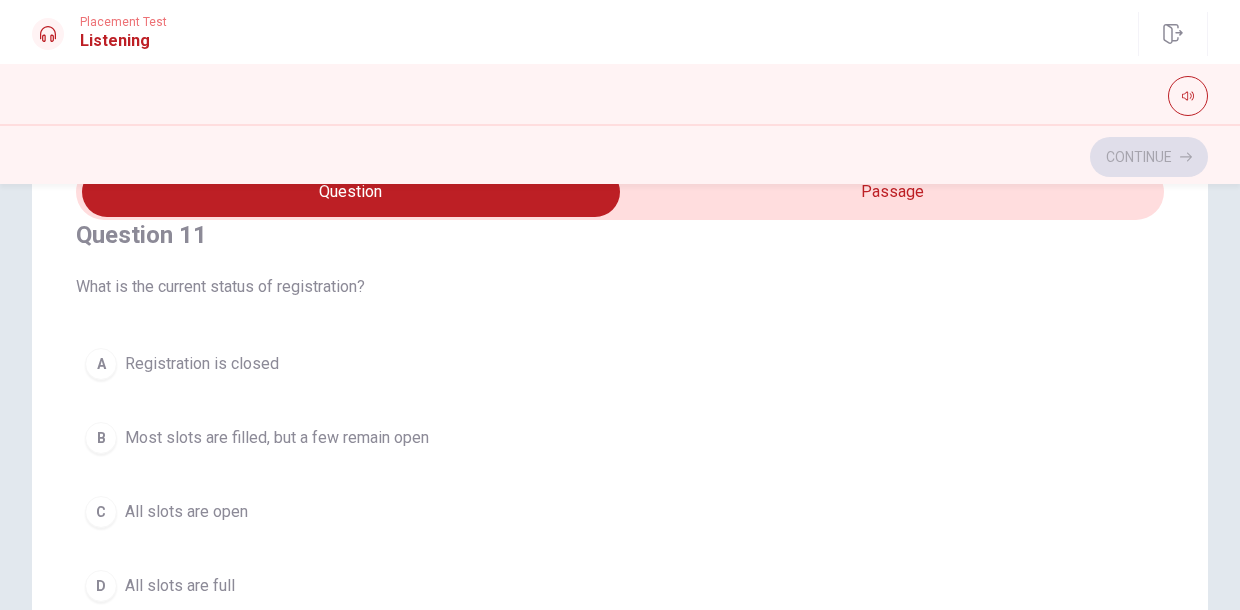 click on "B Most slots are filled, but a few remain open" at bounding box center [620, 438] 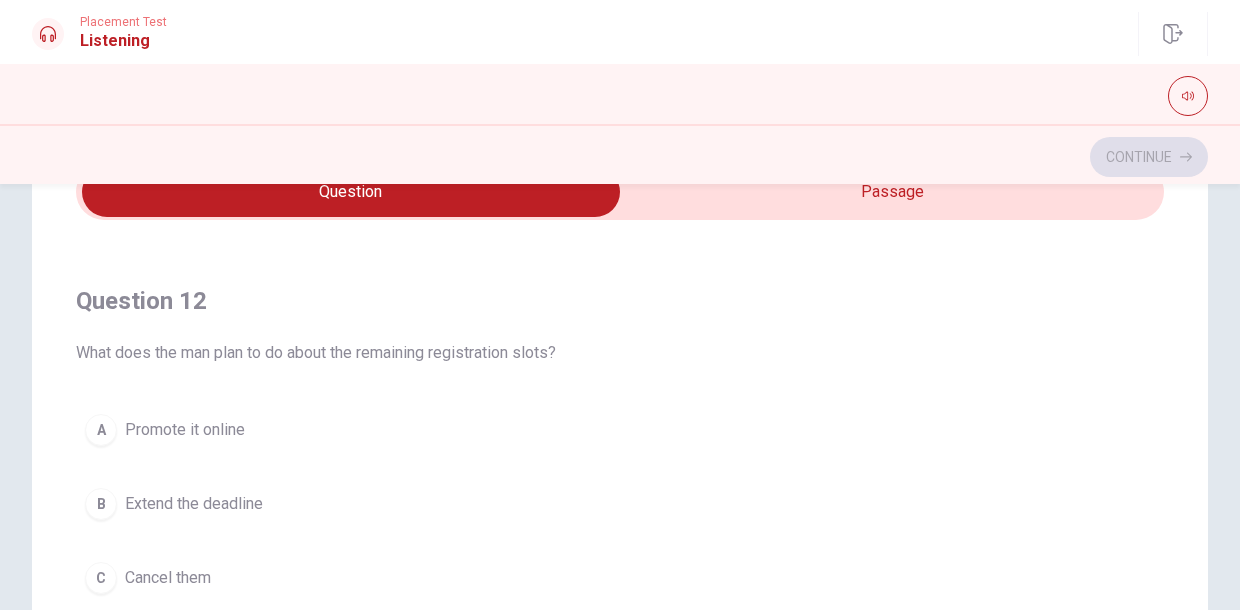 scroll, scrollTop: 465, scrollLeft: 0, axis: vertical 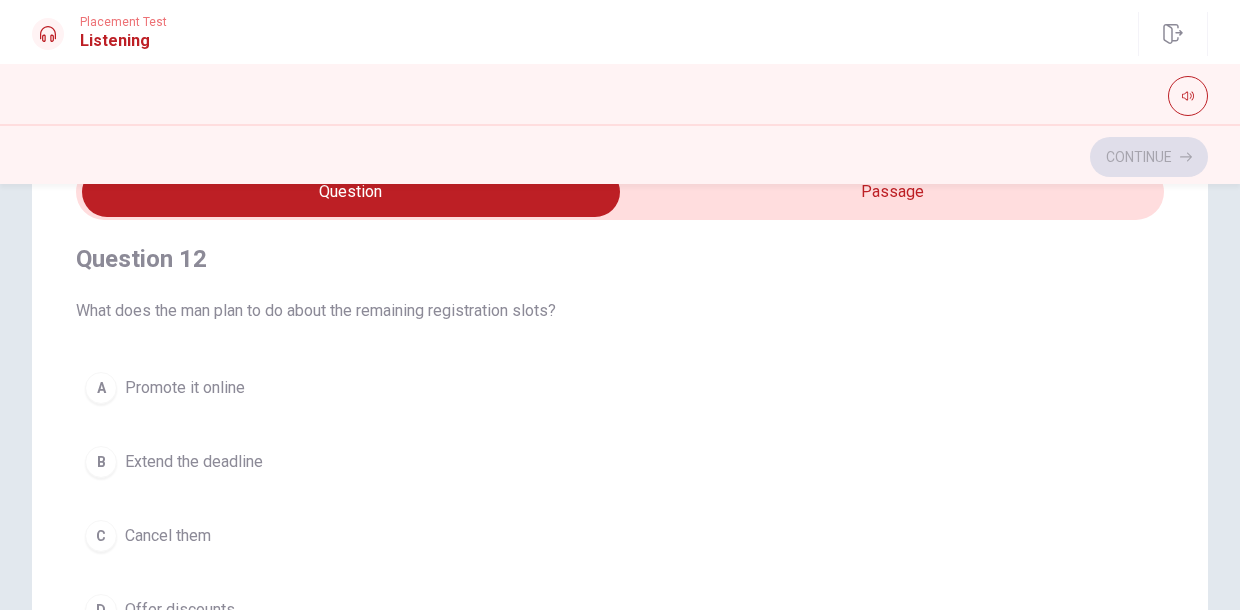 click on "Promote it online" at bounding box center [185, 388] 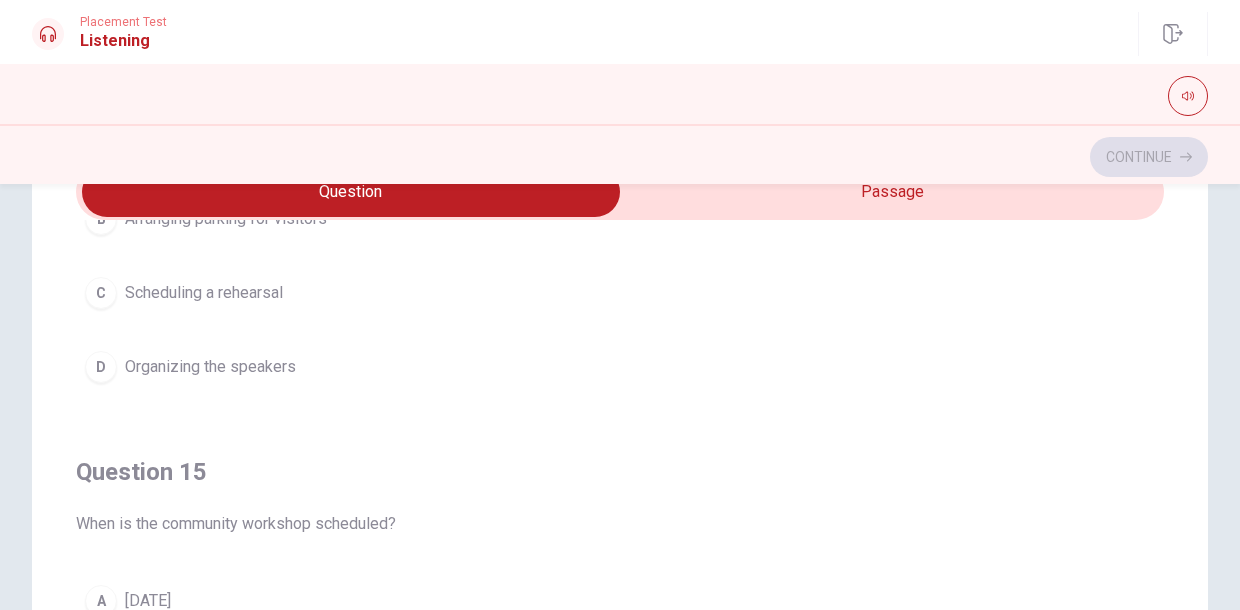 scroll, scrollTop: 1620, scrollLeft: 0, axis: vertical 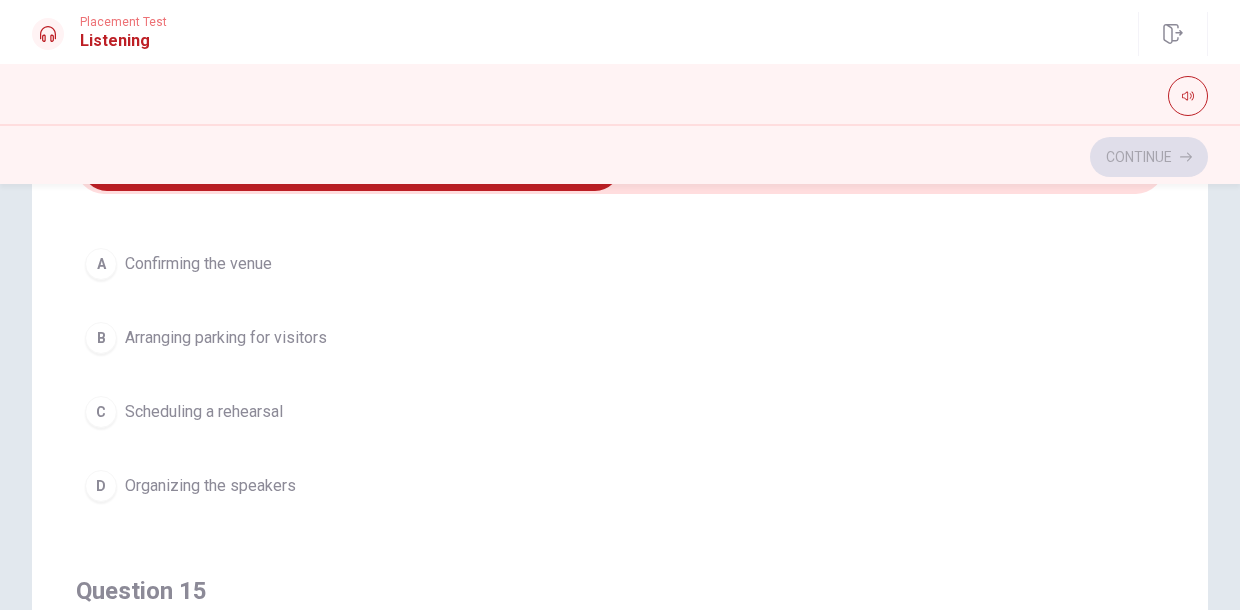 click on "Scheduling a rehearsal" at bounding box center [204, 412] 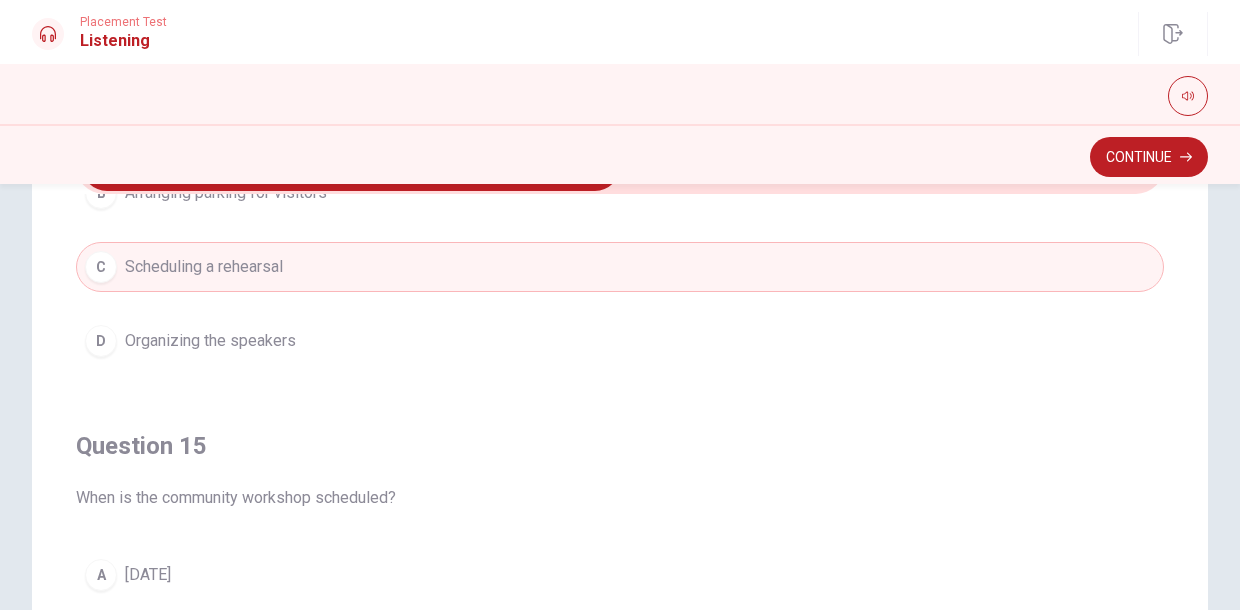 scroll, scrollTop: 1620, scrollLeft: 0, axis: vertical 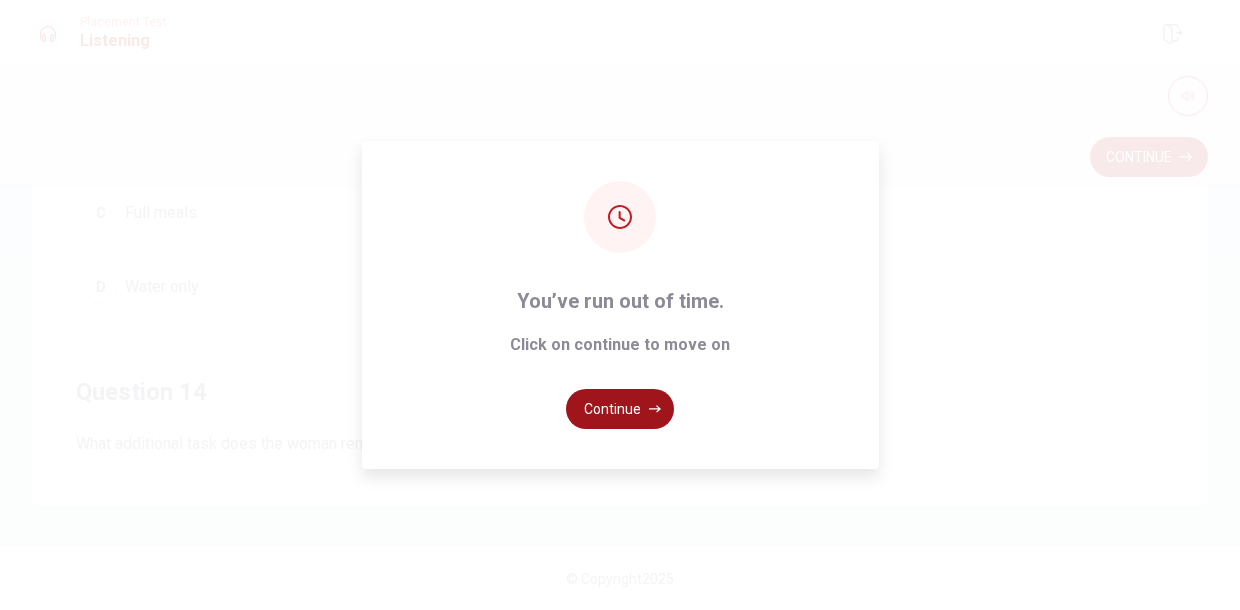 click on "Continue" at bounding box center (620, 409) 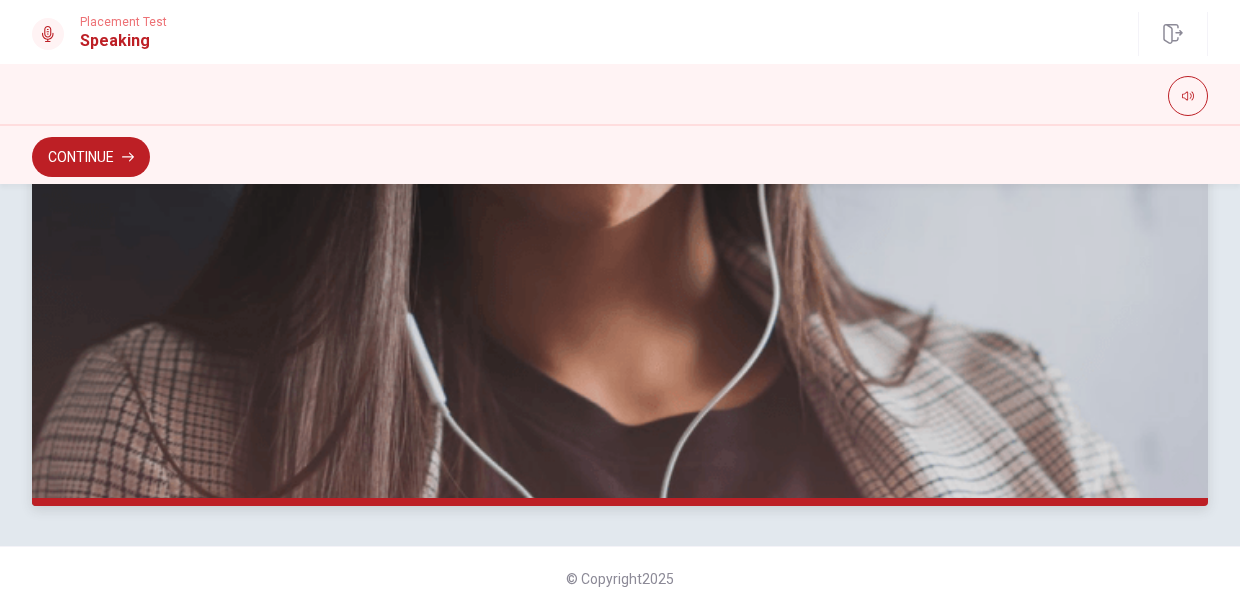 scroll, scrollTop: 590, scrollLeft: 0, axis: vertical 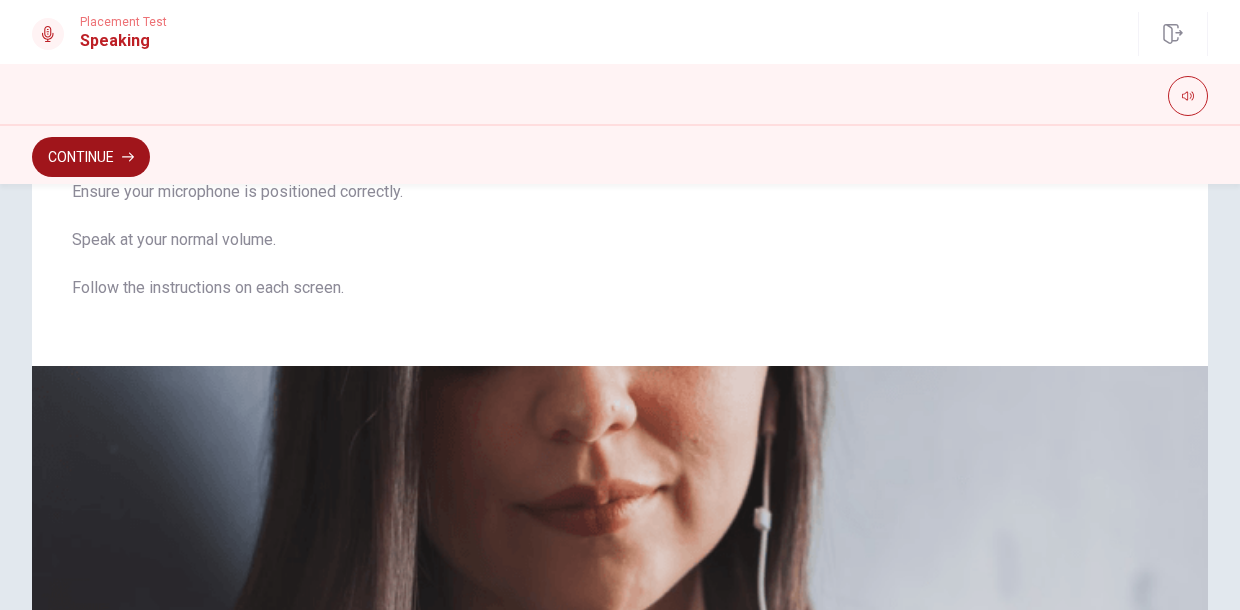 click on "Continue" at bounding box center (91, 157) 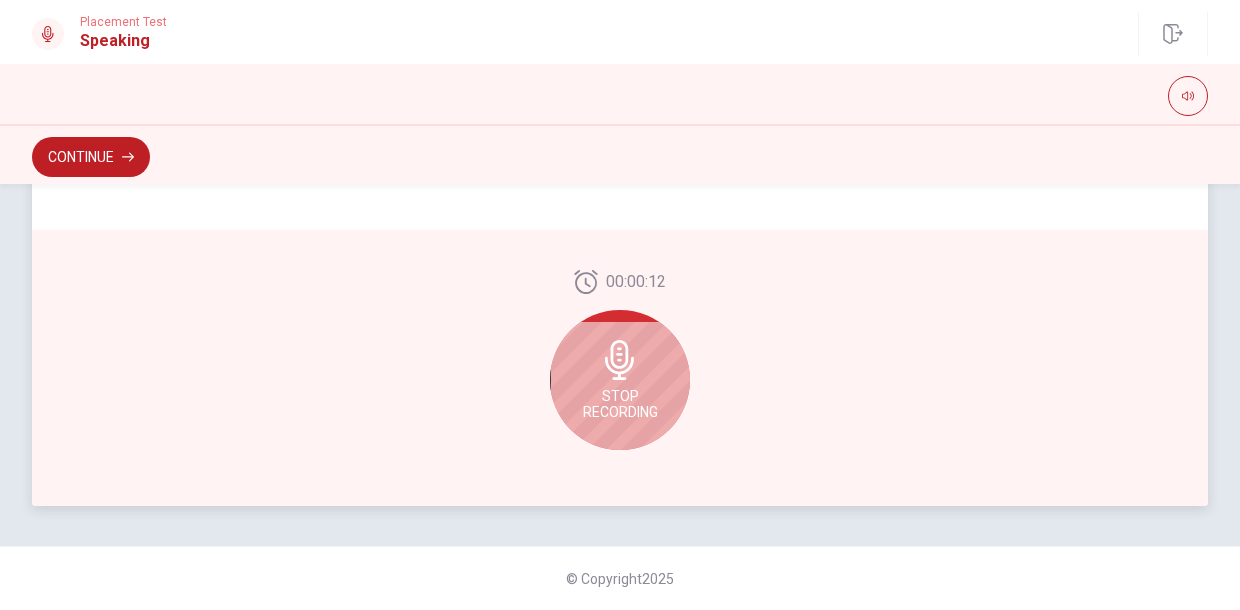 scroll, scrollTop: 590, scrollLeft: 0, axis: vertical 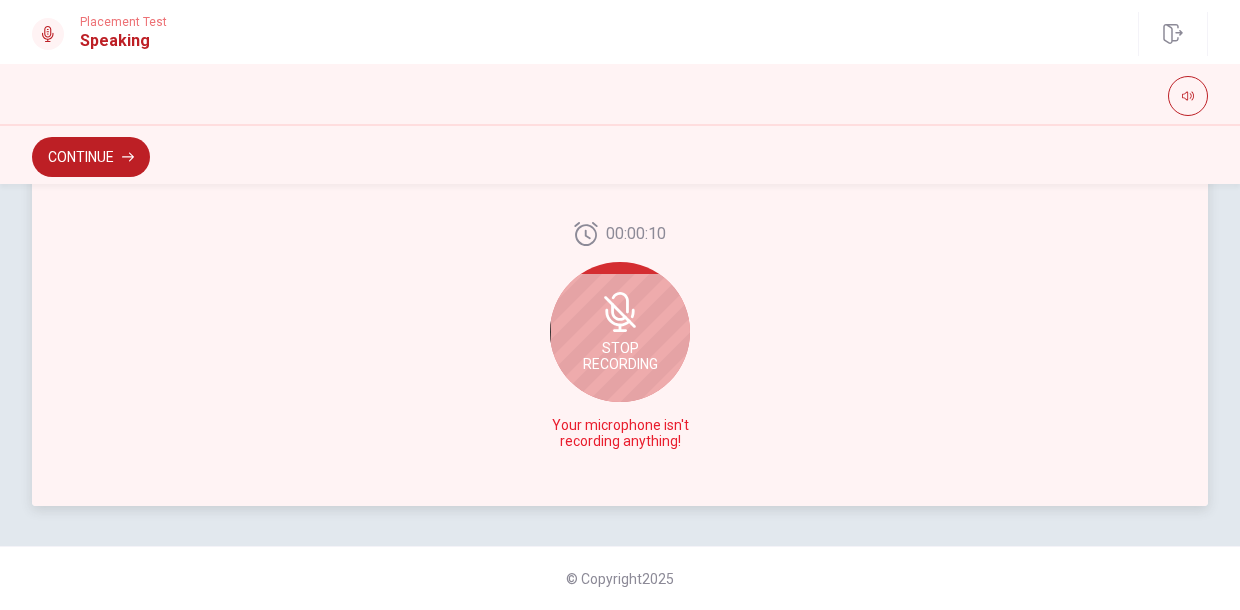 click 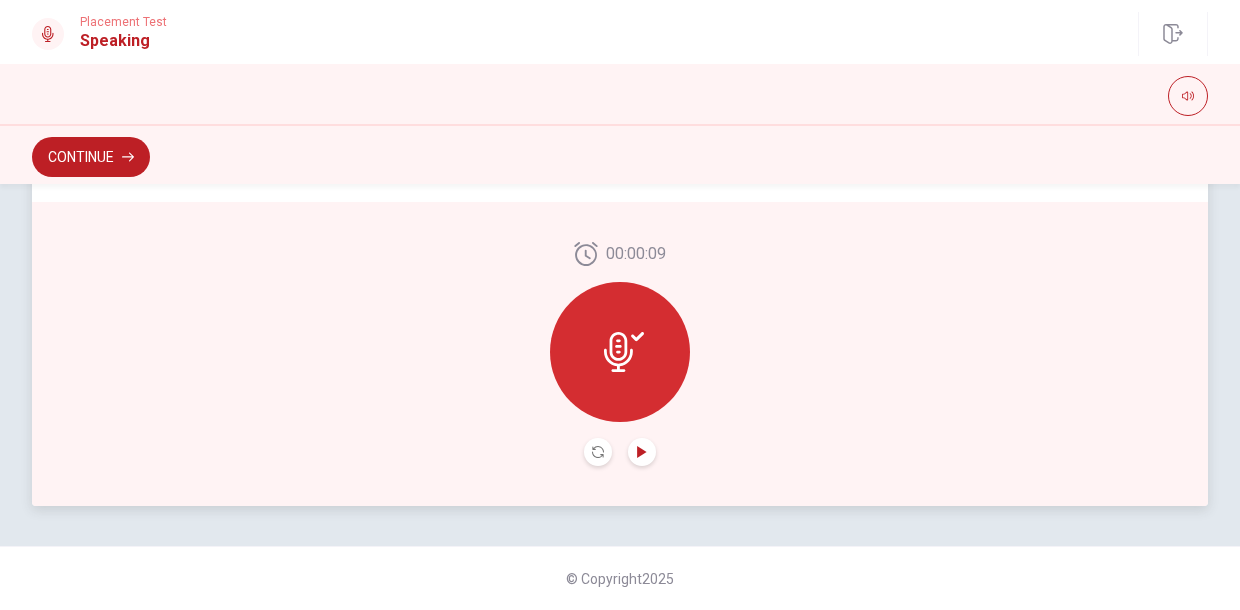 click 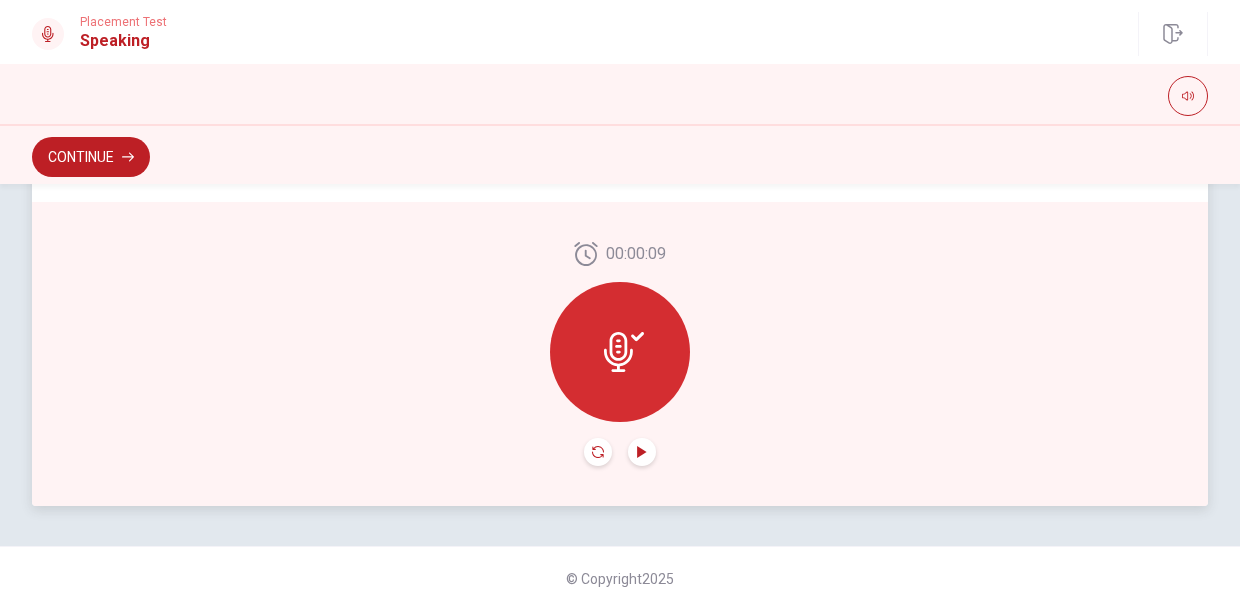 click 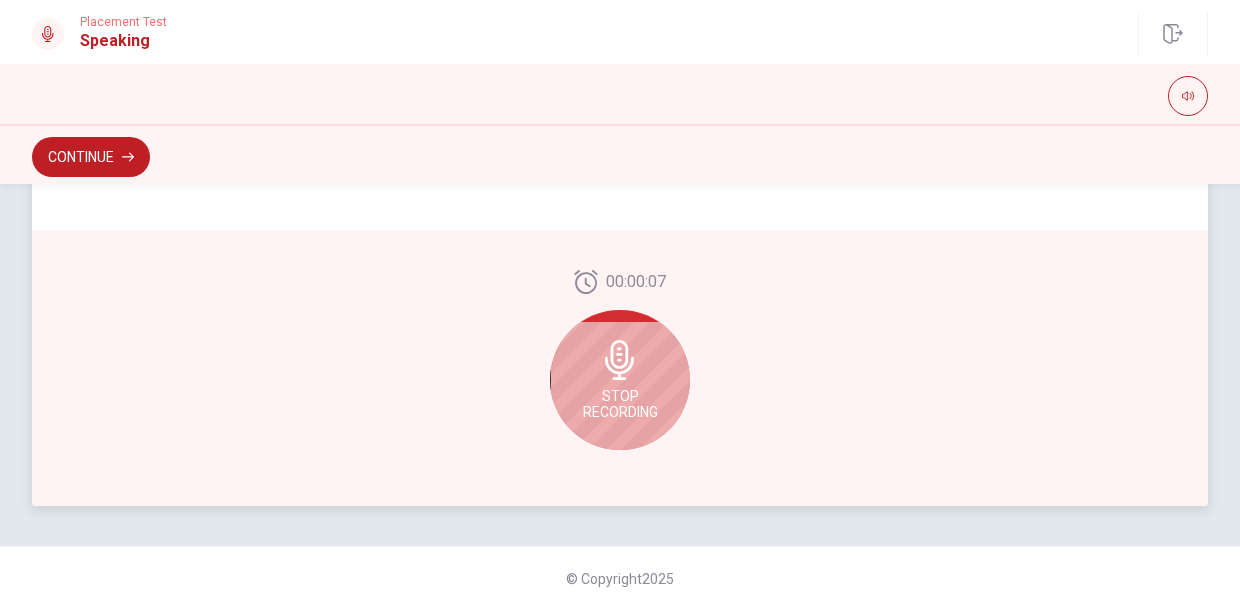 click on "Stop   Recording" at bounding box center [620, 380] 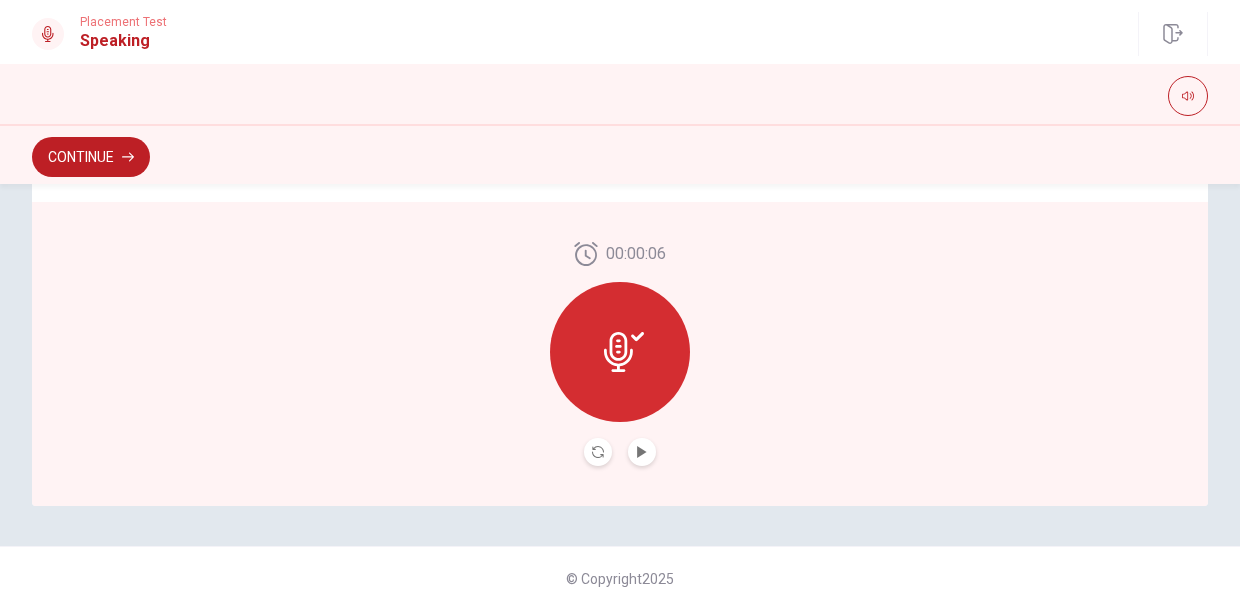 click at bounding box center (642, 452) 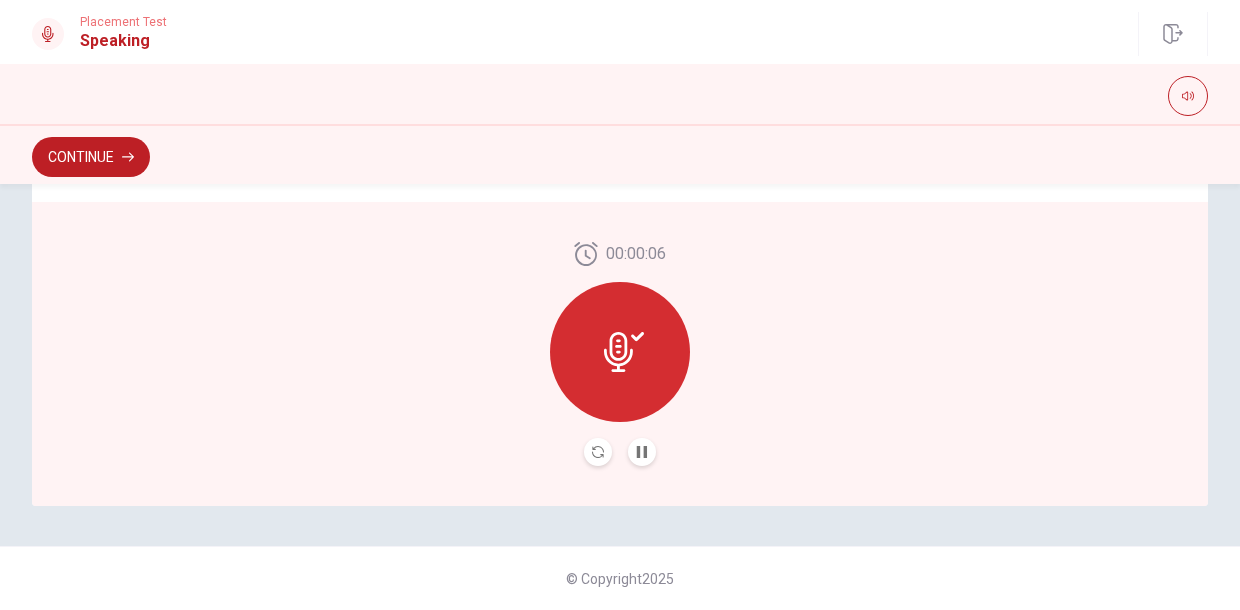 click at bounding box center (598, 452) 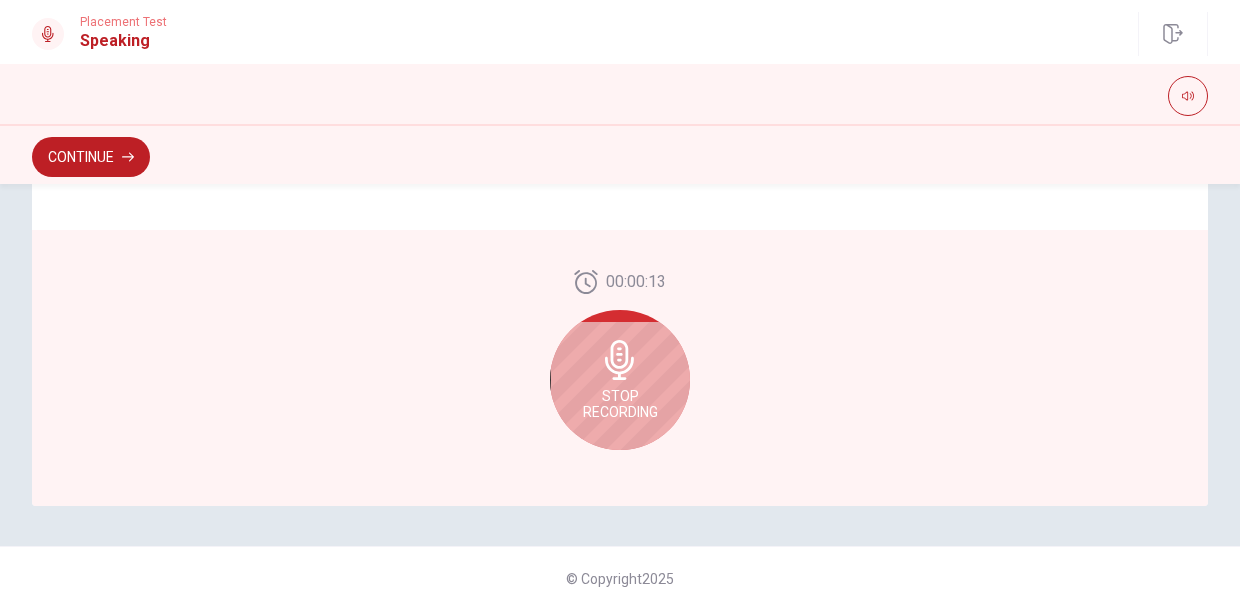 click 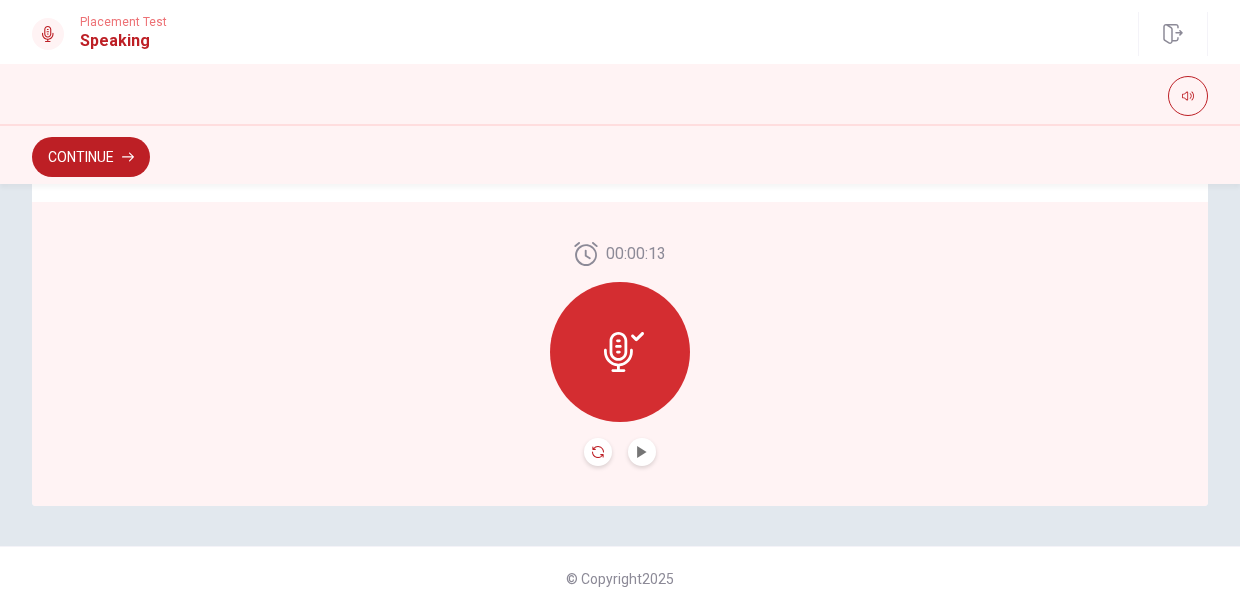 click 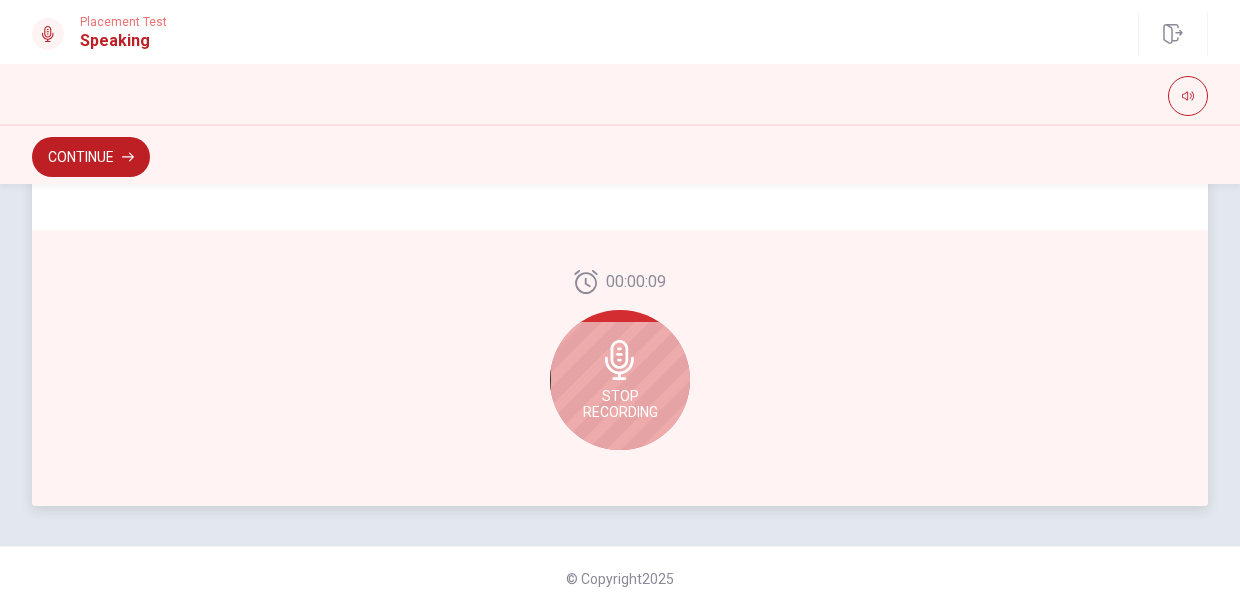 click on "Stop   Recording" at bounding box center [620, 404] 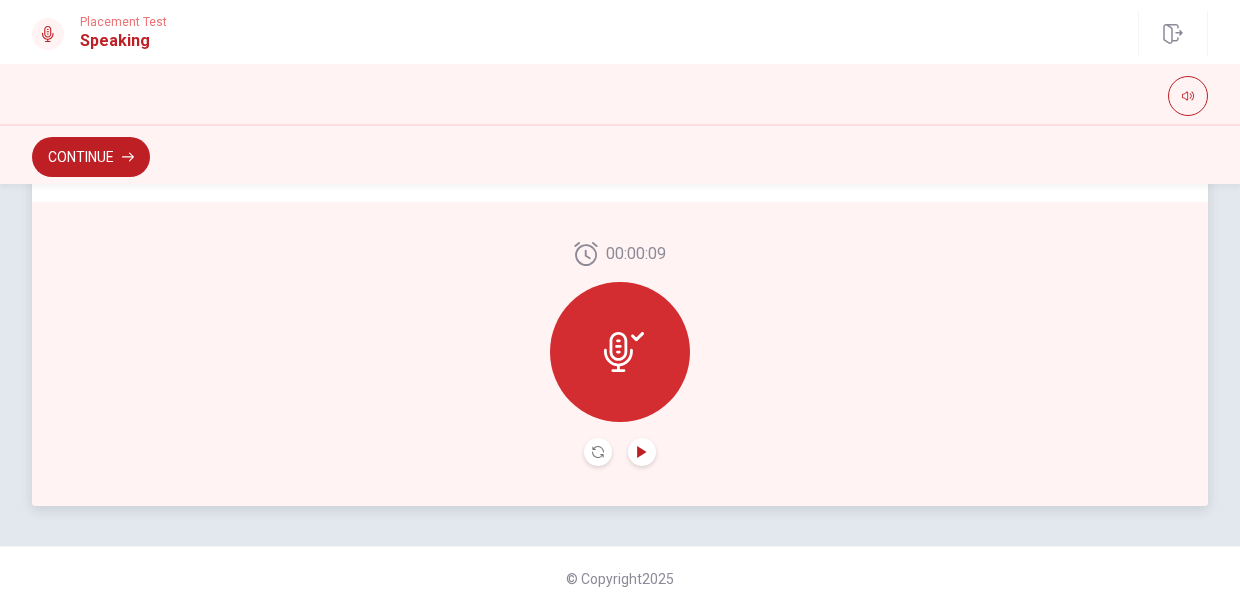click 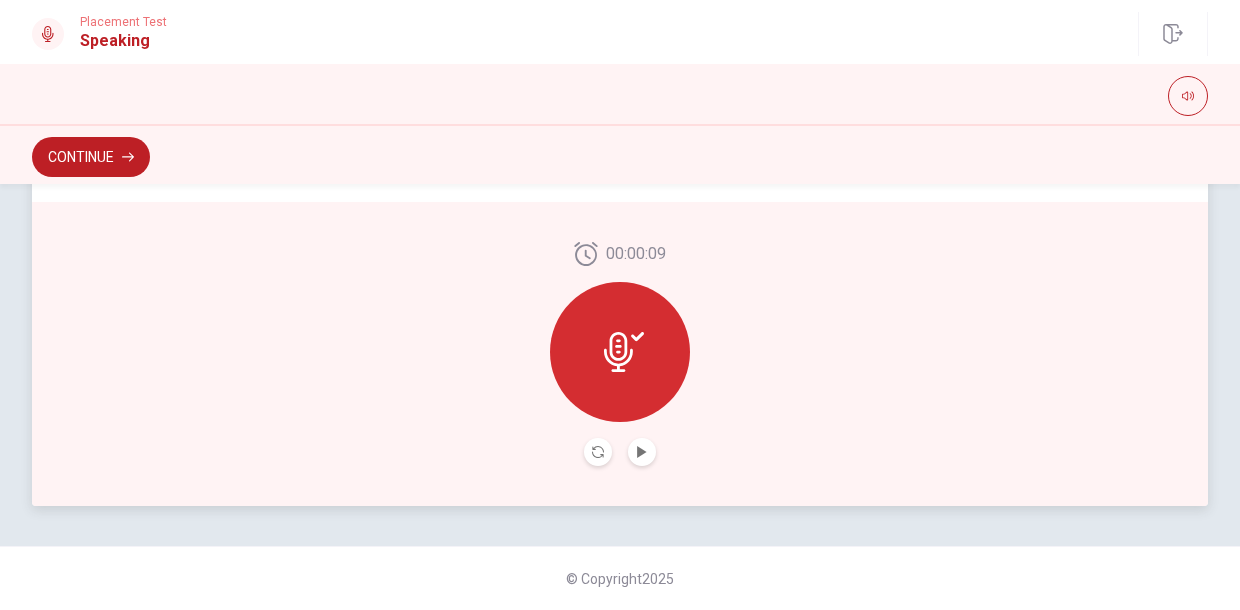 click at bounding box center (598, 452) 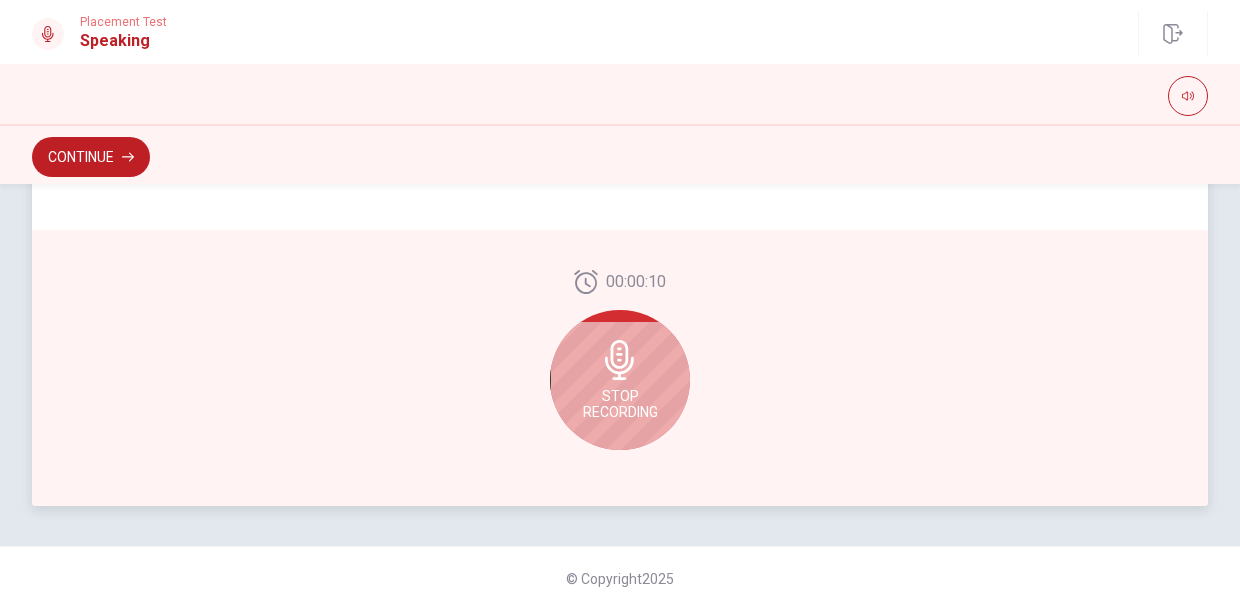 click on "Stop   Recording" at bounding box center (620, 404) 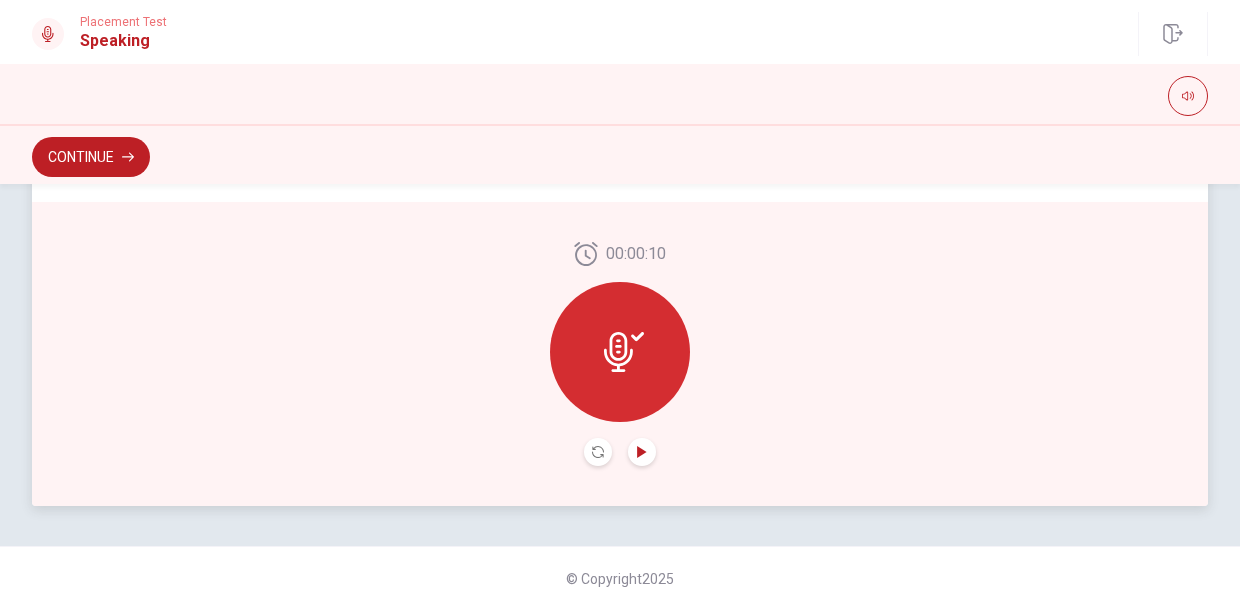 click 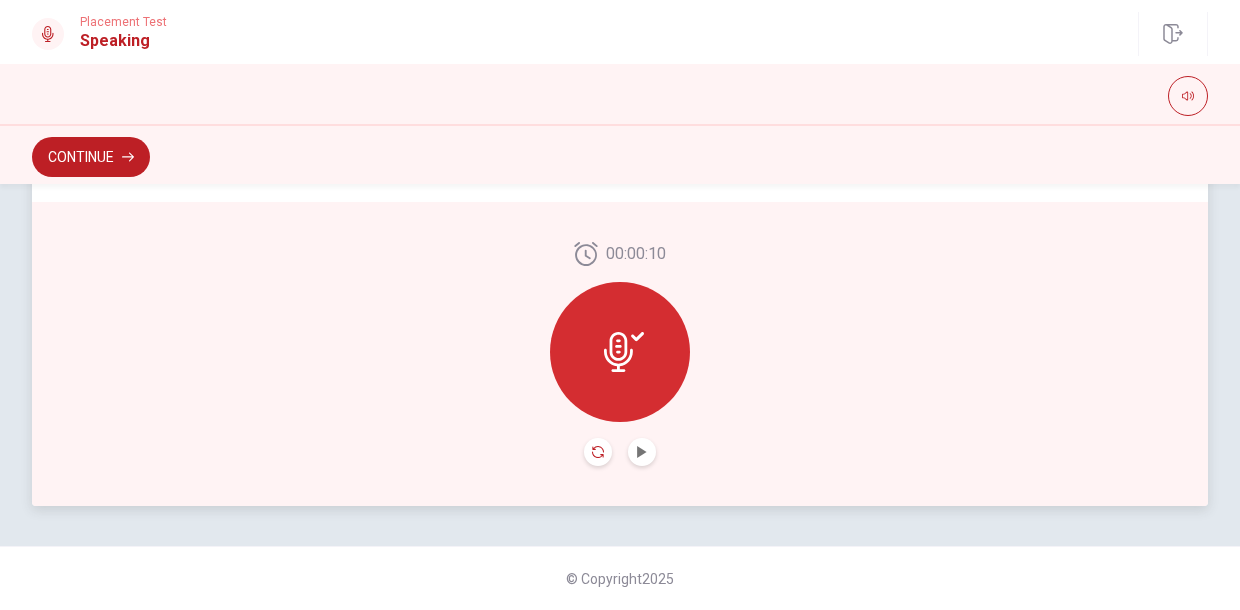 click 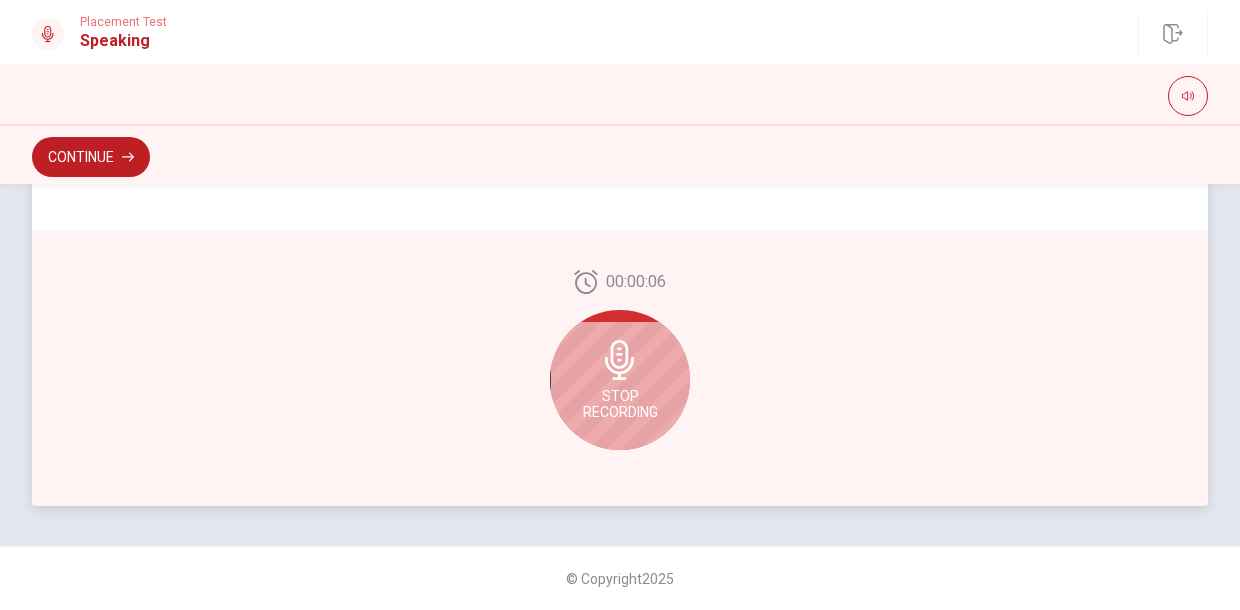 click on "Stop   Recording" at bounding box center (620, 380) 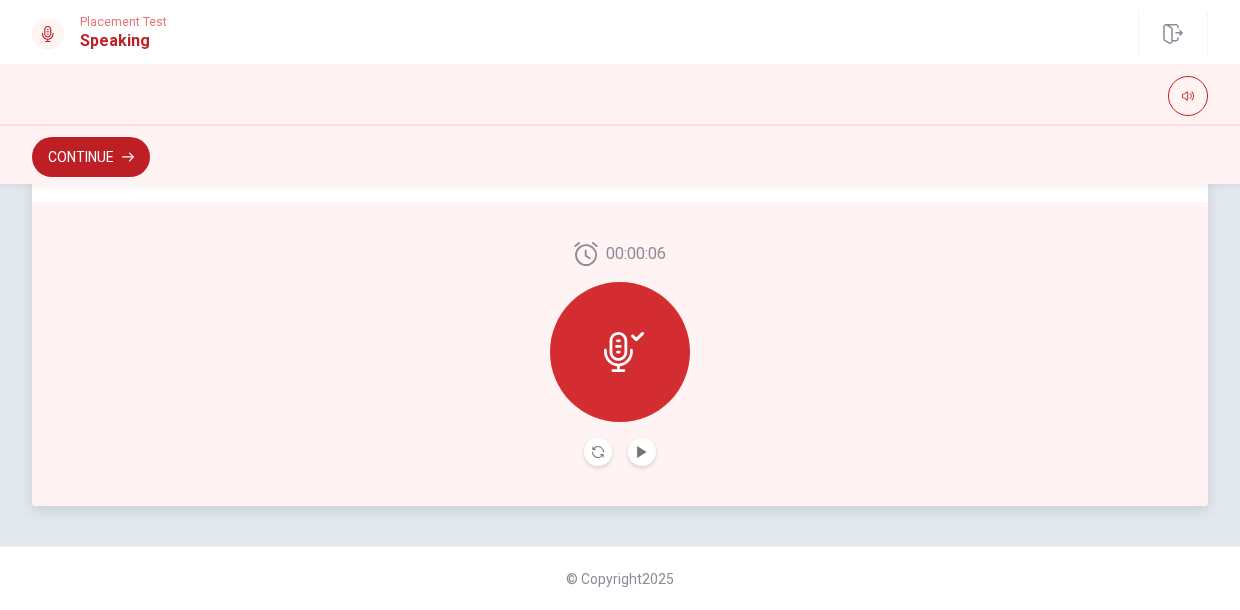 click on "00:00:06" at bounding box center (620, 354) 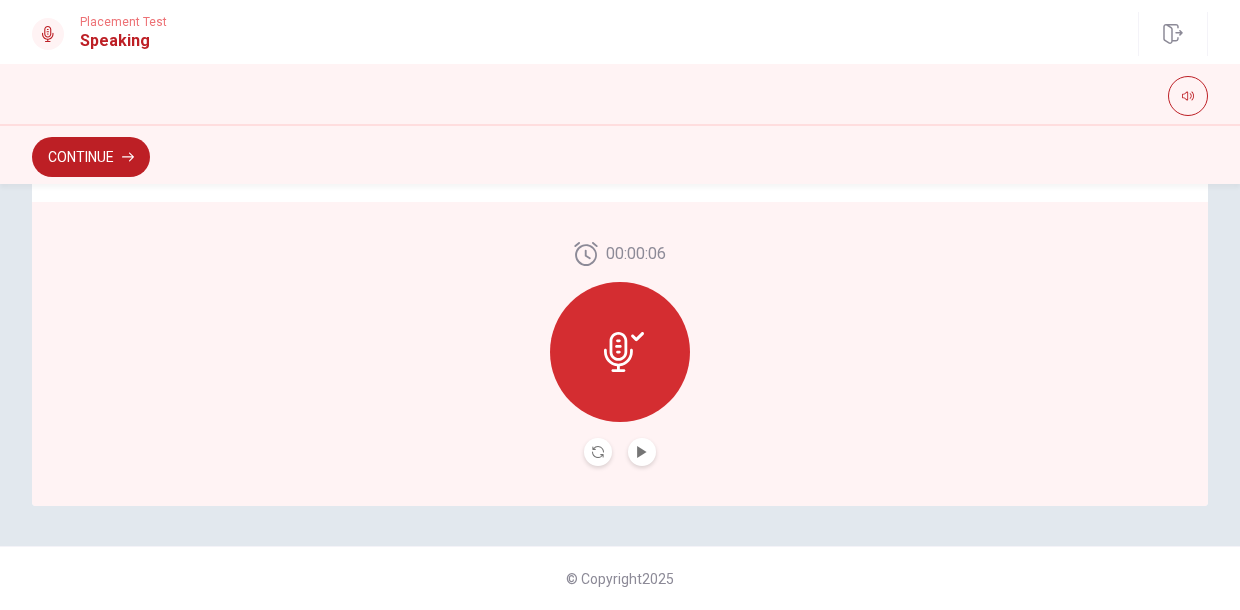 click at bounding box center [642, 452] 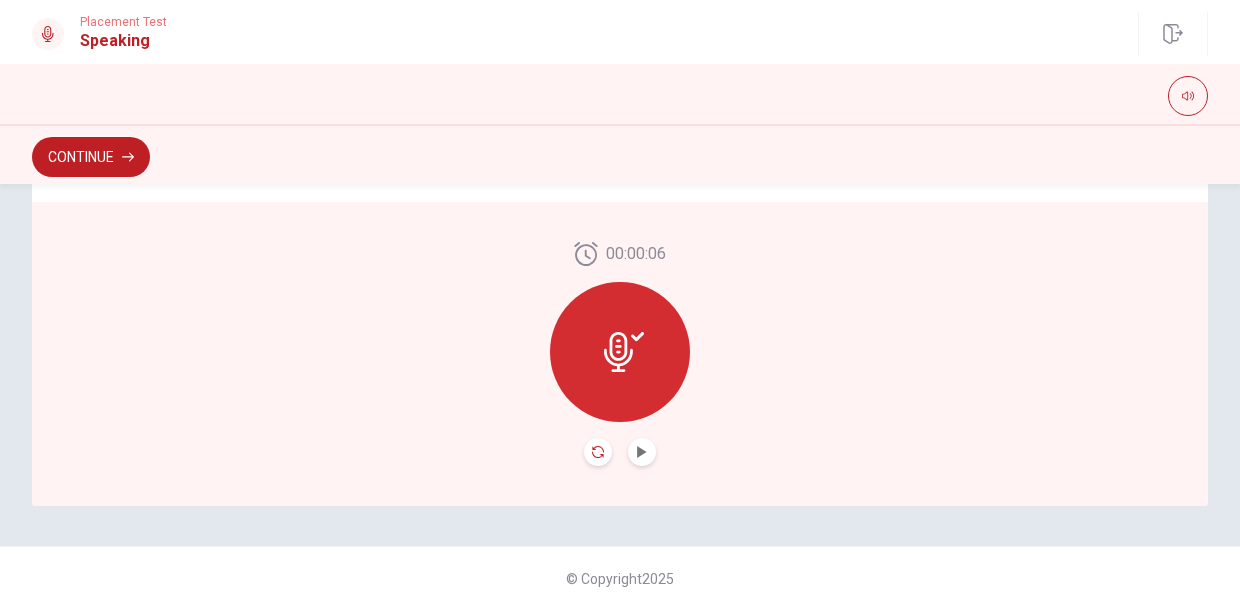 click 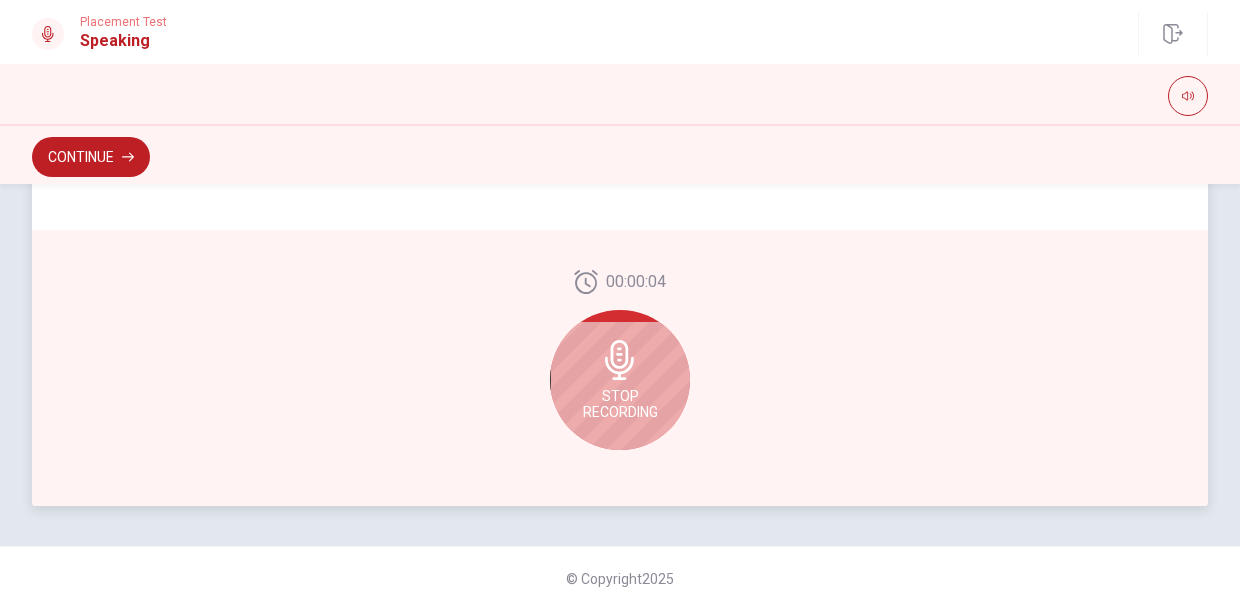 click on "Stop   Recording" at bounding box center (620, 380) 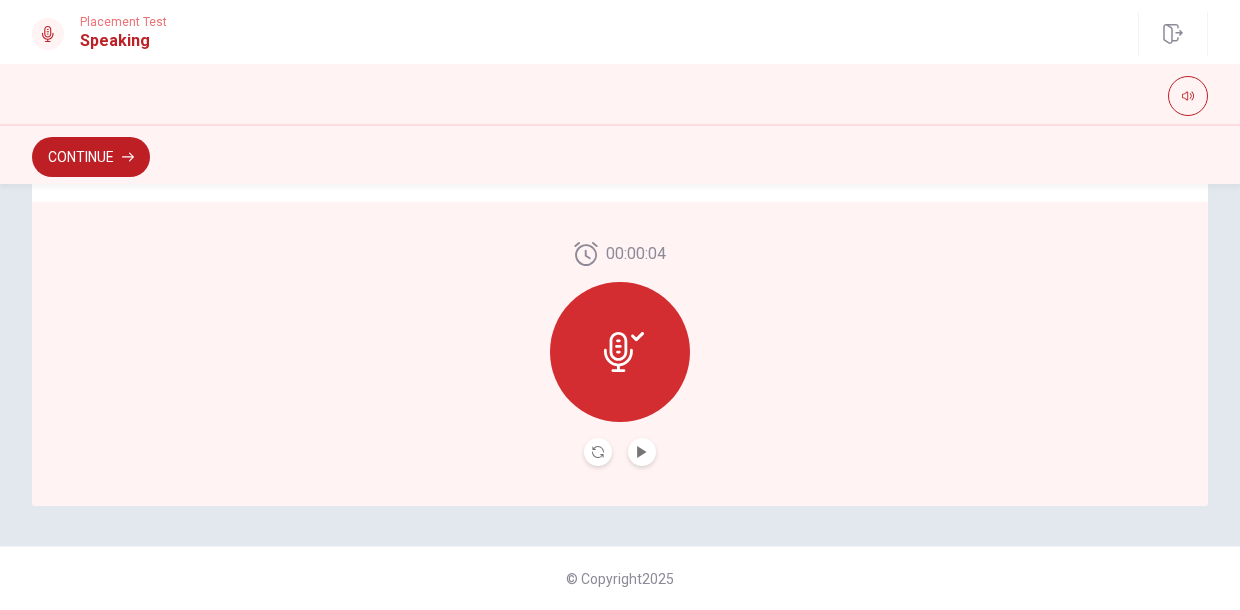 click at bounding box center (642, 452) 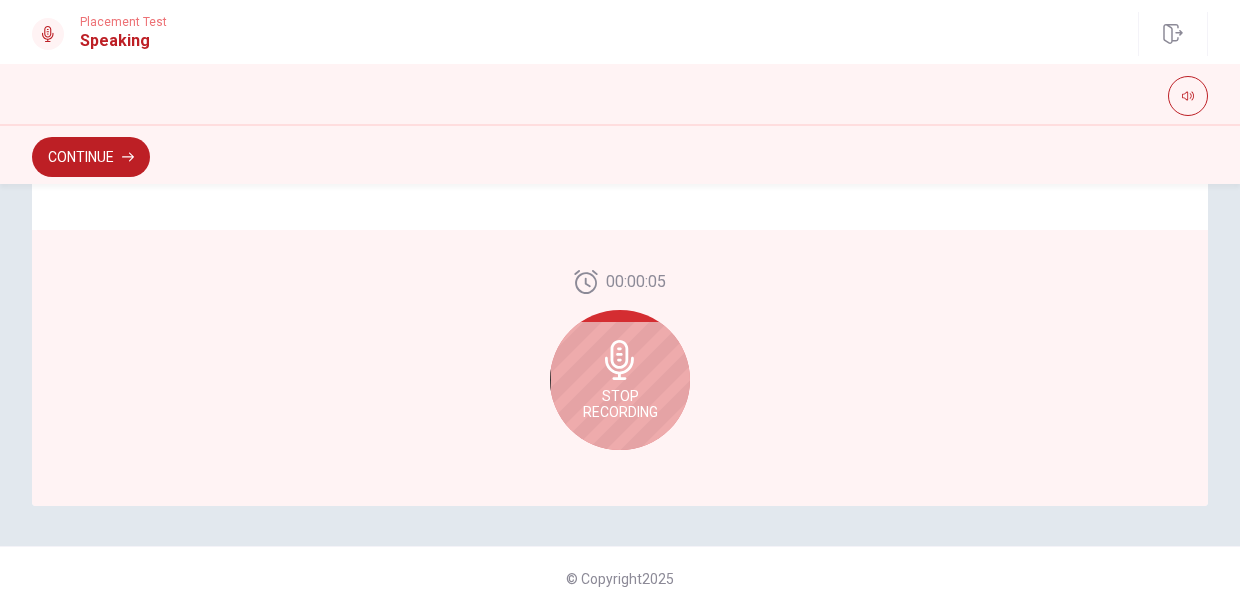 click on "Stop   Recording" at bounding box center [620, 404] 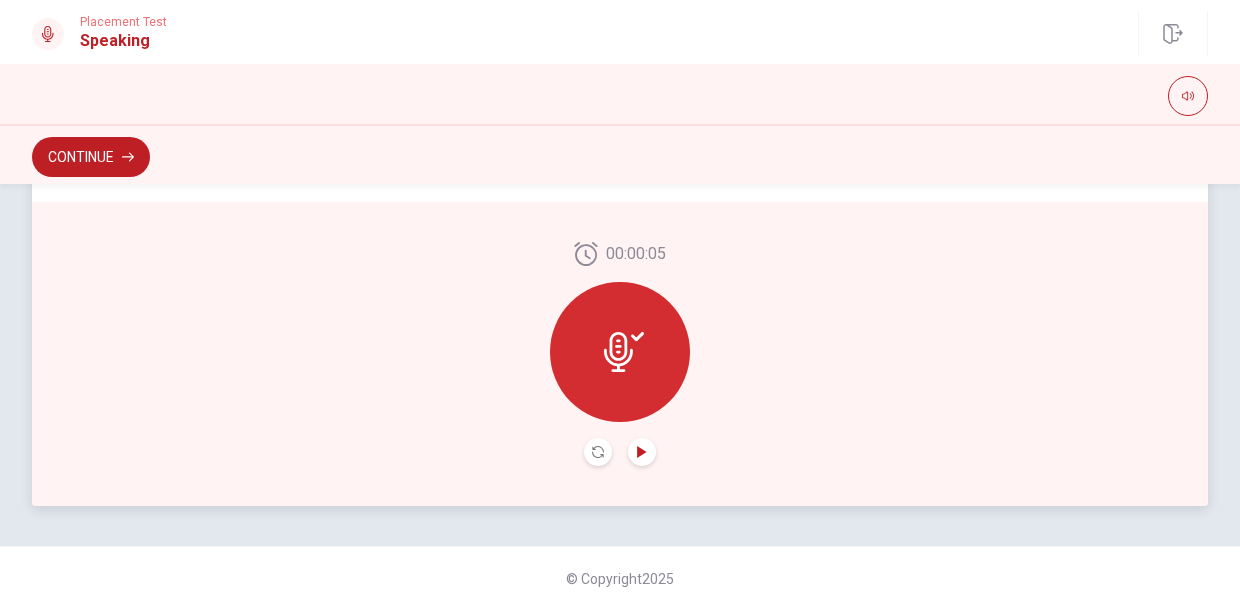click 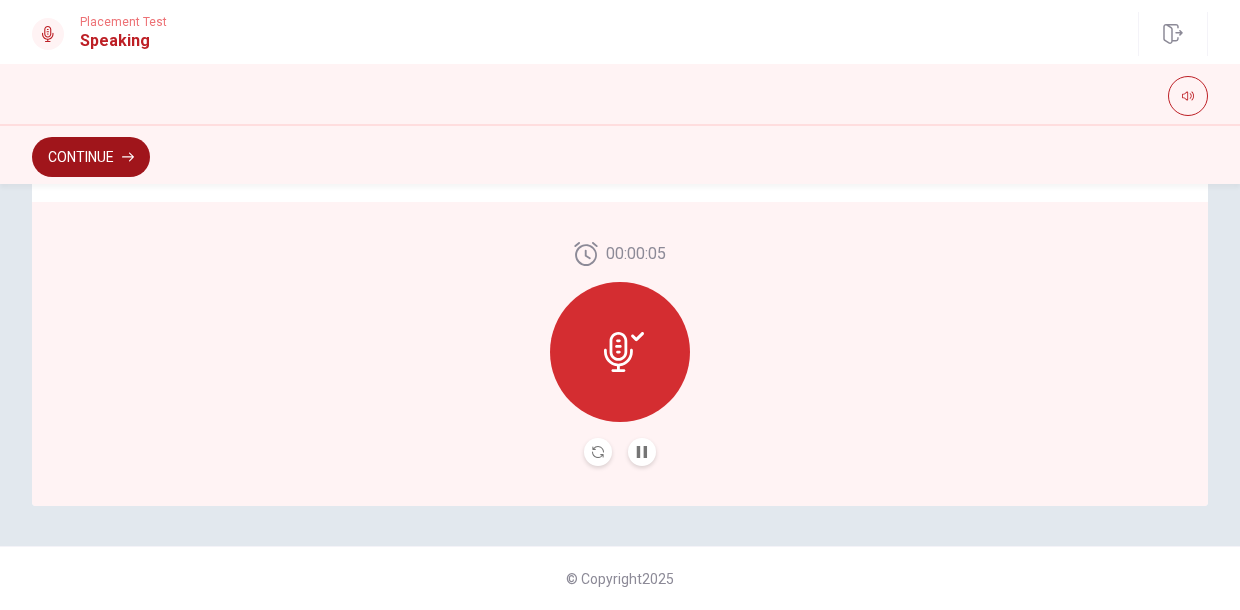 click on "Continue" at bounding box center (91, 157) 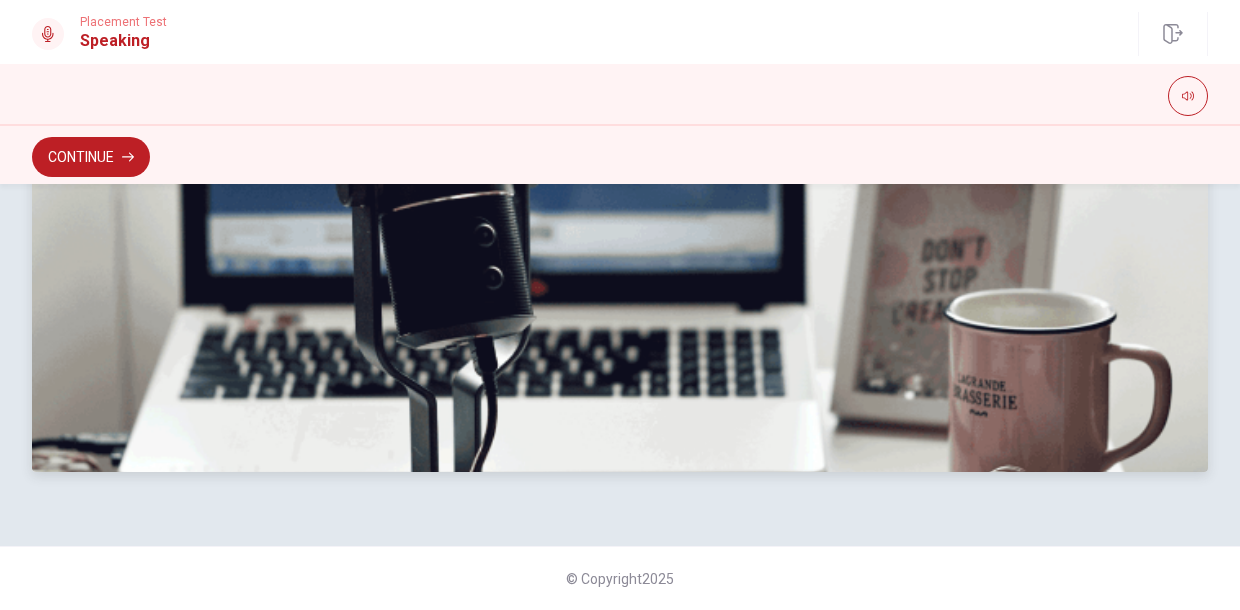 scroll, scrollTop: 651, scrollLeft: 0, axis: vertical 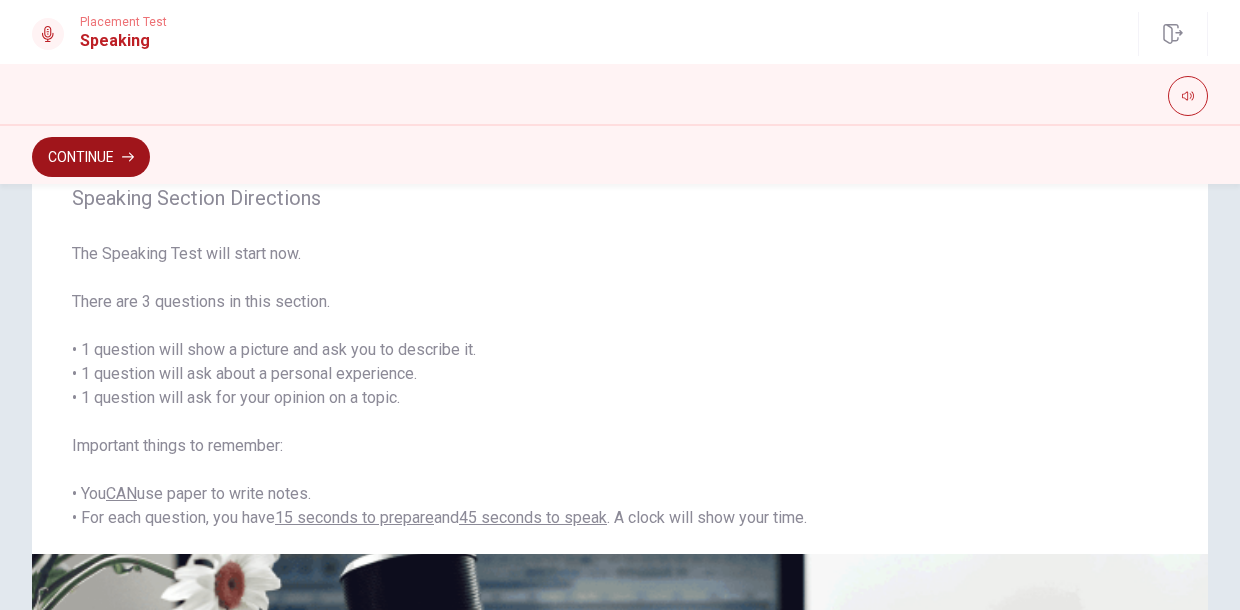 click on "Continue" at bounding box center (91, 157) 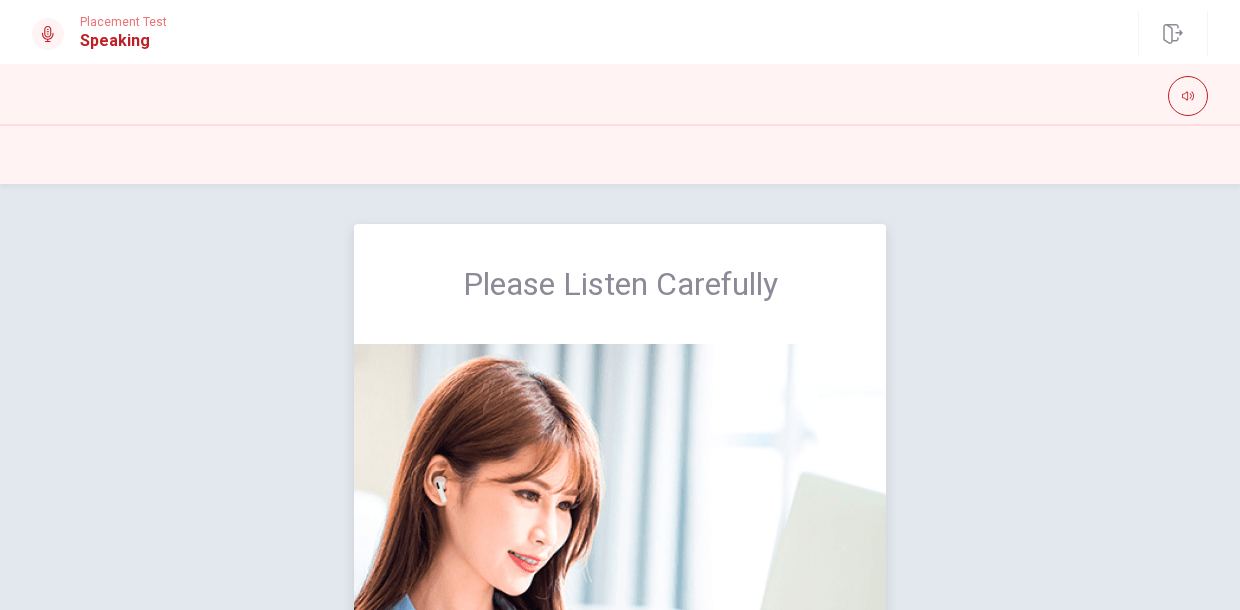 scroll, scrollTop: 0, scrollLeft: 0, axis: both 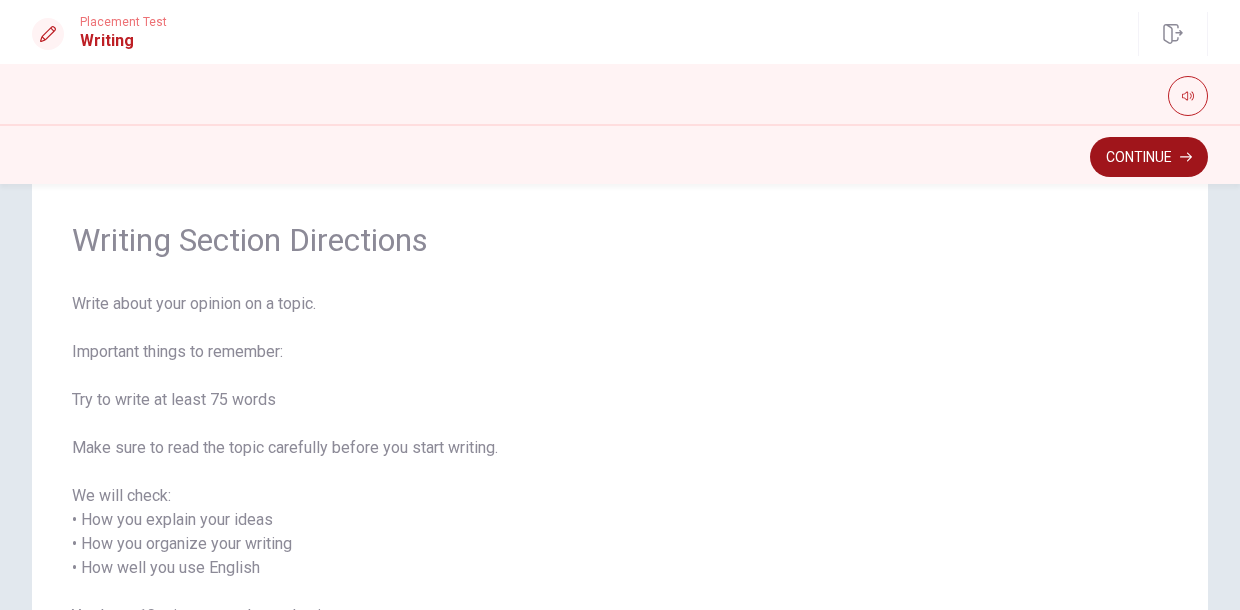 click on "Continue" at bounding box center (1149, 157) 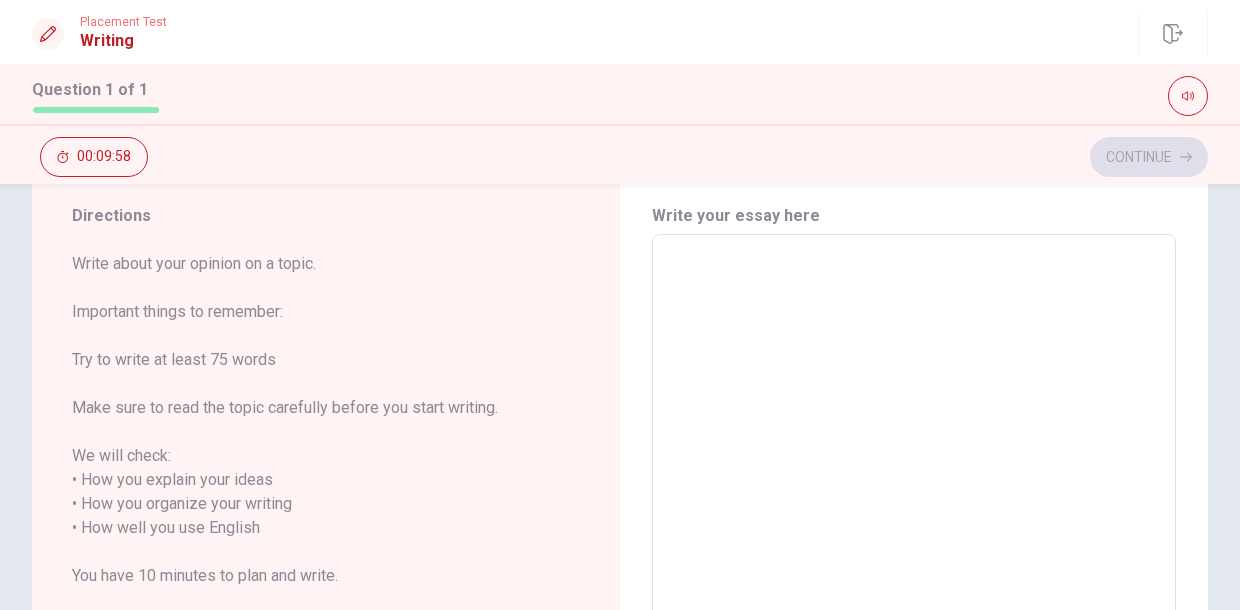 click at bounding box center [914, 516] 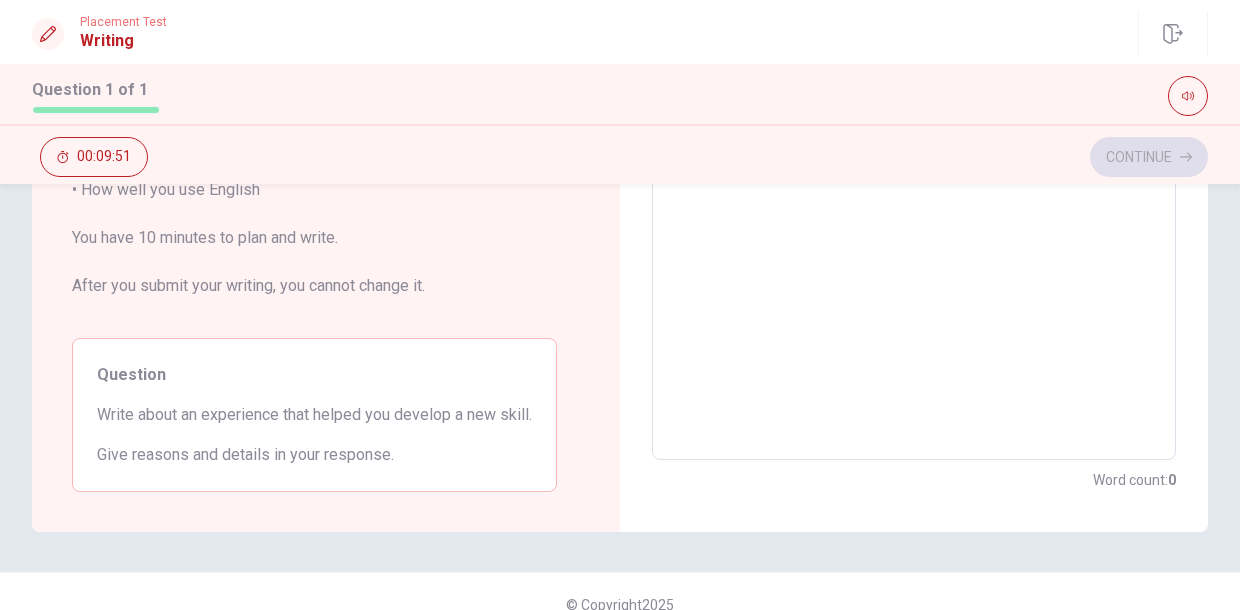 scroll, scrollTop: 404, scrollLeft: 0, axis: vertical 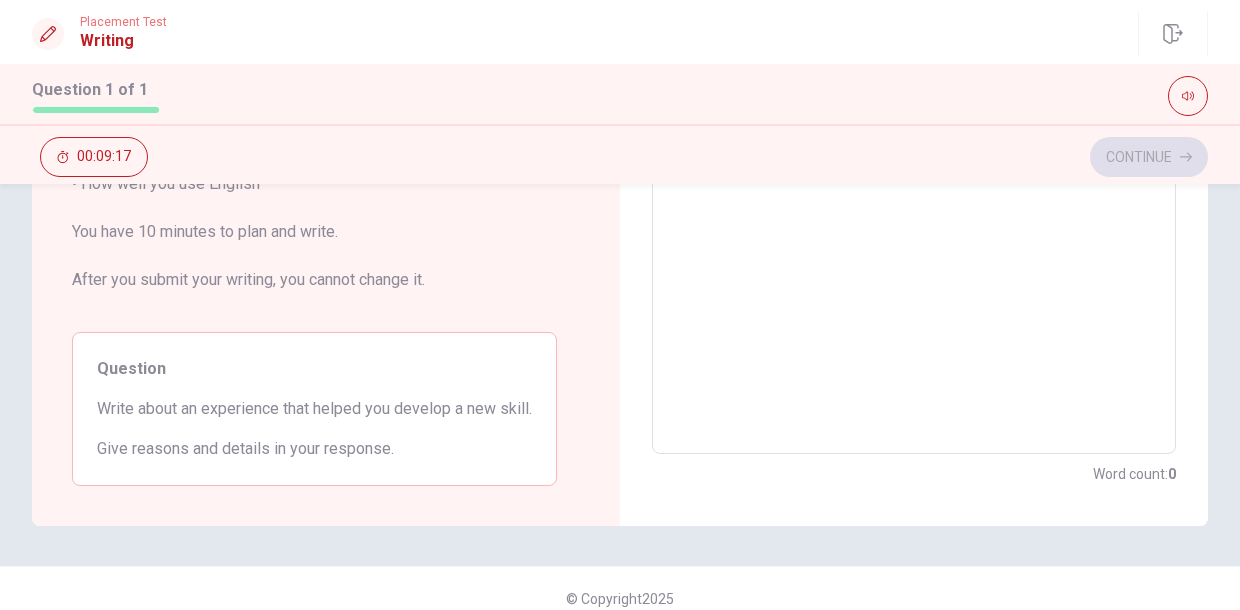 click at bounding box center [914, 172] 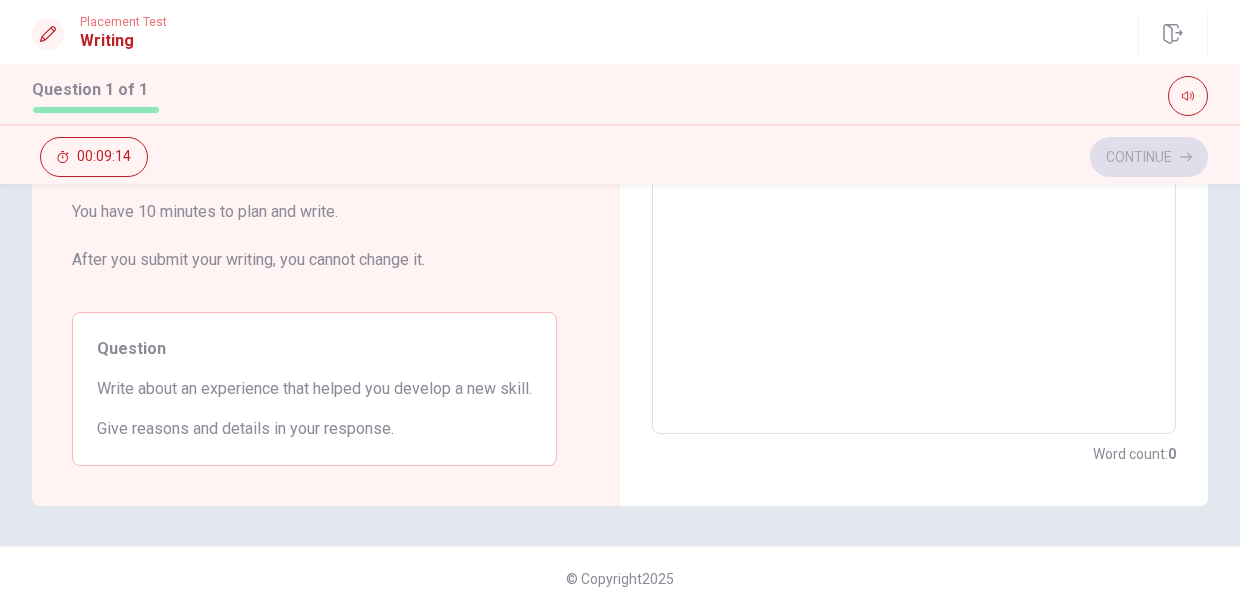 scroll, scrollTop: 424, scrollLeft: 0, axis: vertical 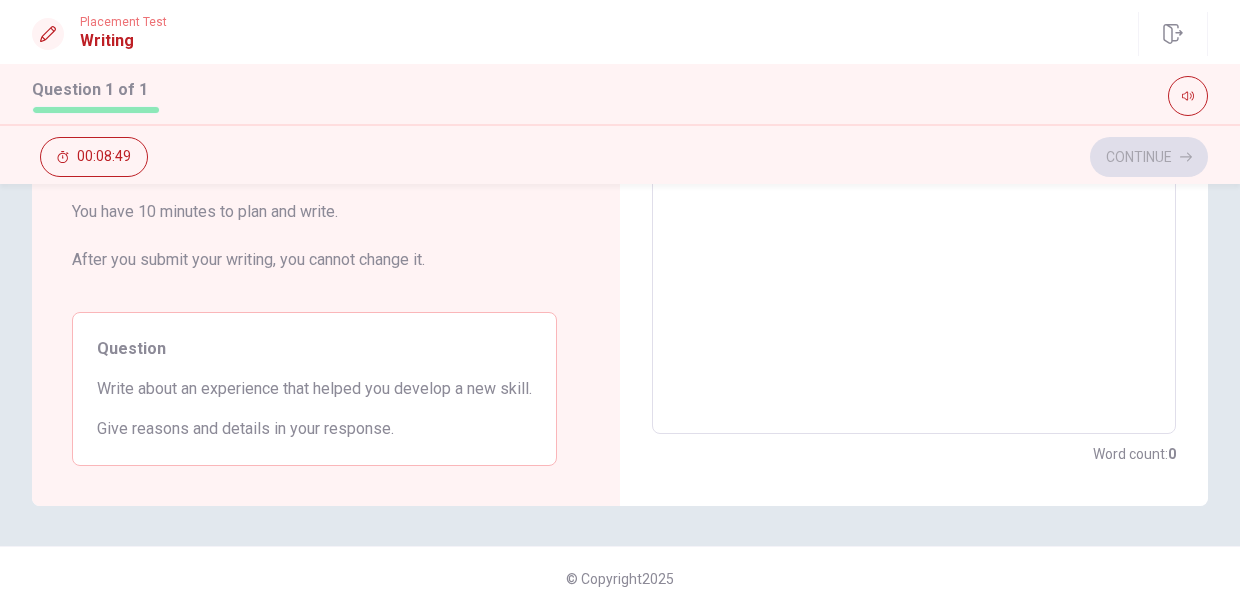 click at bounding box center [914, 152] 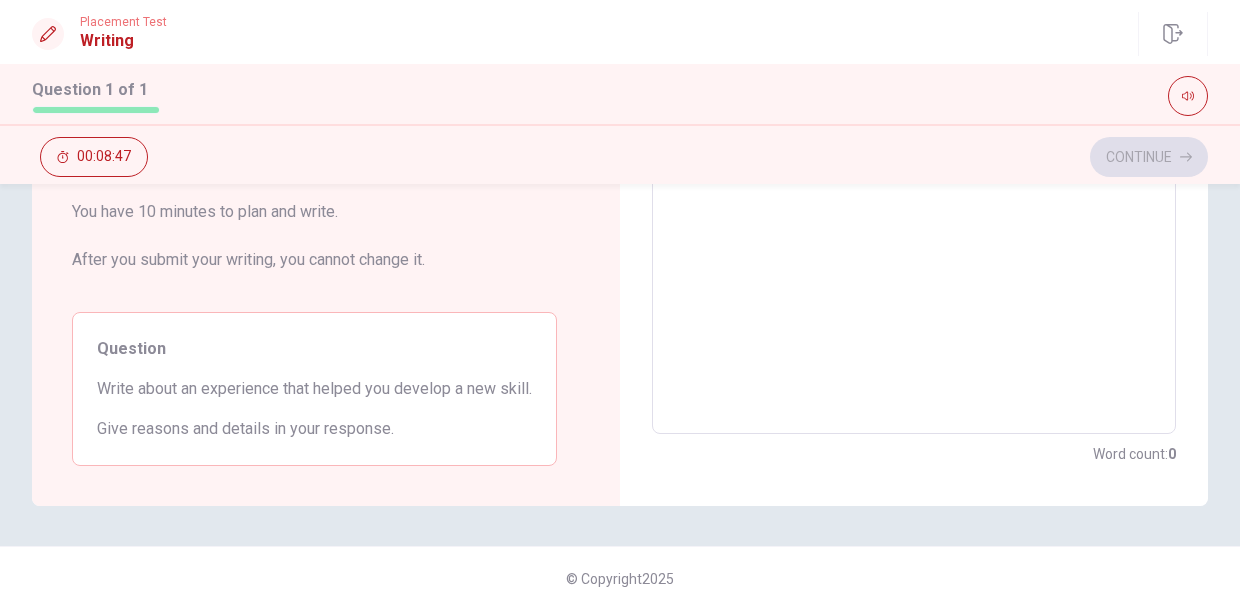 scroll, scrollTop: 0, scrollLeft: 0, axis: both 